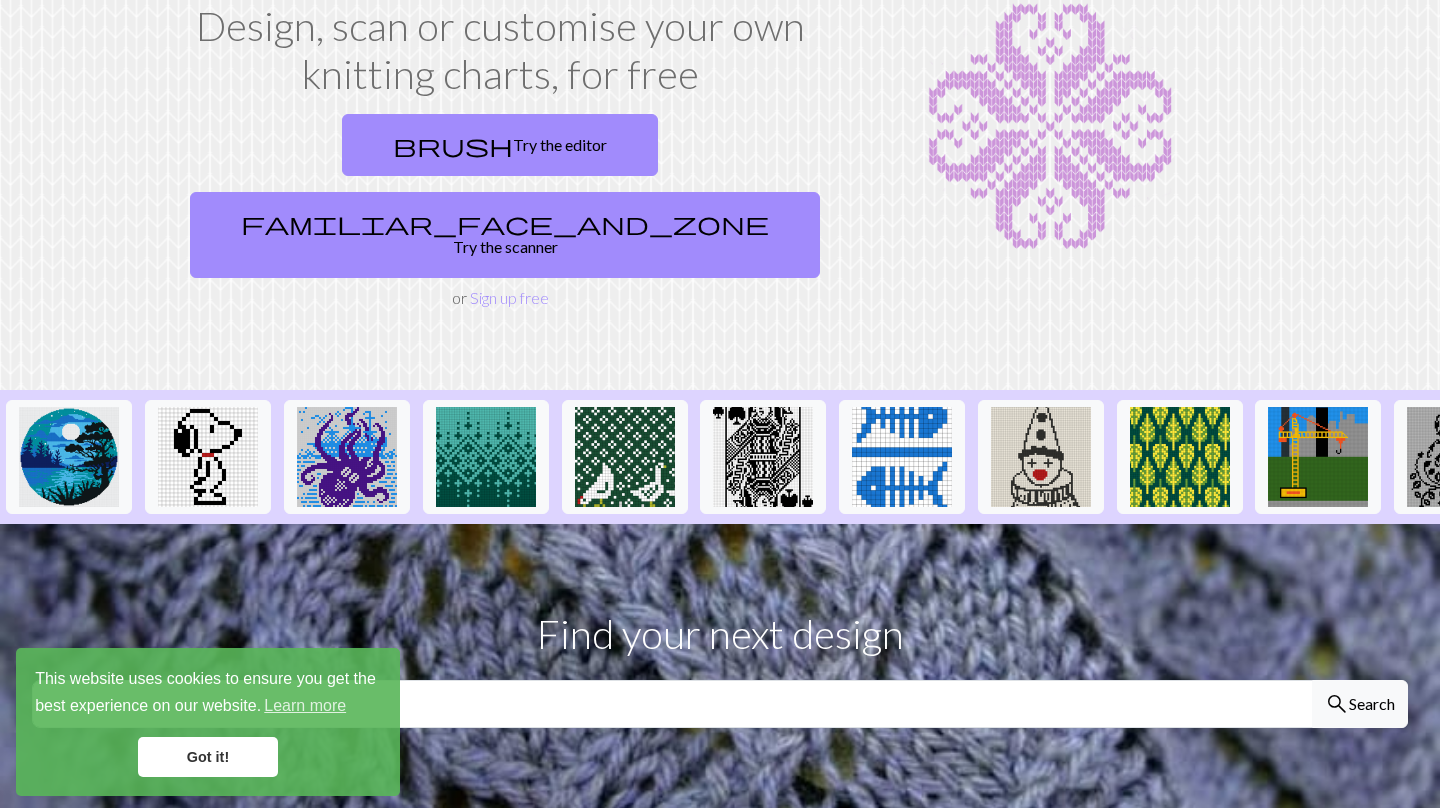 scroll, scrollTop: 139, scrollLeft: 0, axis: vertical 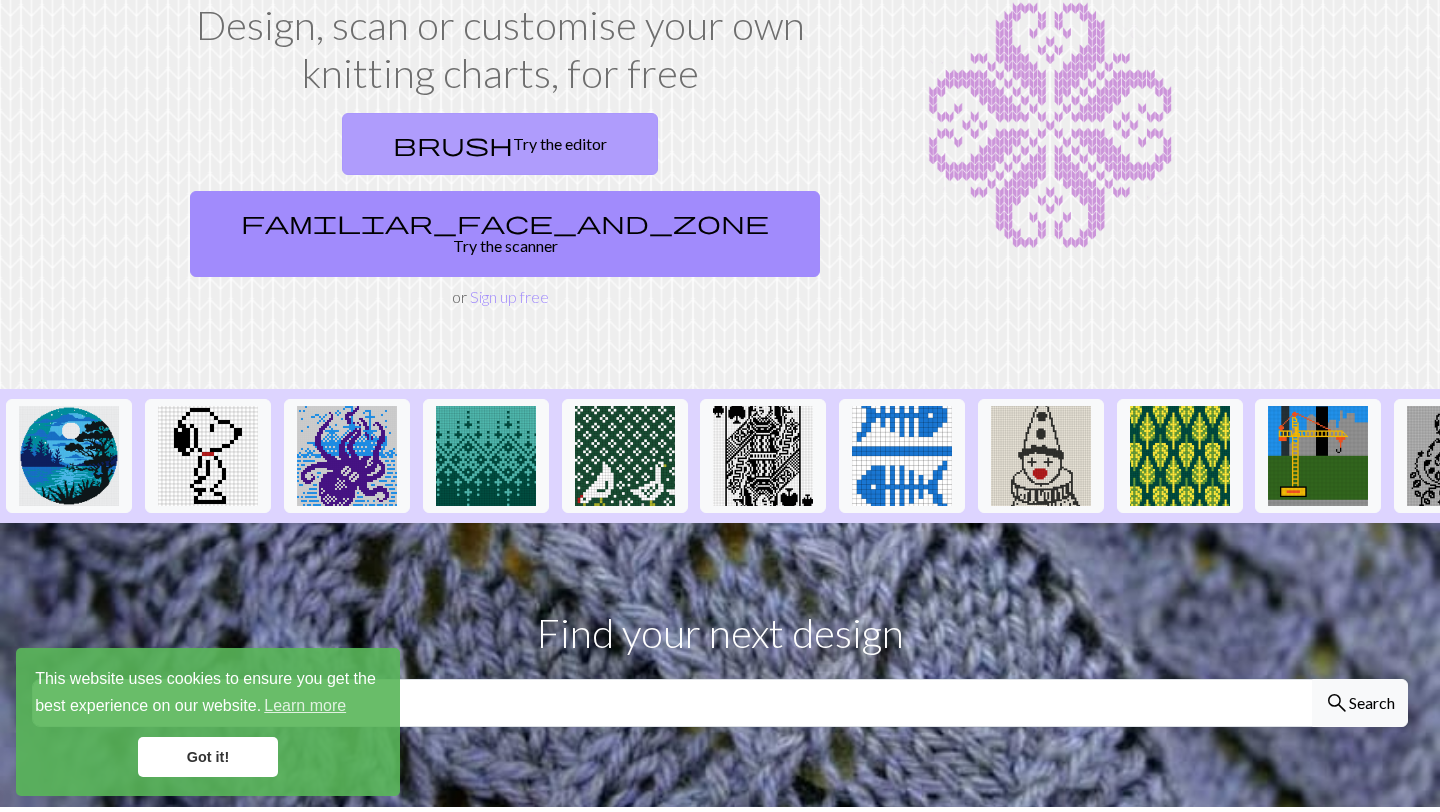 click on "brush  Try the editor" at bounding box center (500, 144) 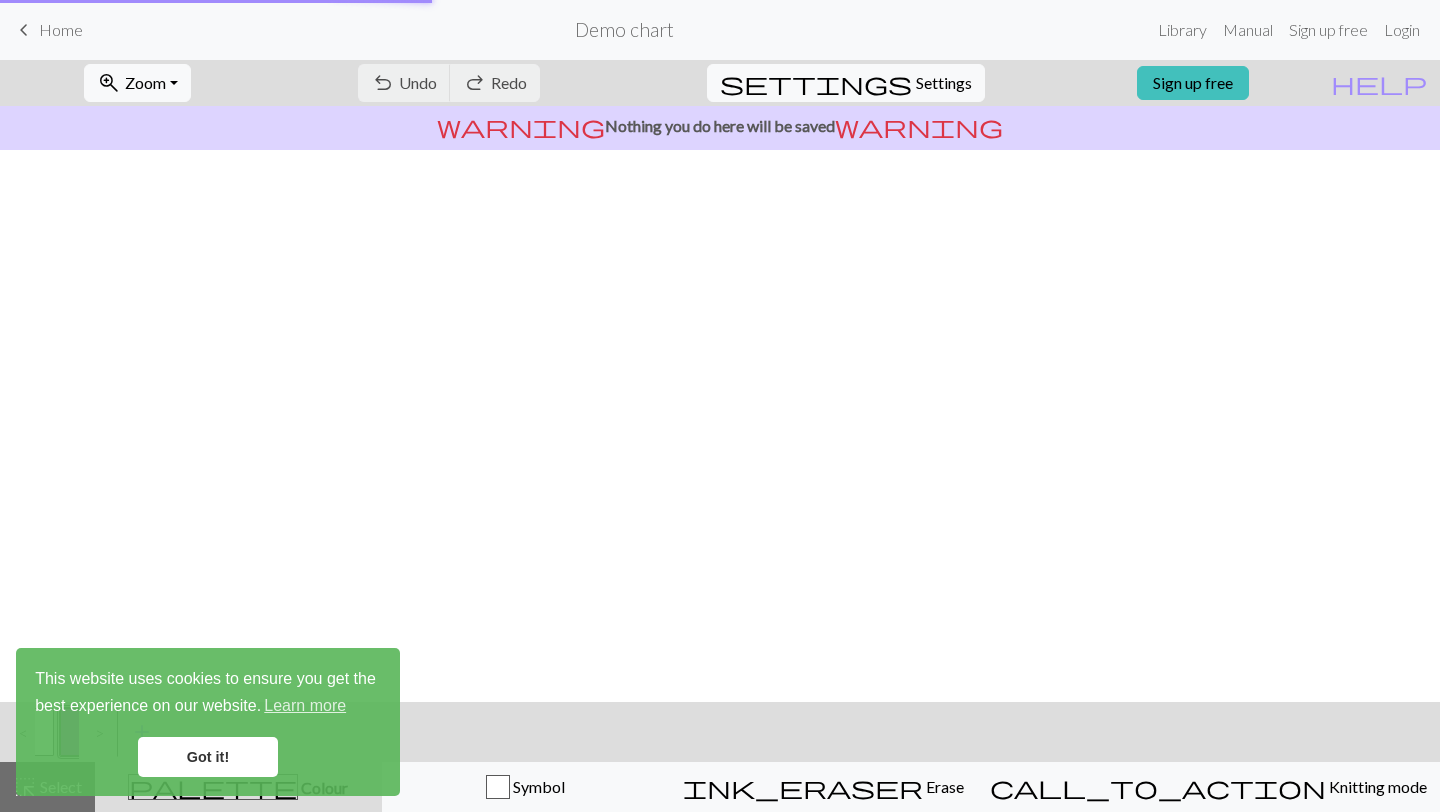 scroll, scrollTop: 0, scrollLeft: 0, axis: both 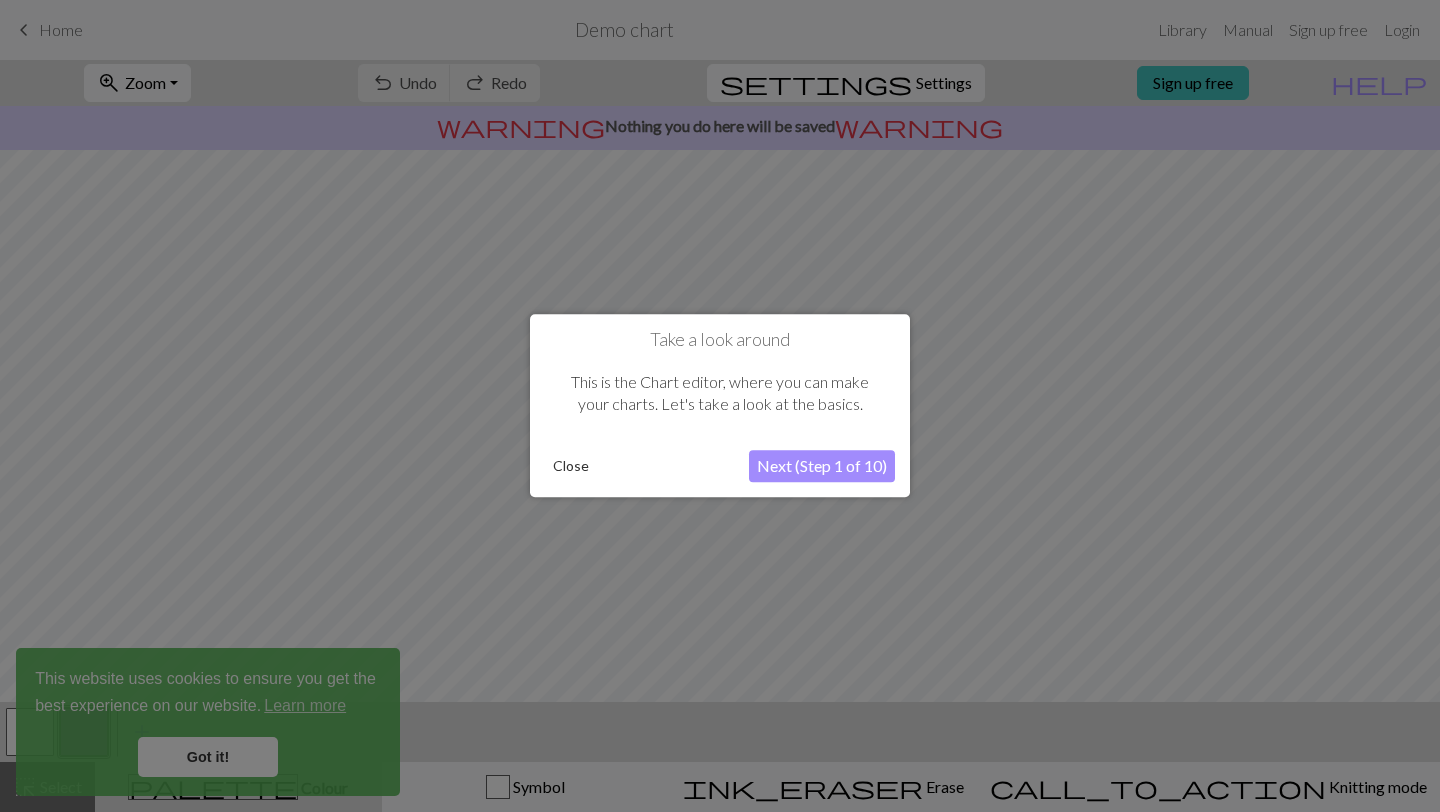 click on "Close" at bounding box center (571, 467) 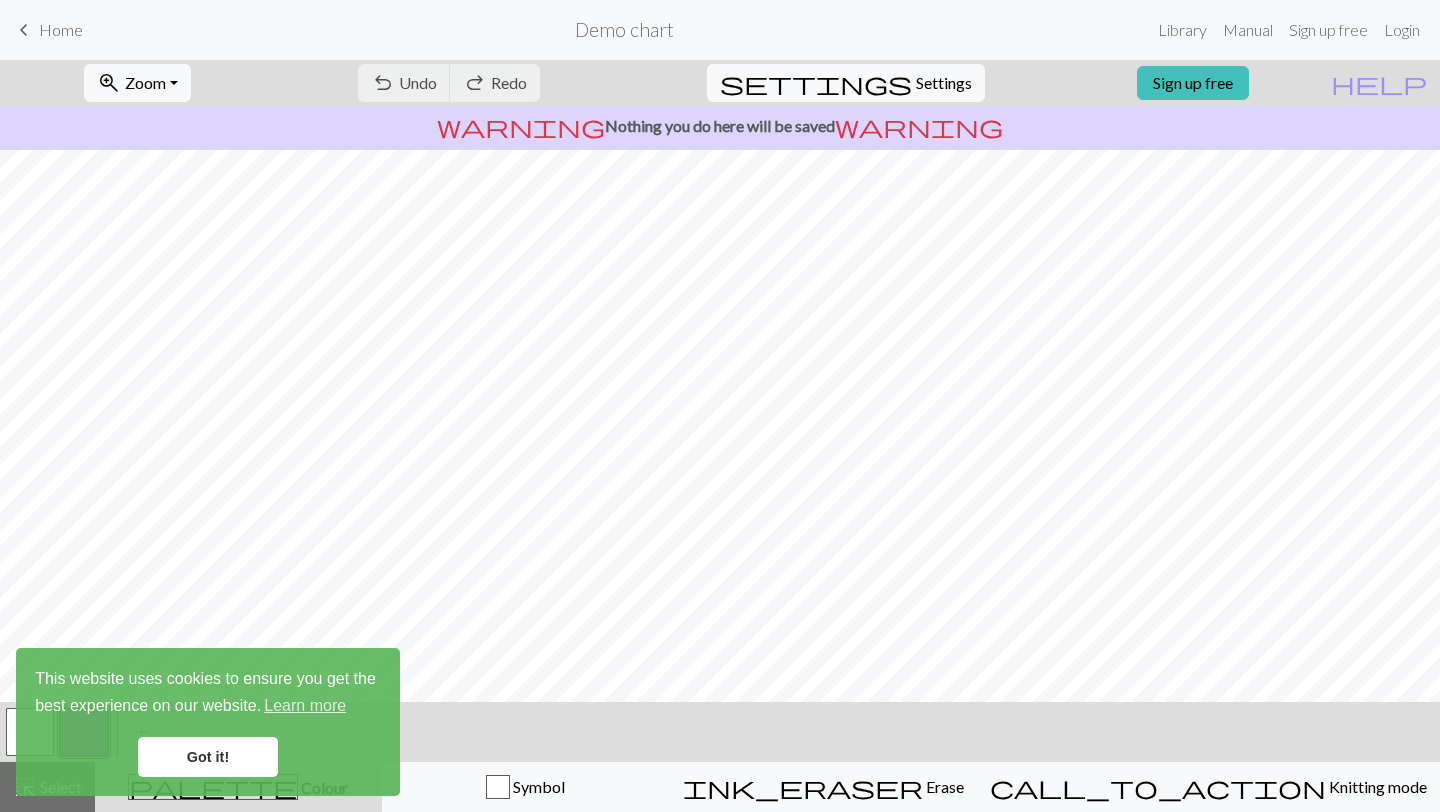 scroll, scrollTop: 178, scrollLeft: 0, axis: vertical 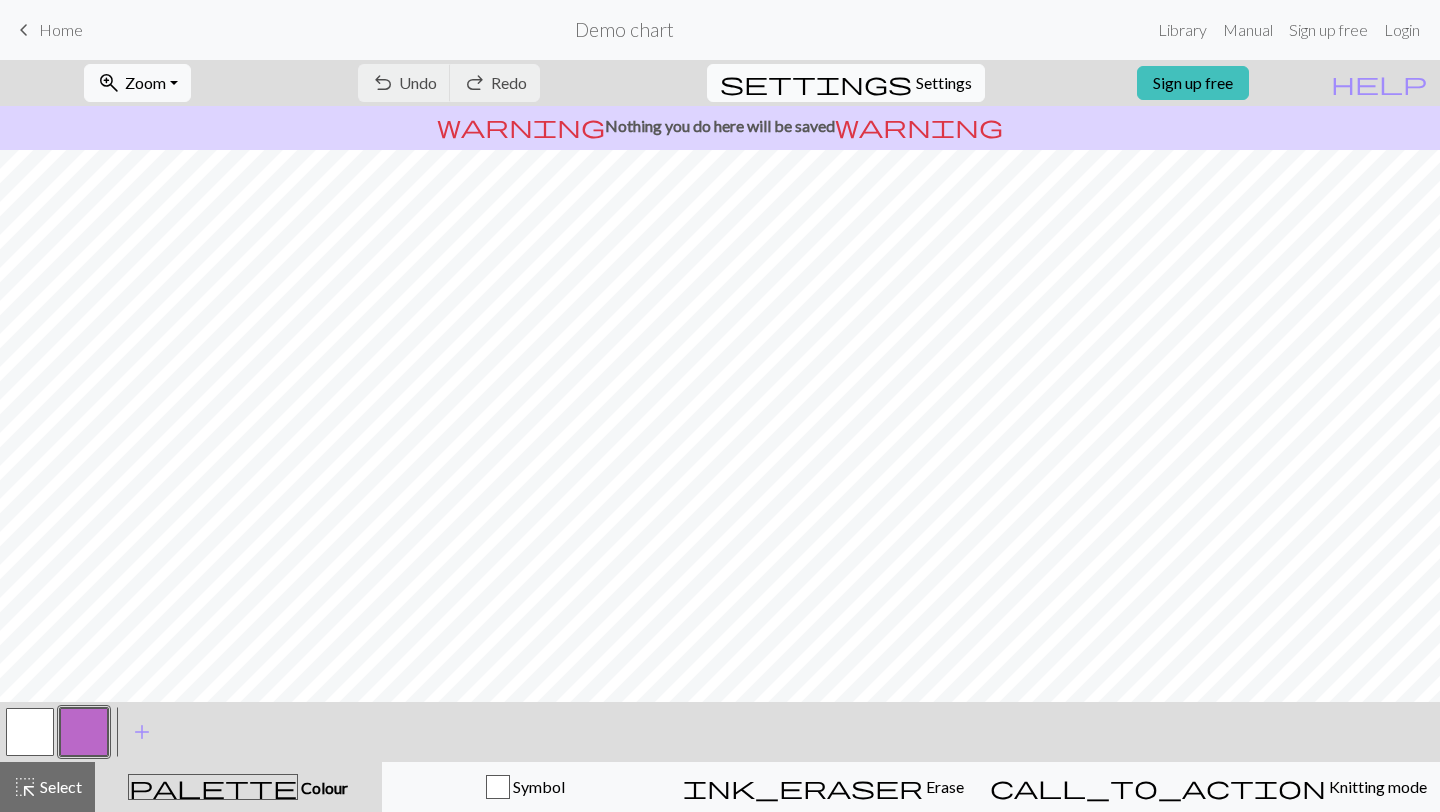 click on "Settings" at bounding box center [944, 83] 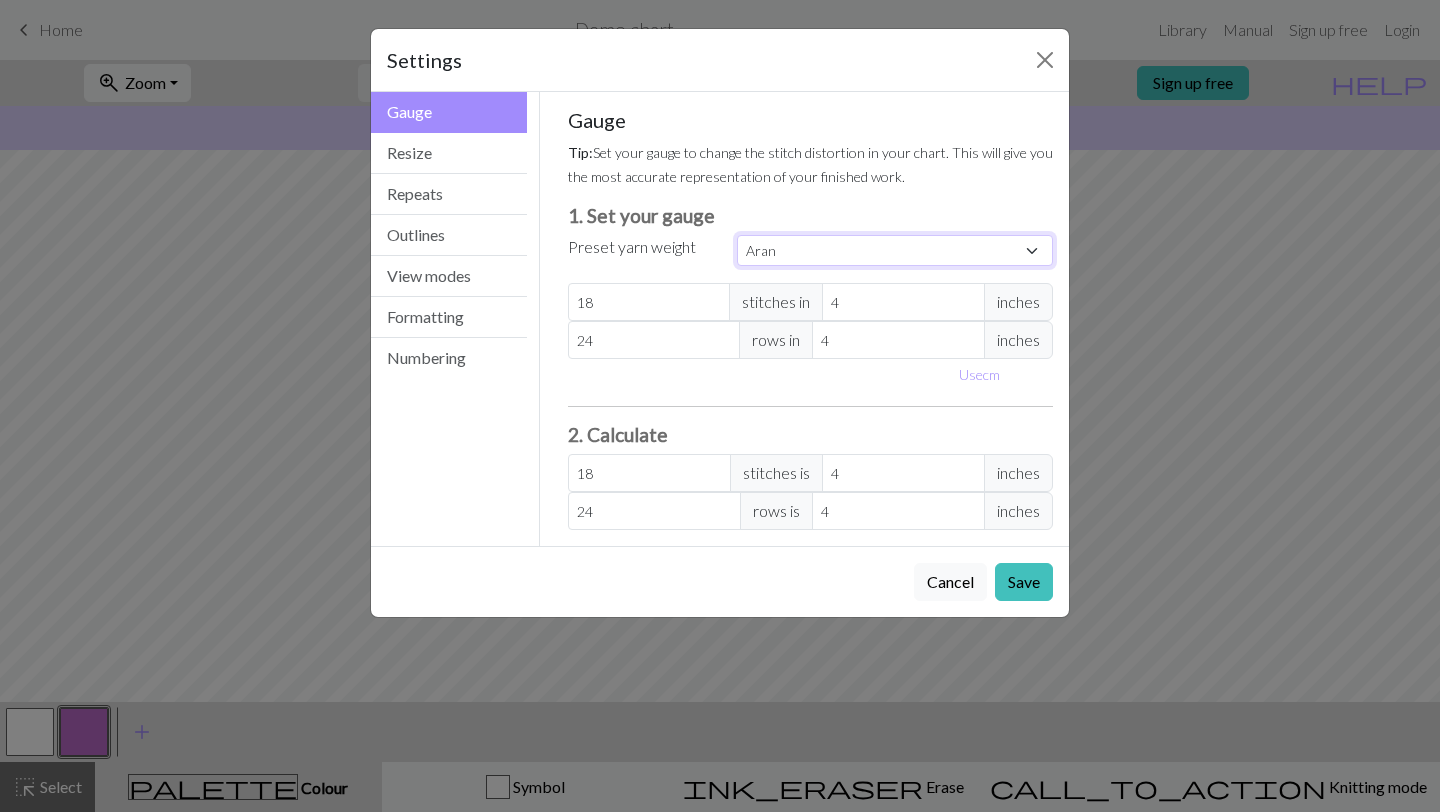 click on "Custom Square Lace Light Fingering Fingering Sport Double knit Worsted Aran Bulky Super Bulky" at bounding box center (895, 250) 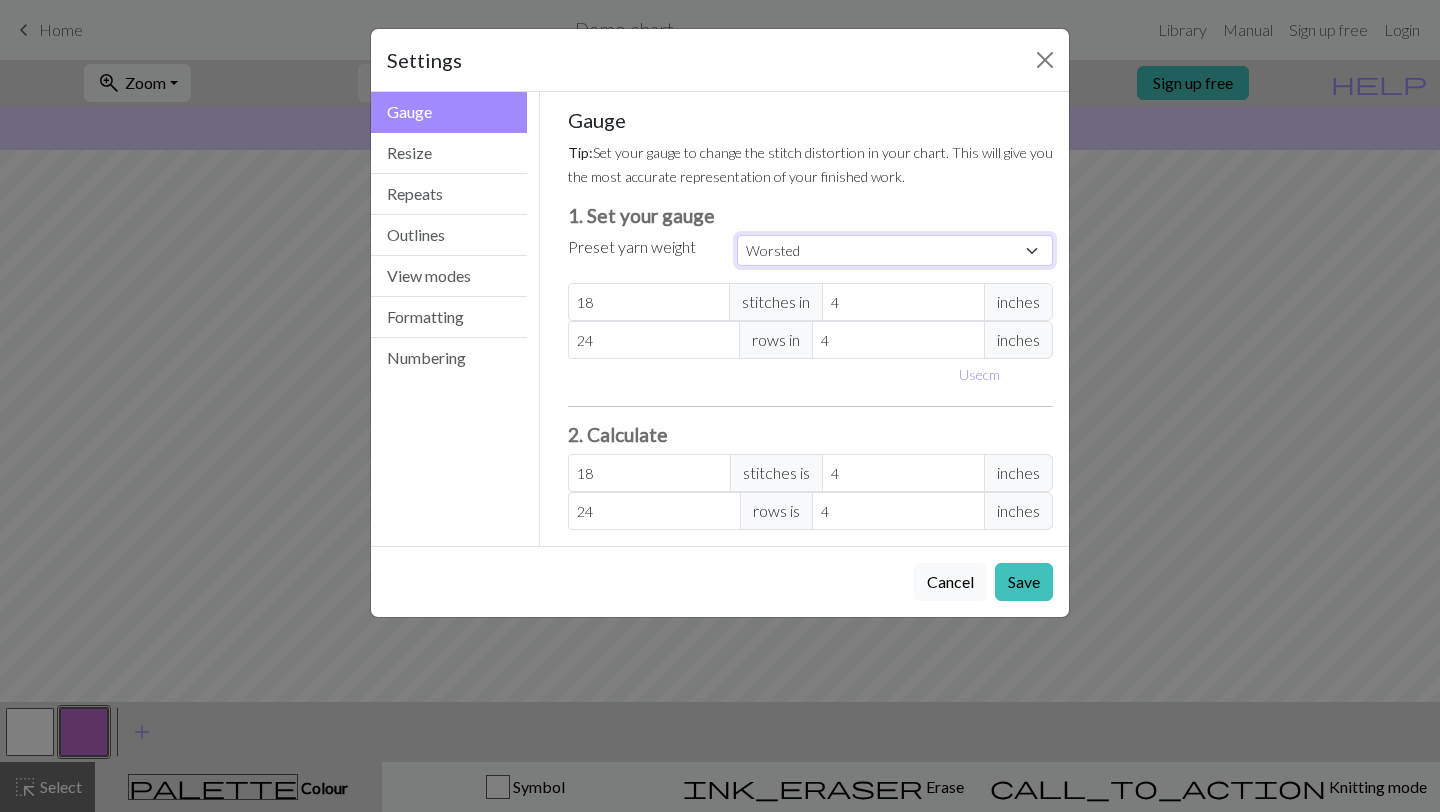 type on "20" 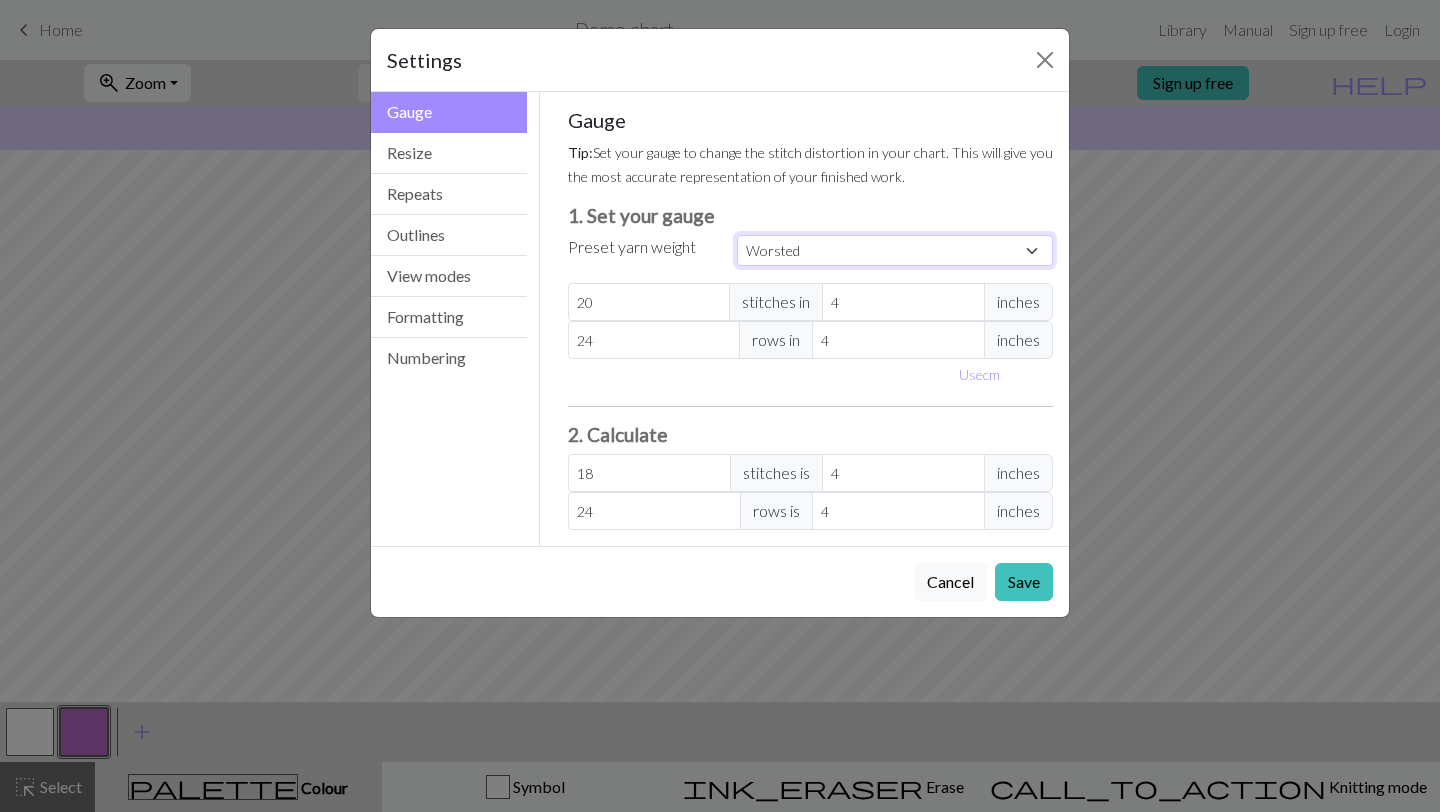 type on "26" 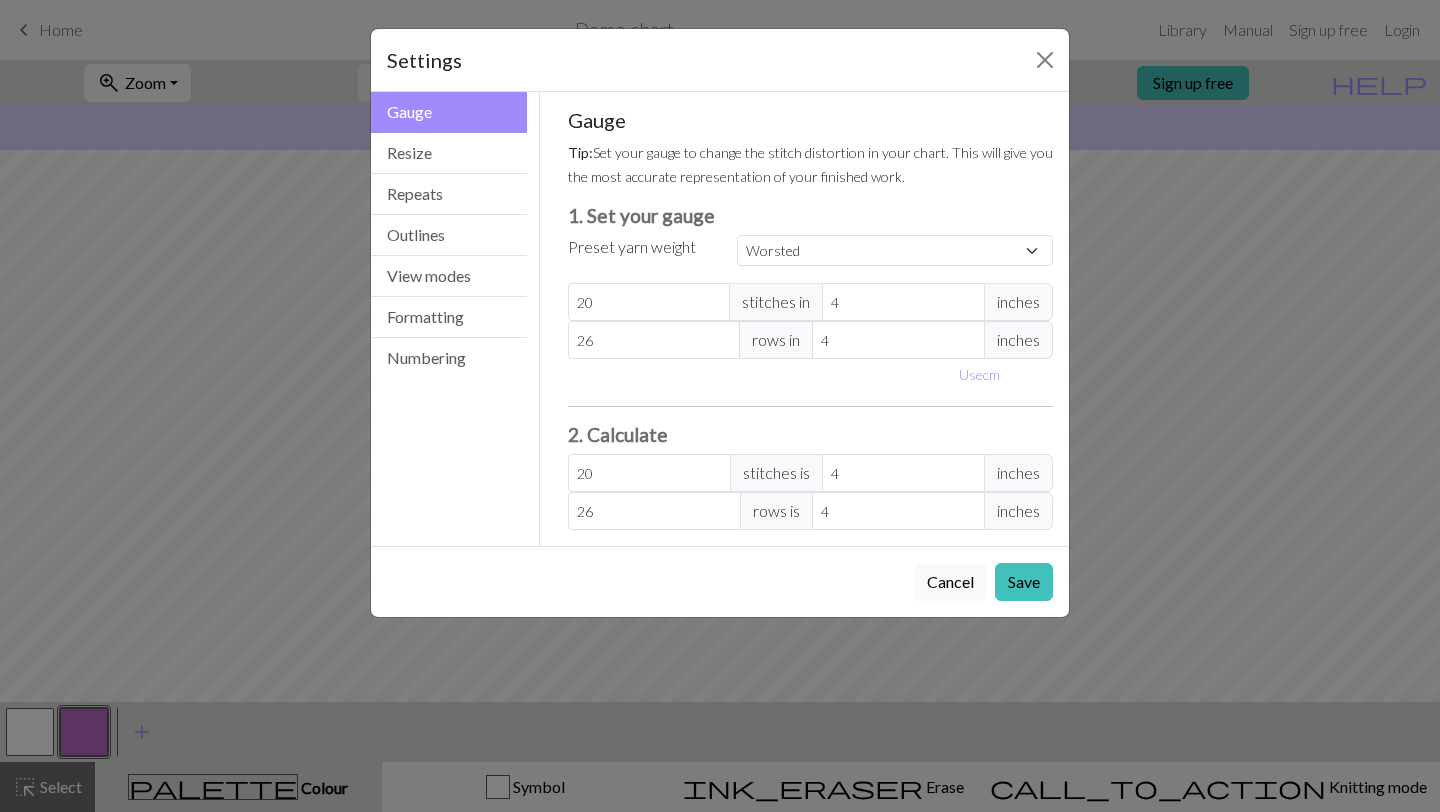 click on "inches" at bounding box center (1018, 302) 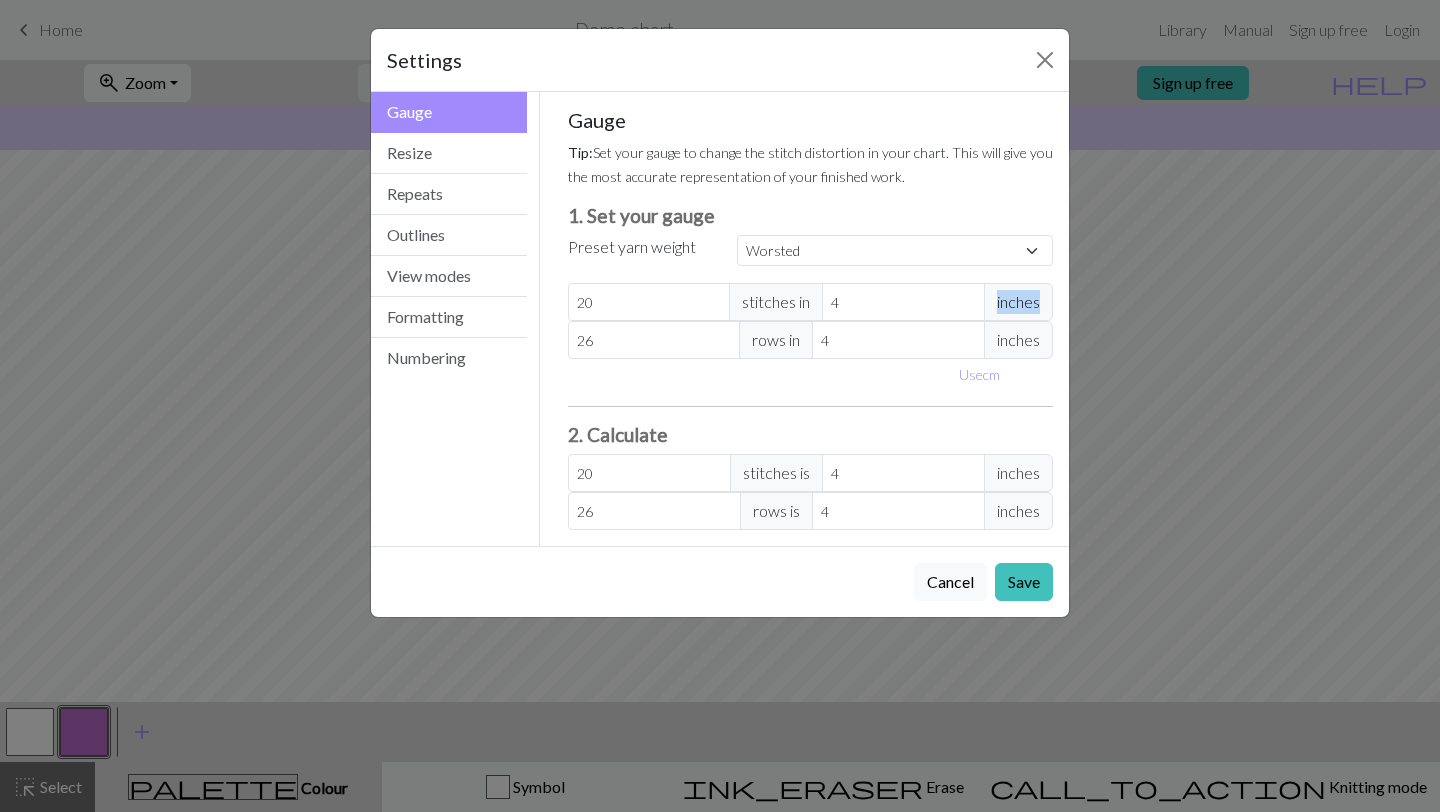 click on "inches" at bounding box center [1018, 302] 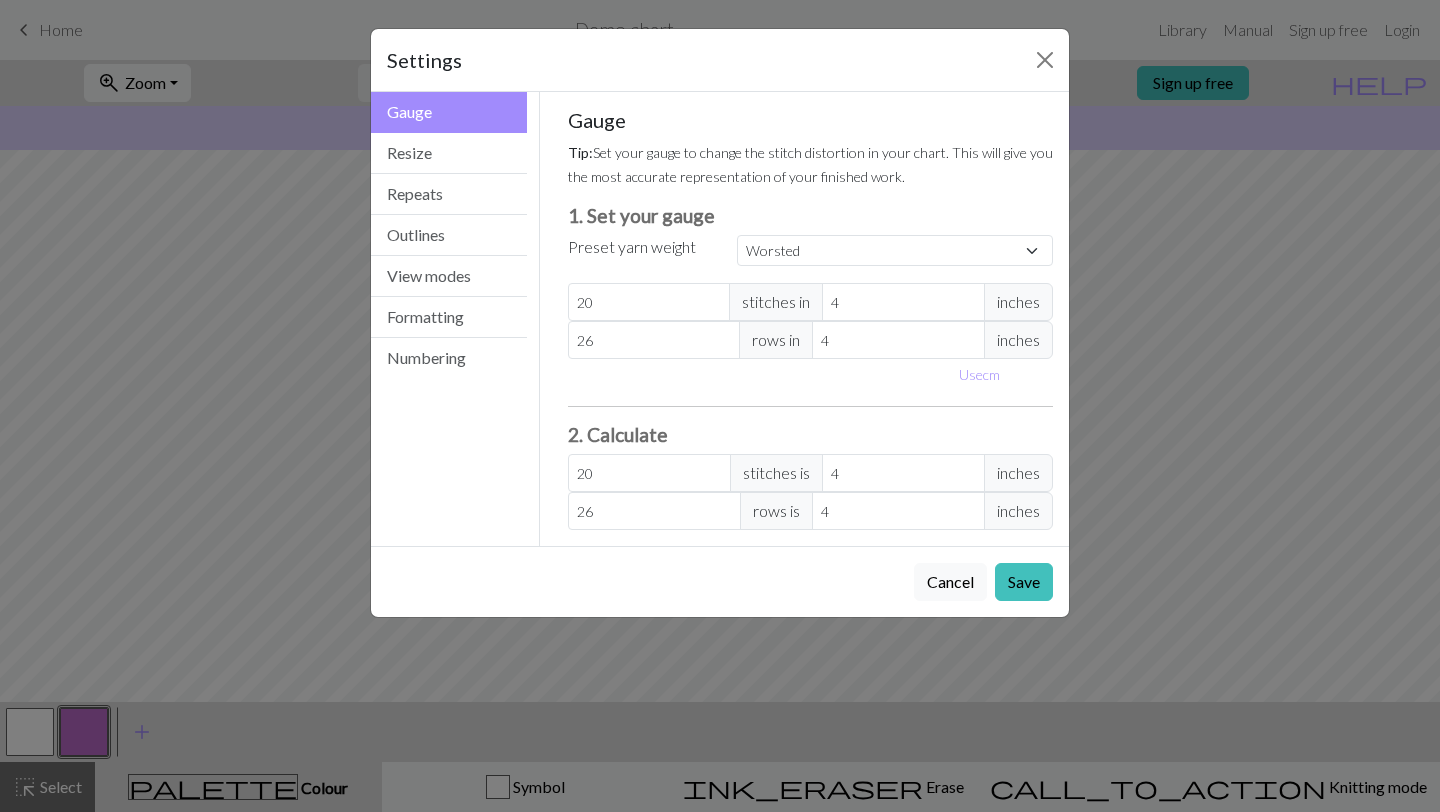 click on "inches" at bounding box center (1018, 302) 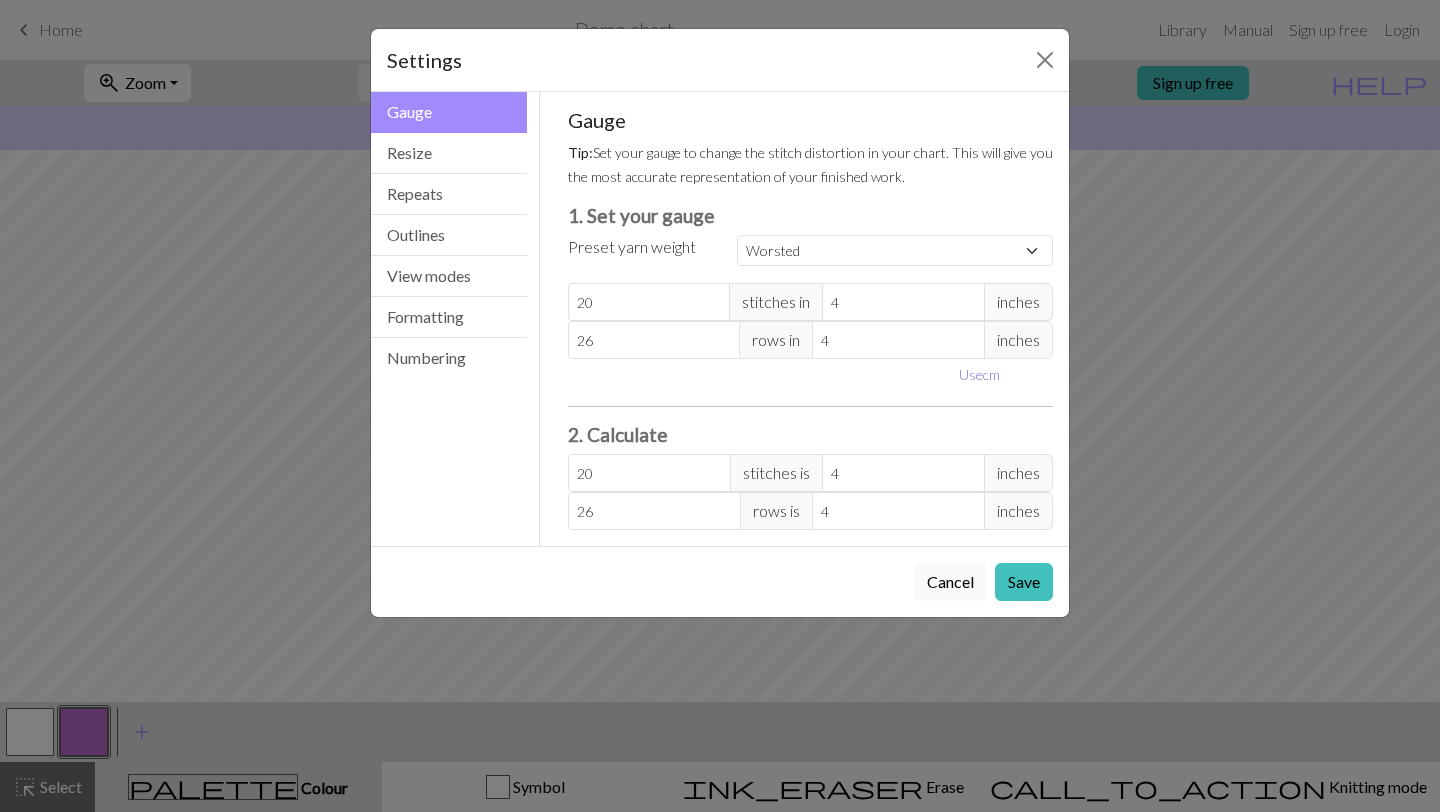 click on "Use  cm" at bounding box center [979, 374] 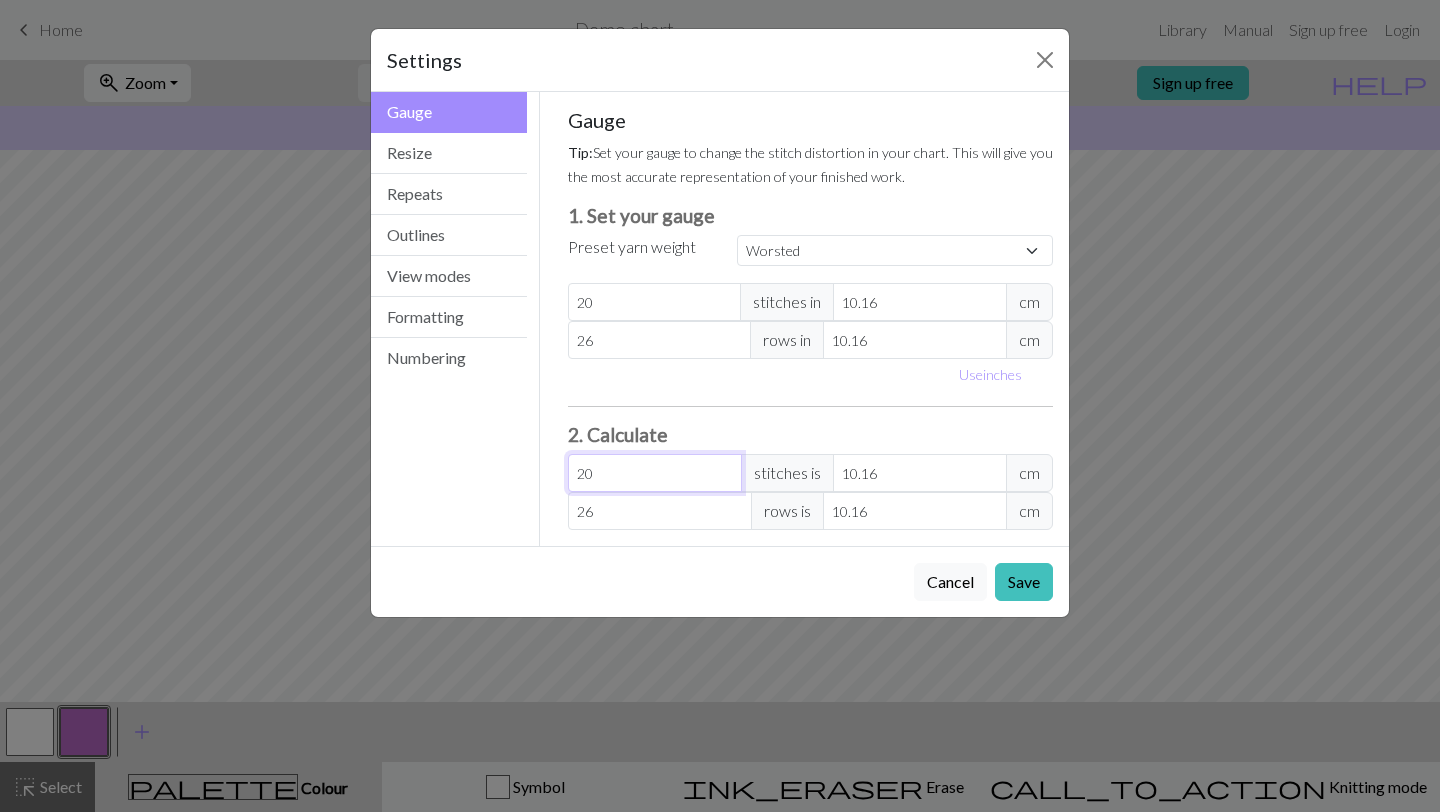 drag, startPoint x: 666, startPoint y: 474, endPoint x: 505, endPoint y: 474, distance: 161 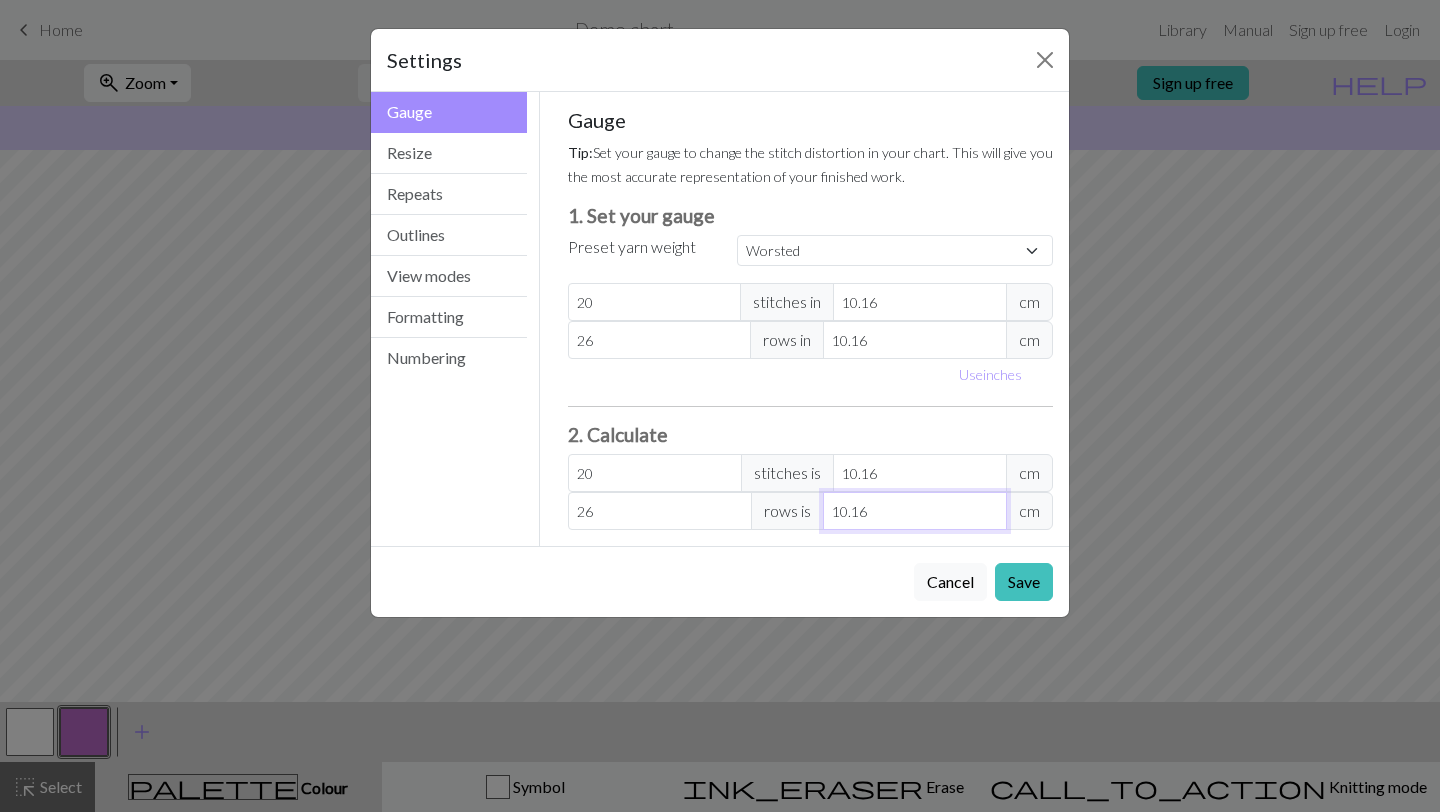 click on "10.16" at bounding box center (915, 511) 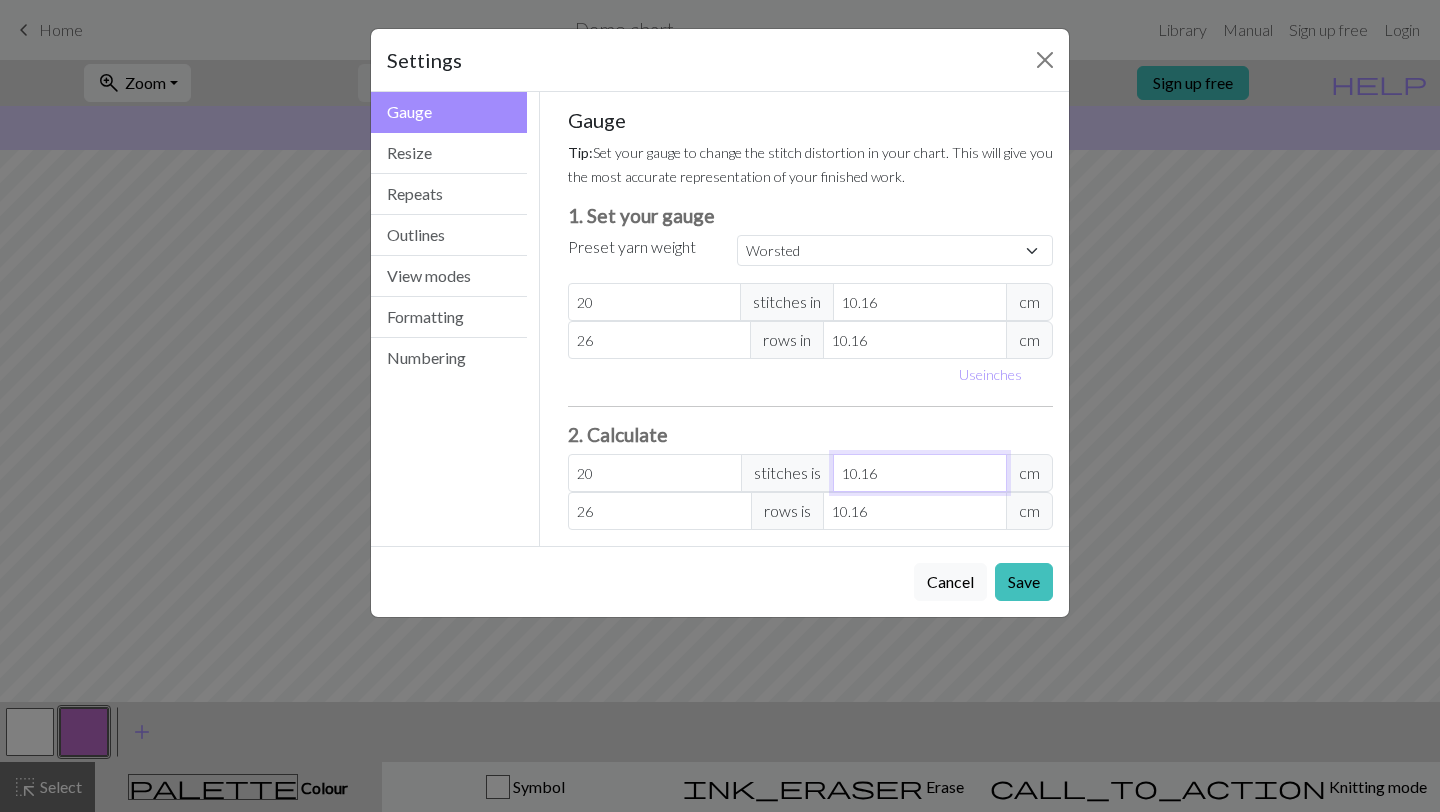 drag, startPoint x: 907, startPoint y: 480, endPoint x: 766, endPoint y: 480, distance: 141 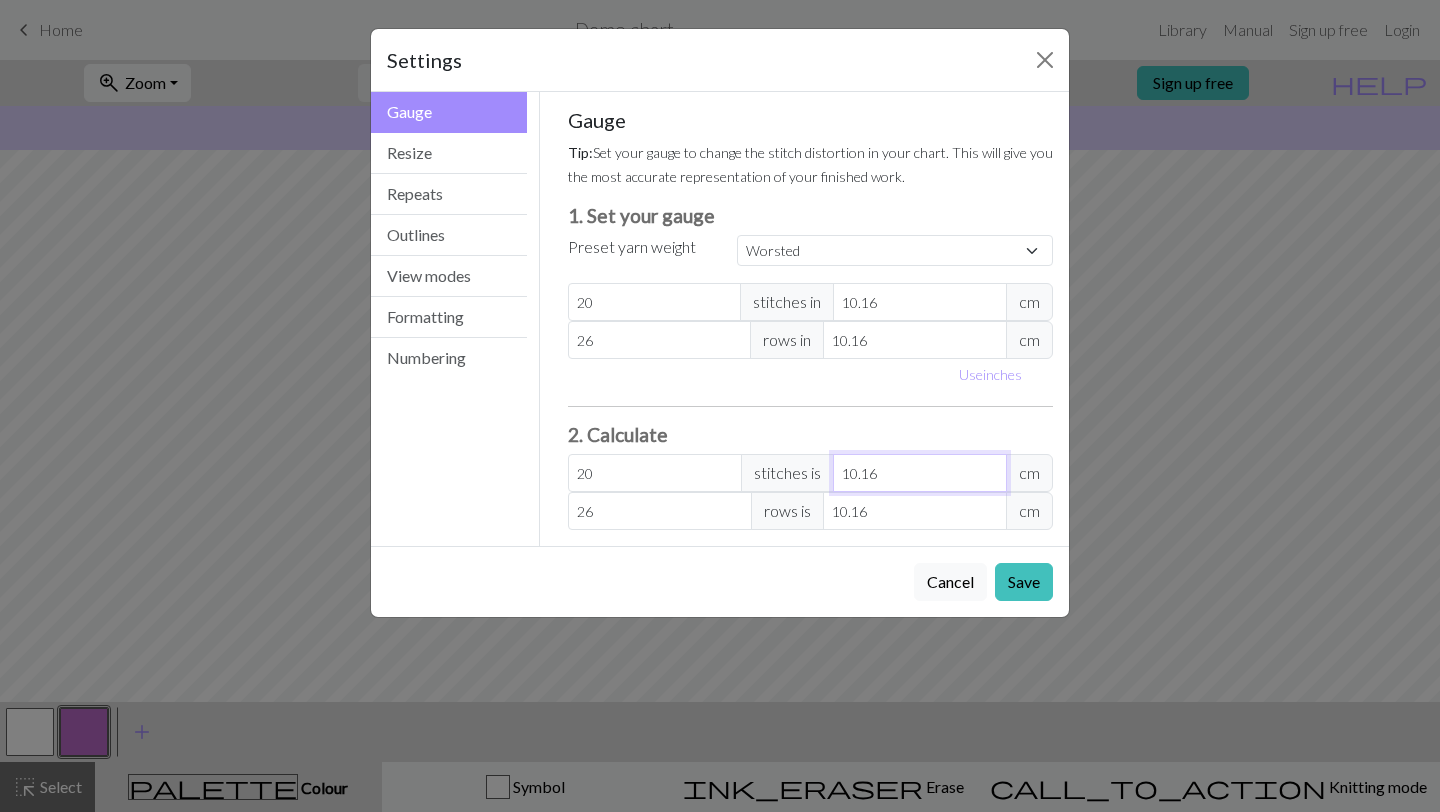 type on "7.87" 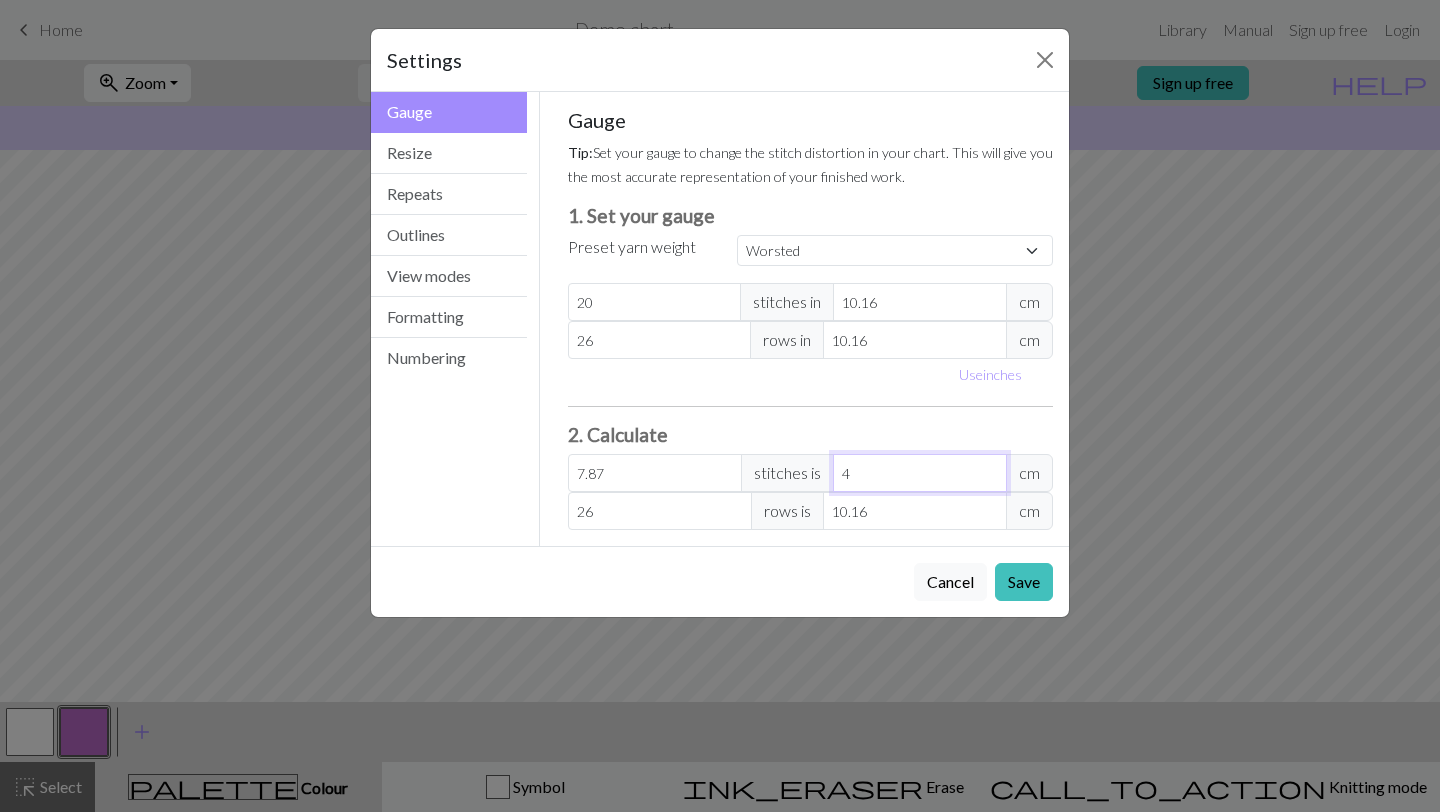type on "94.49" 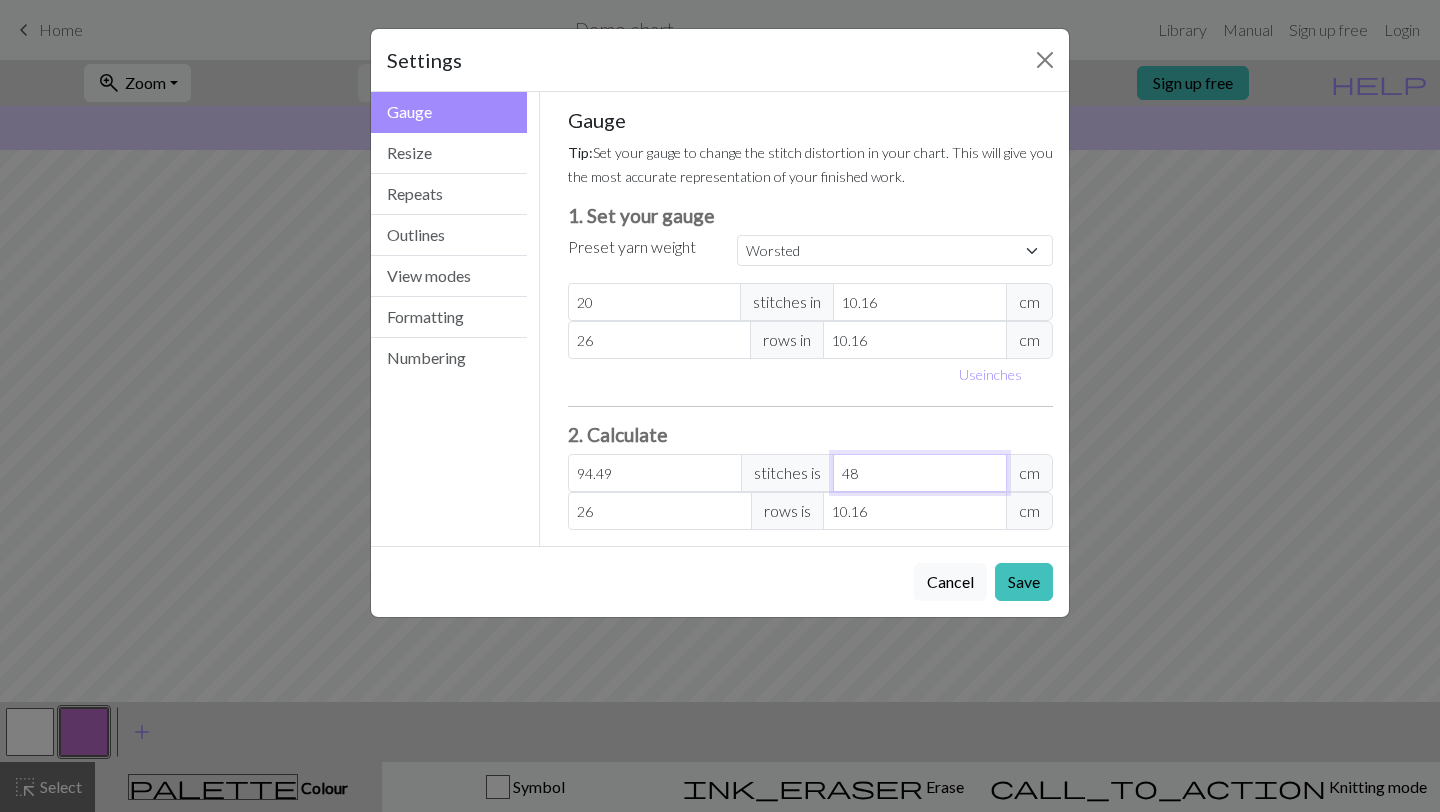 type on "48" 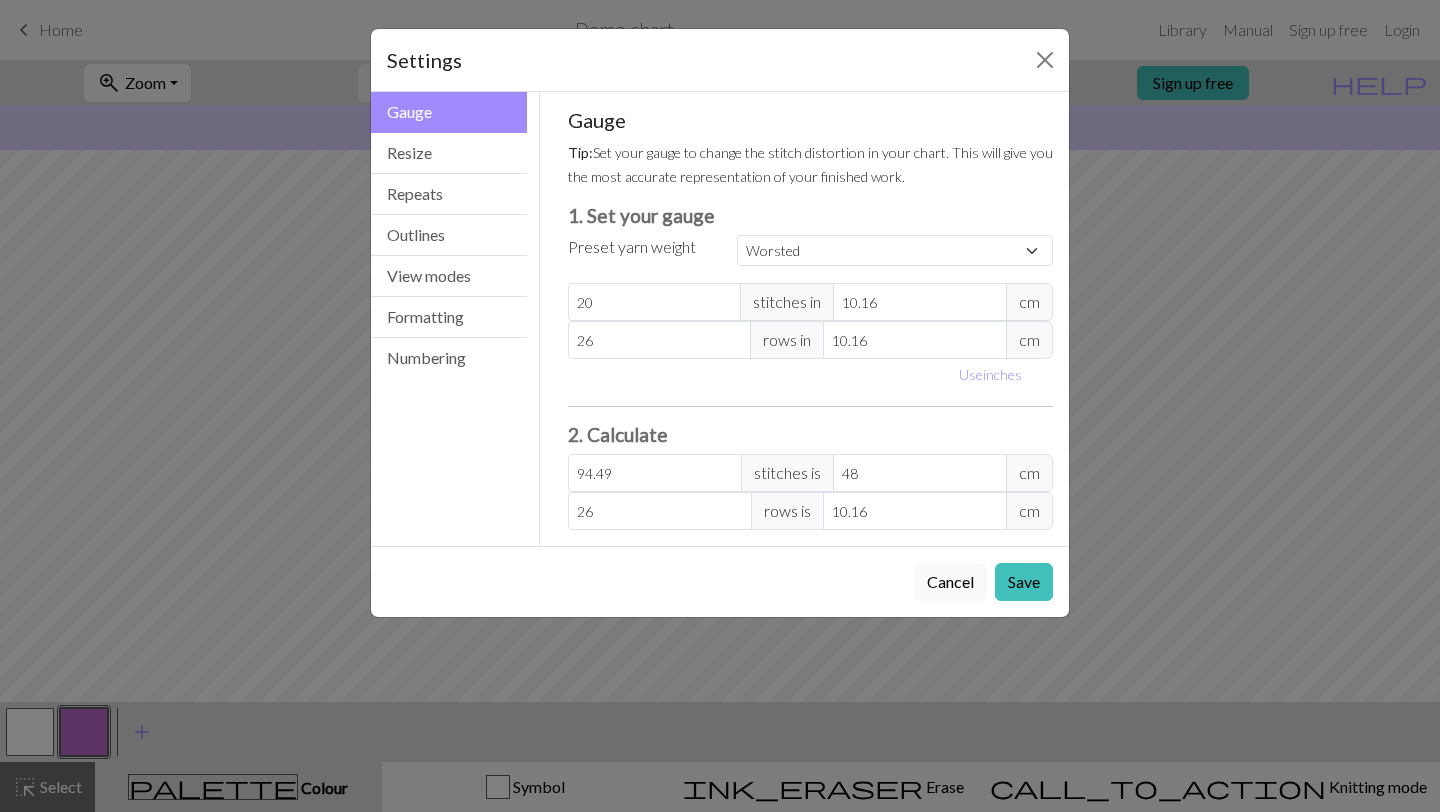click on "Settings Gauge Gauge Resize Repeats Outlines View modes Formatting Numbering Gauge Resize Repeats Outlines View modes Formatting Numbering Gauge Tip: Set your gauge to change the stitch distortion in your chart. This will give you the most accurate representation of your finished work. 1. Set your gauge Preset yarn weight Custom Square Lace Light Fingering Fingering Sport Double knit Worsted Aran Bulky Super Bulky [NUMBER] stitches in [MEASUREMENT] [NUMBER] rows in [MEASUREMENT] Use inches 2. Calculate [NUMBER] stitches is [MEASUREMENT] [NUMBER] rows is [MEASUREMENT] Resize your chart Tip: Changes will be applied from the bottom right. To change rows and columns in other areas (e.g. within the chart or at the top), use the select tool or click the grid numbers to select then insert or remove from the top toolbar. Width [NUMBER] Height [NUMBER] Repeats workspace_premium Become a Pro user to visualise repeats Tip: This will show your entire chart repeated, so you can preview what joining panels look like together. arrow_forward Horizontal [NUMBER] arrow_downward" at bounding box center (720, 406) 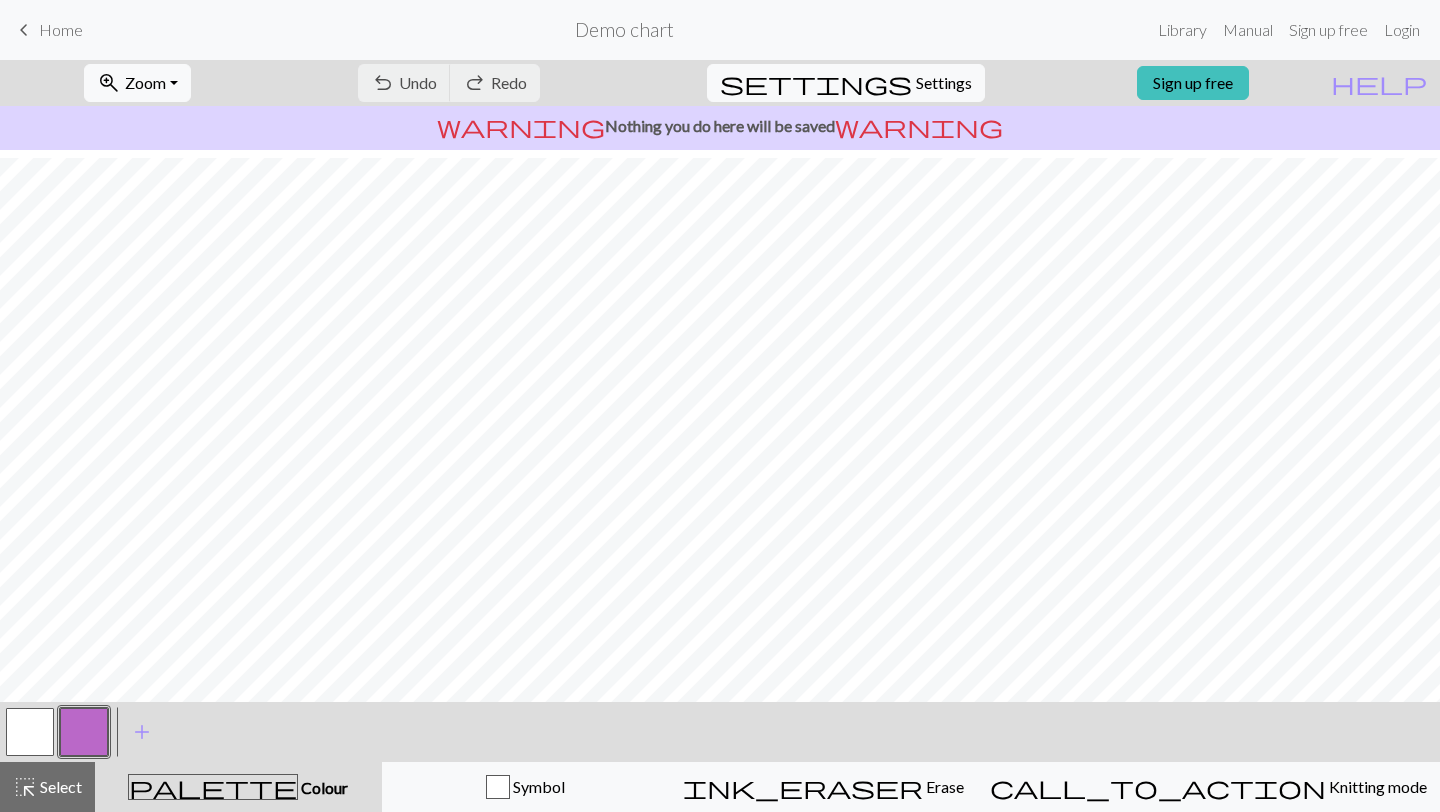 scroll, scrollTop: 0, scrollLeft: 0, axis: both 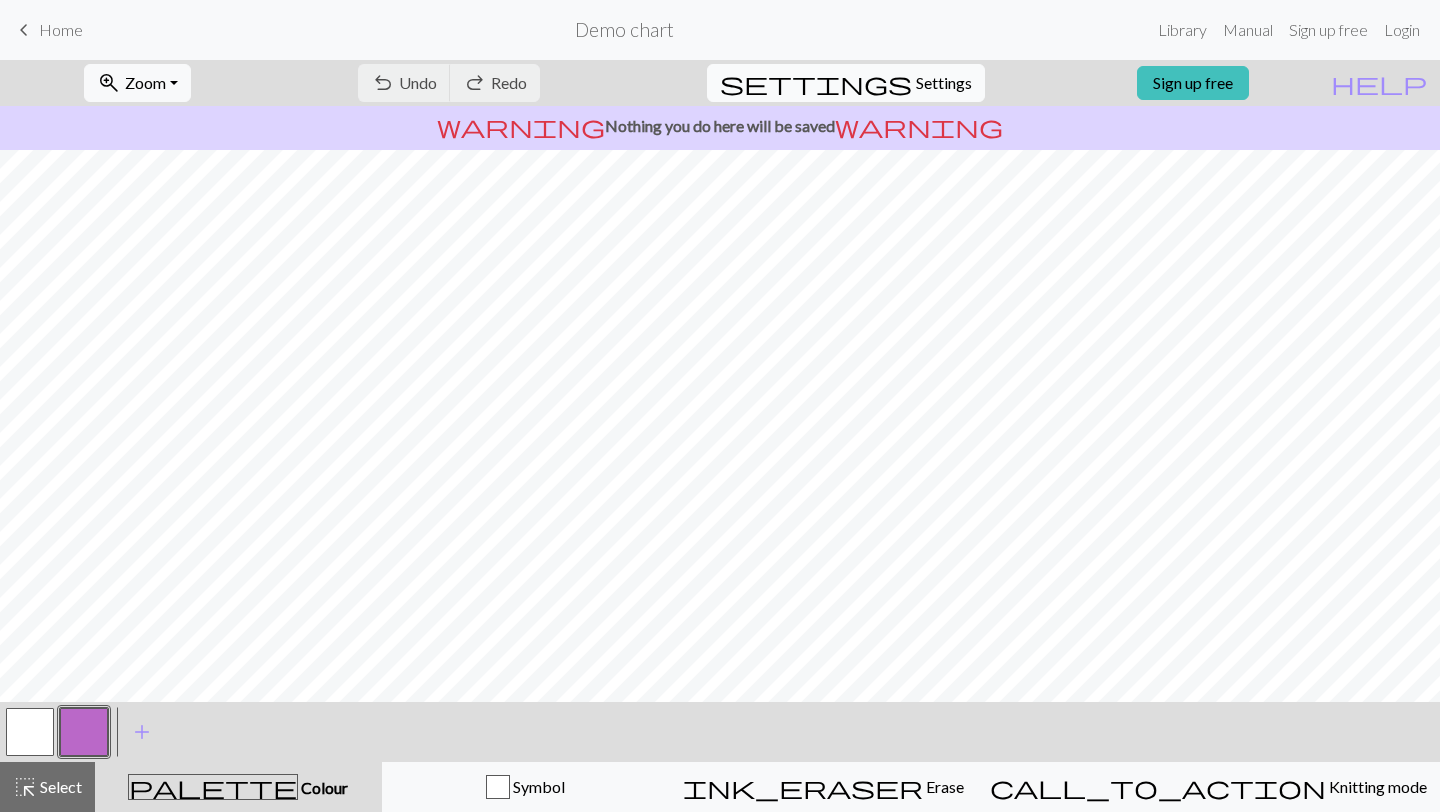 click on "Settings" at bounding box center [944, 83] 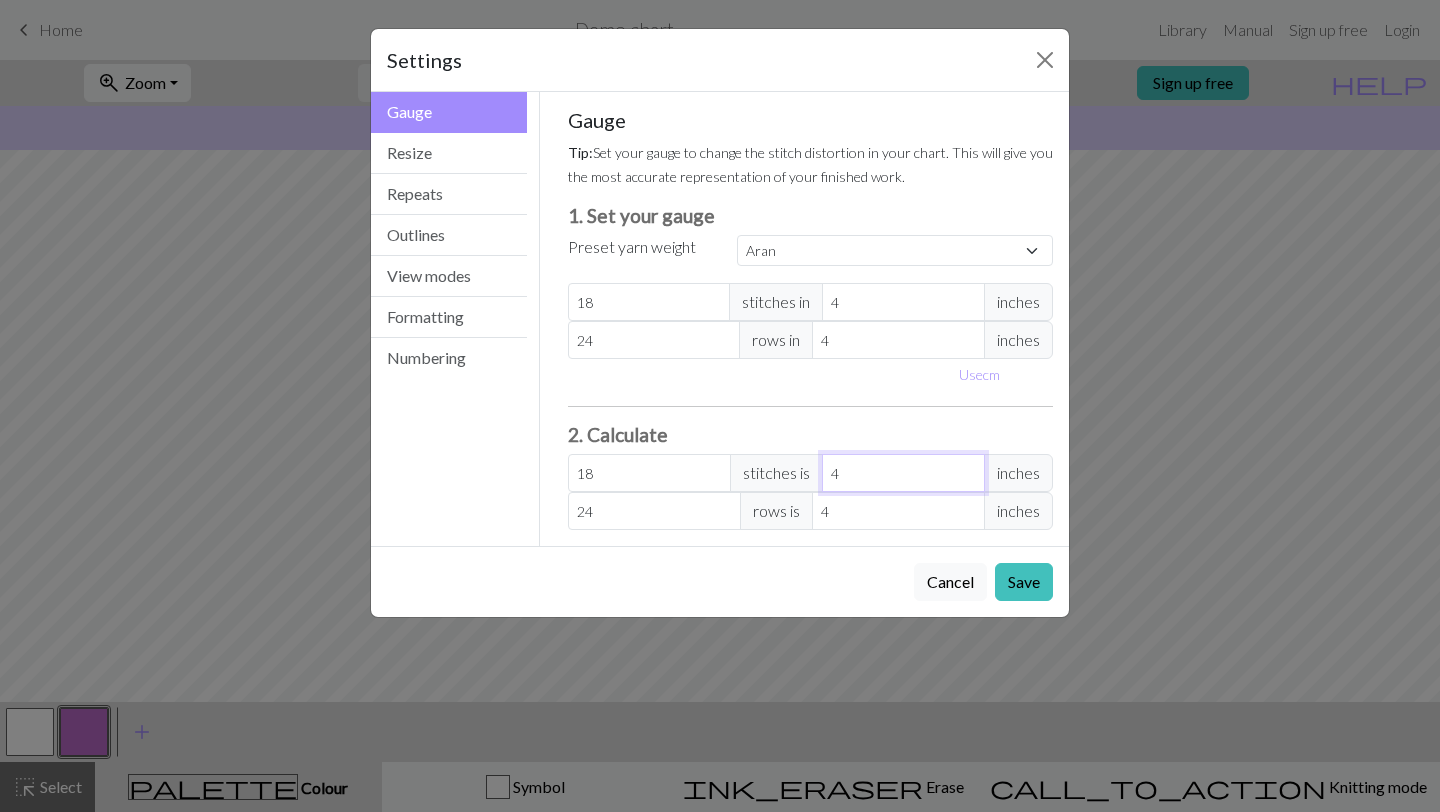 drag, startPoint x: 856, startPoint y: 474, endPoint x: 785, endPoint y: 481, distance: 71.34424 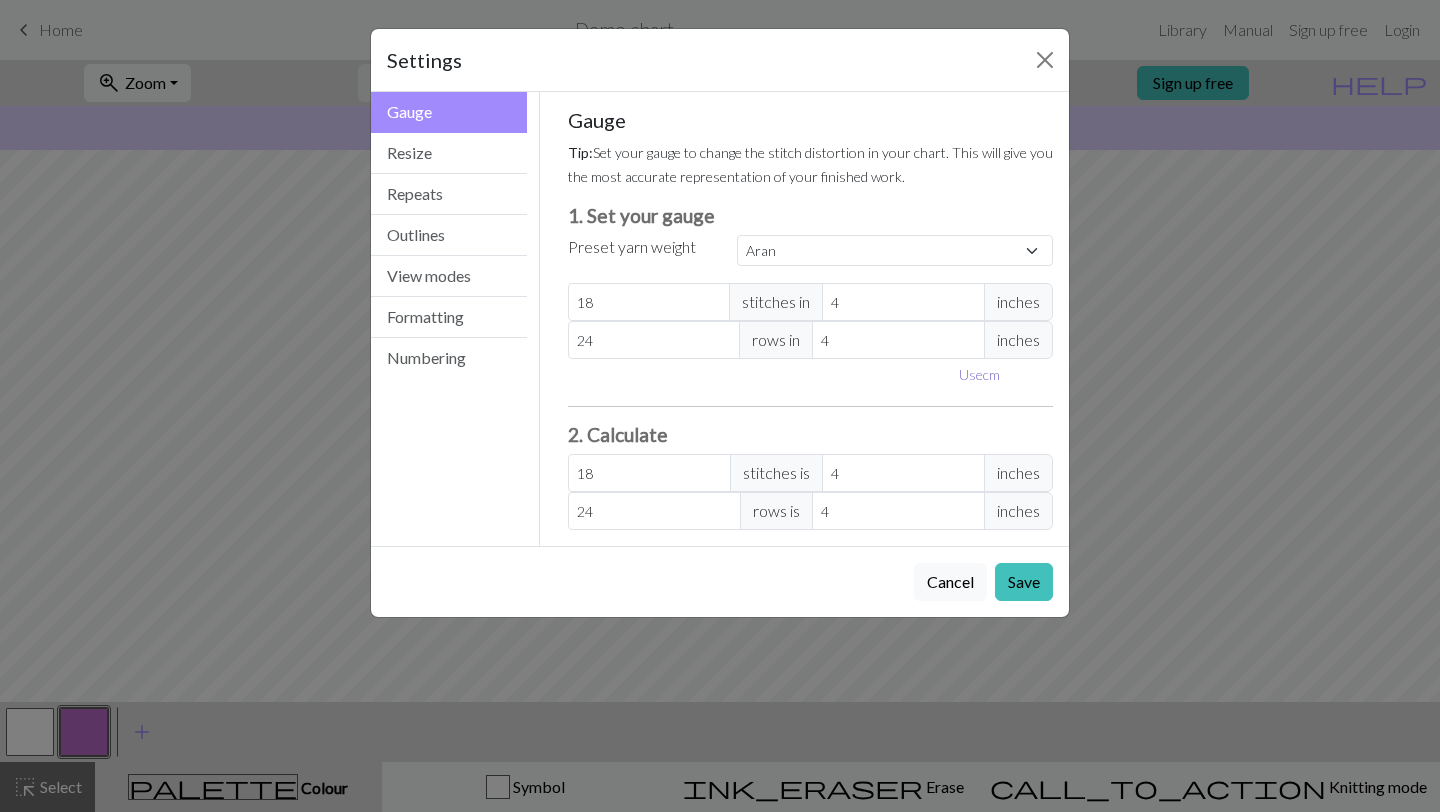 click on "Use  cm" at bounding box center [979, 374] 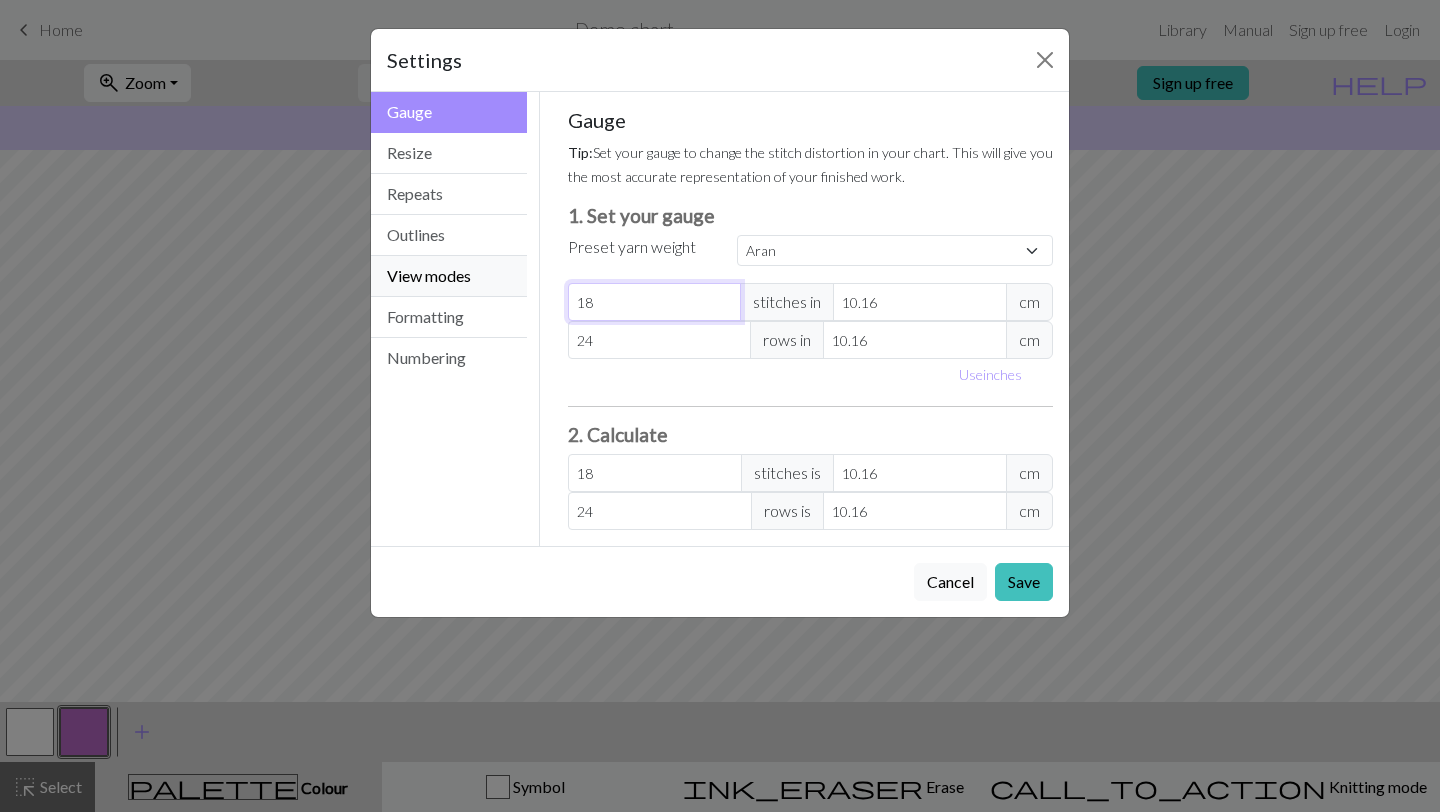 drag, startPoint x: 648, startPoint y: 314, endPoint x: 511, endPoint y: 291, distance: 138.91724 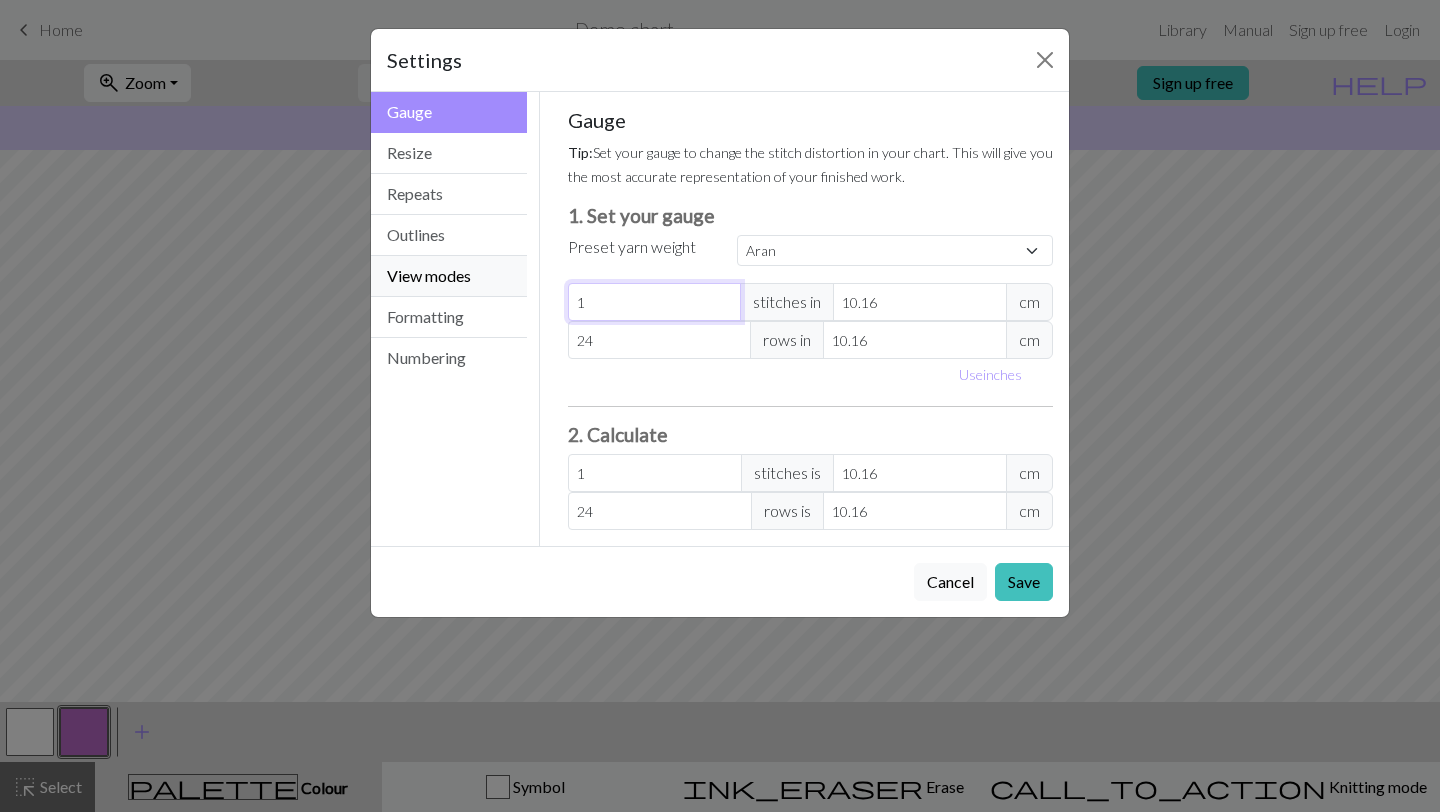 type on "11" 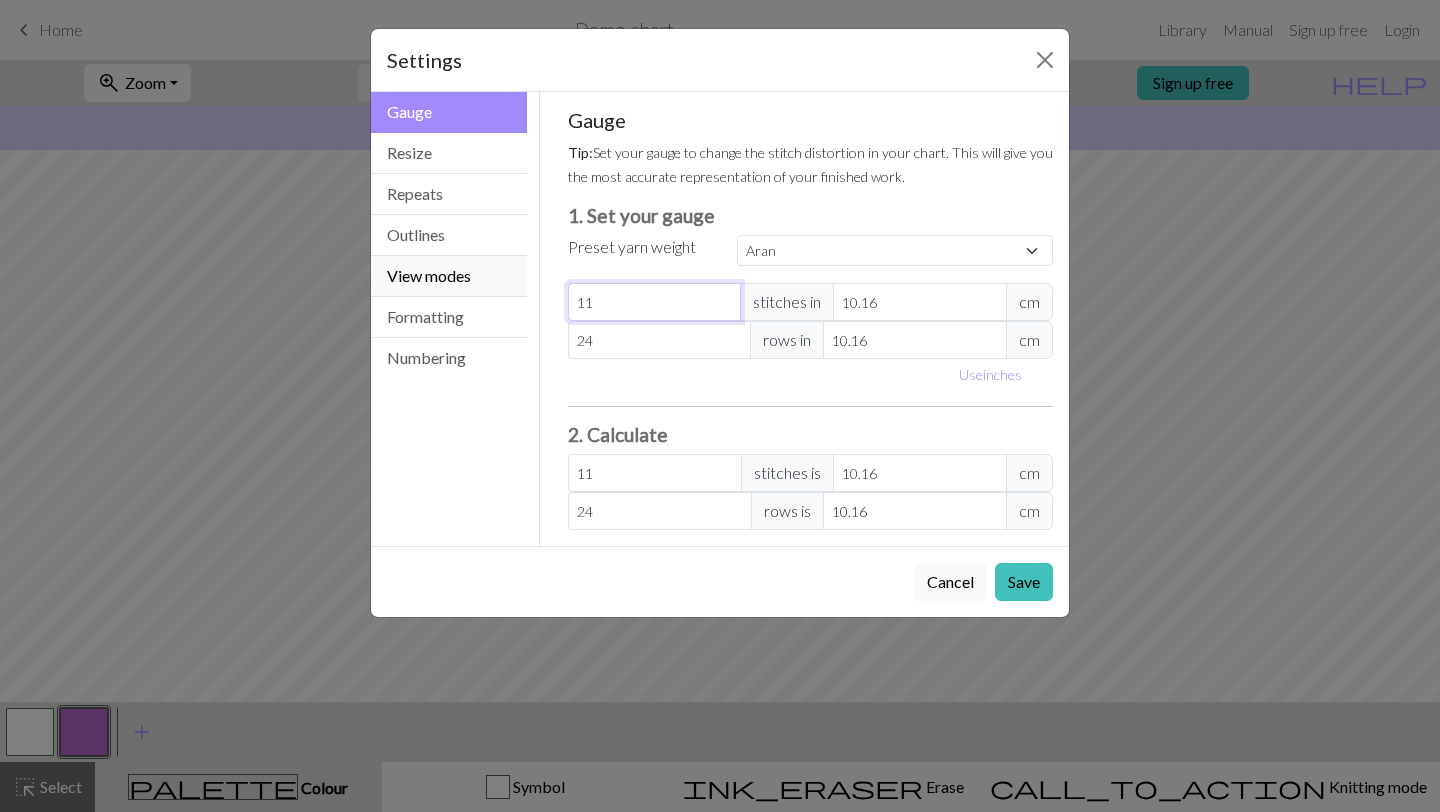 type on "119" 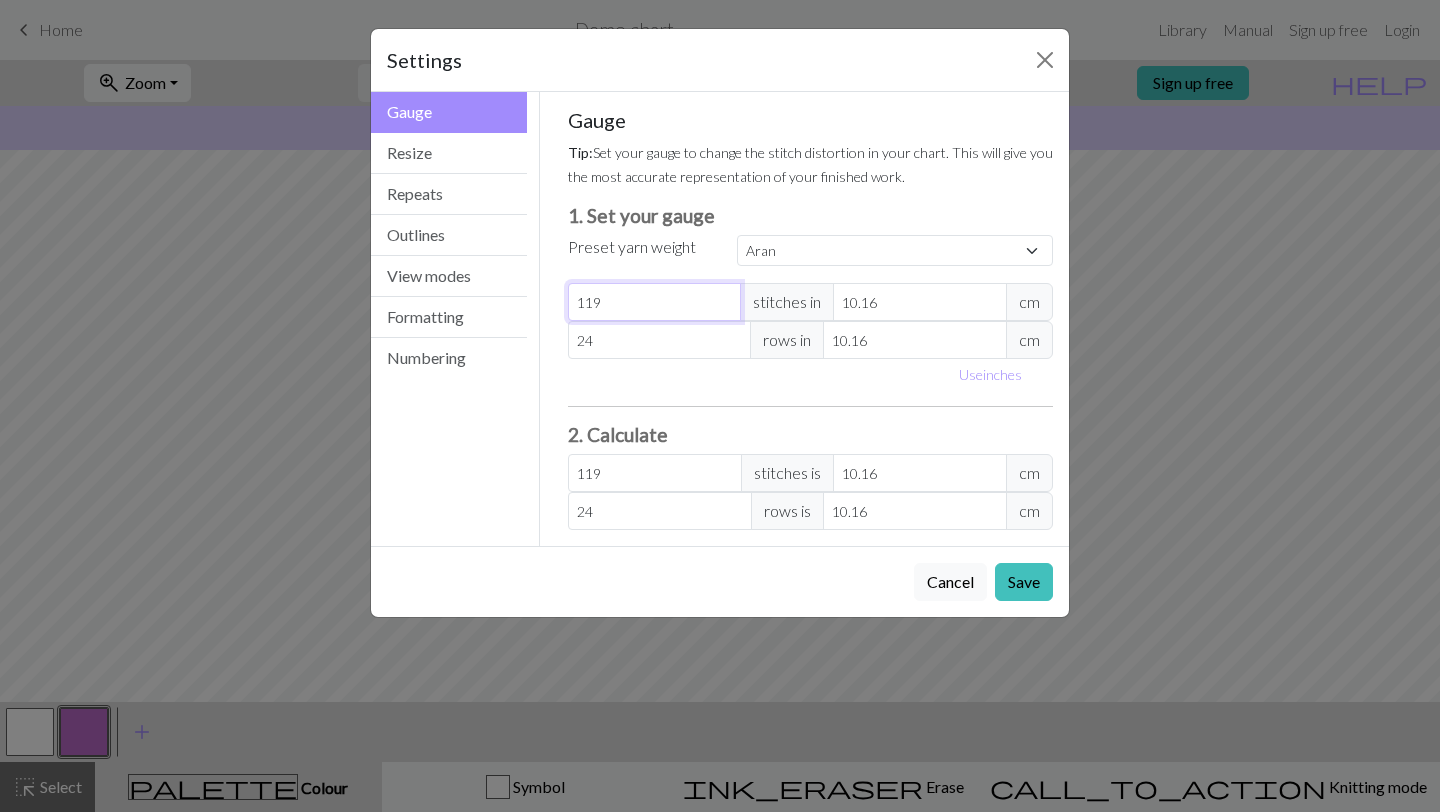 type on "119" 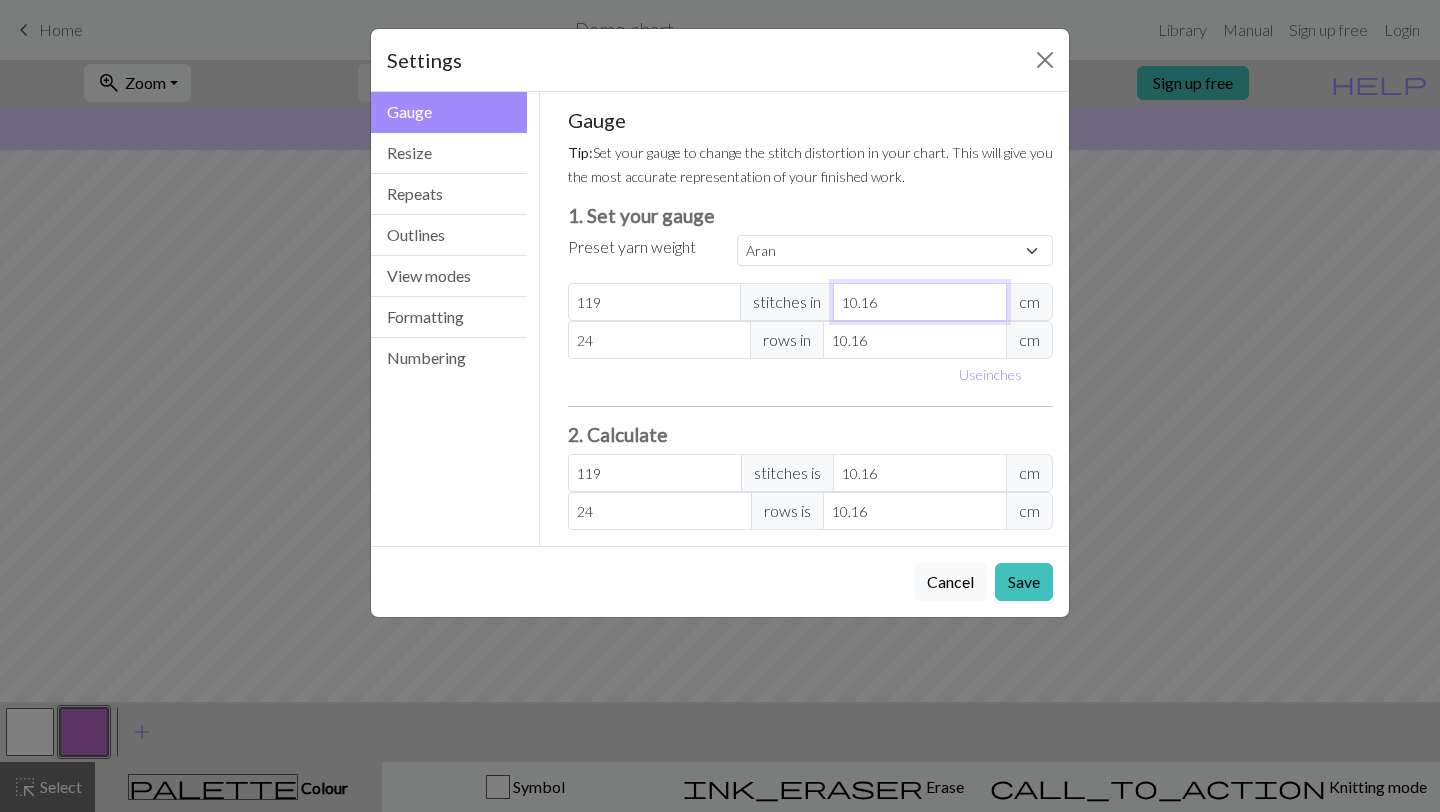 drag, startPoint x: 904, startPoint y: 300, endPoint x: 784, endPoint y: 306, distance: 120.14991 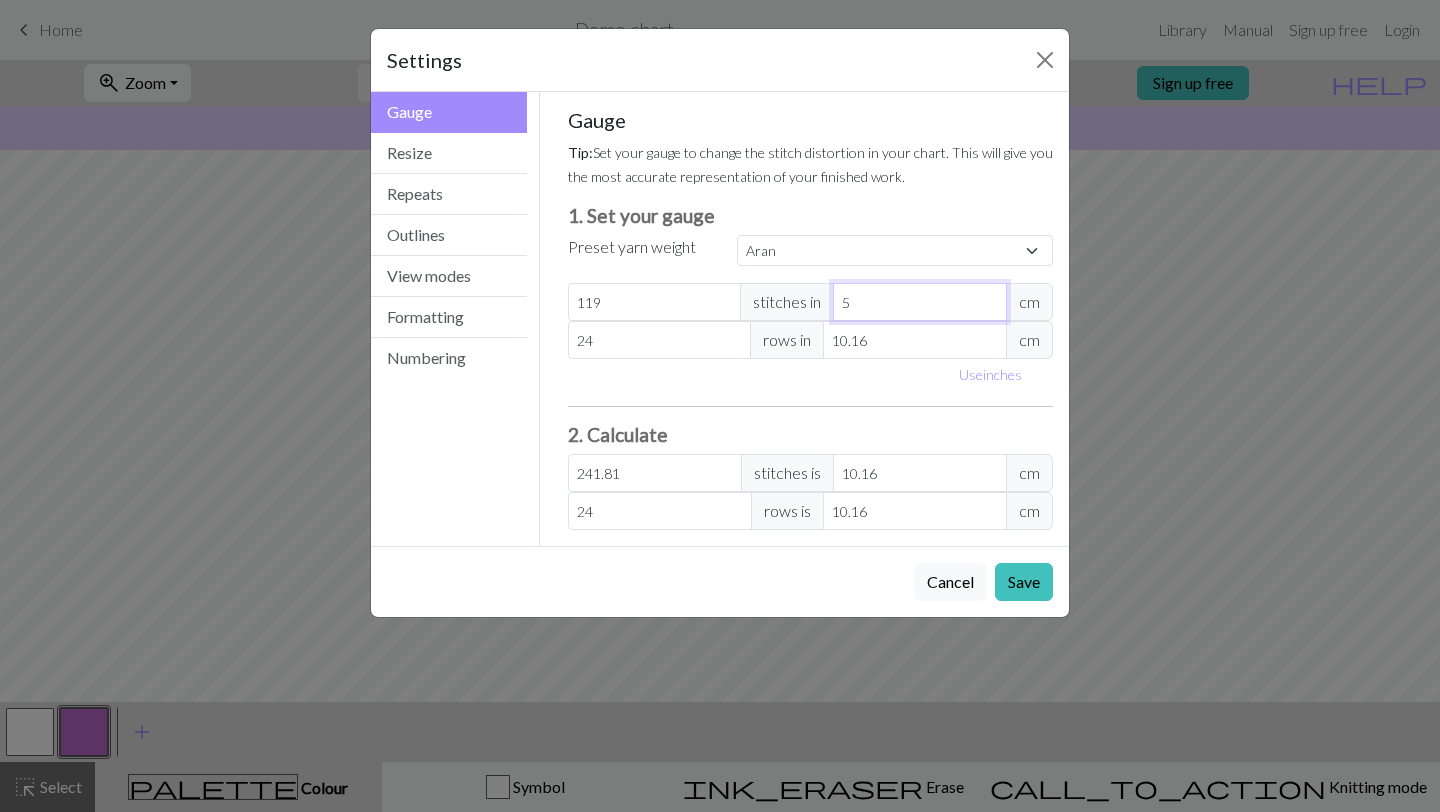 type on "57" 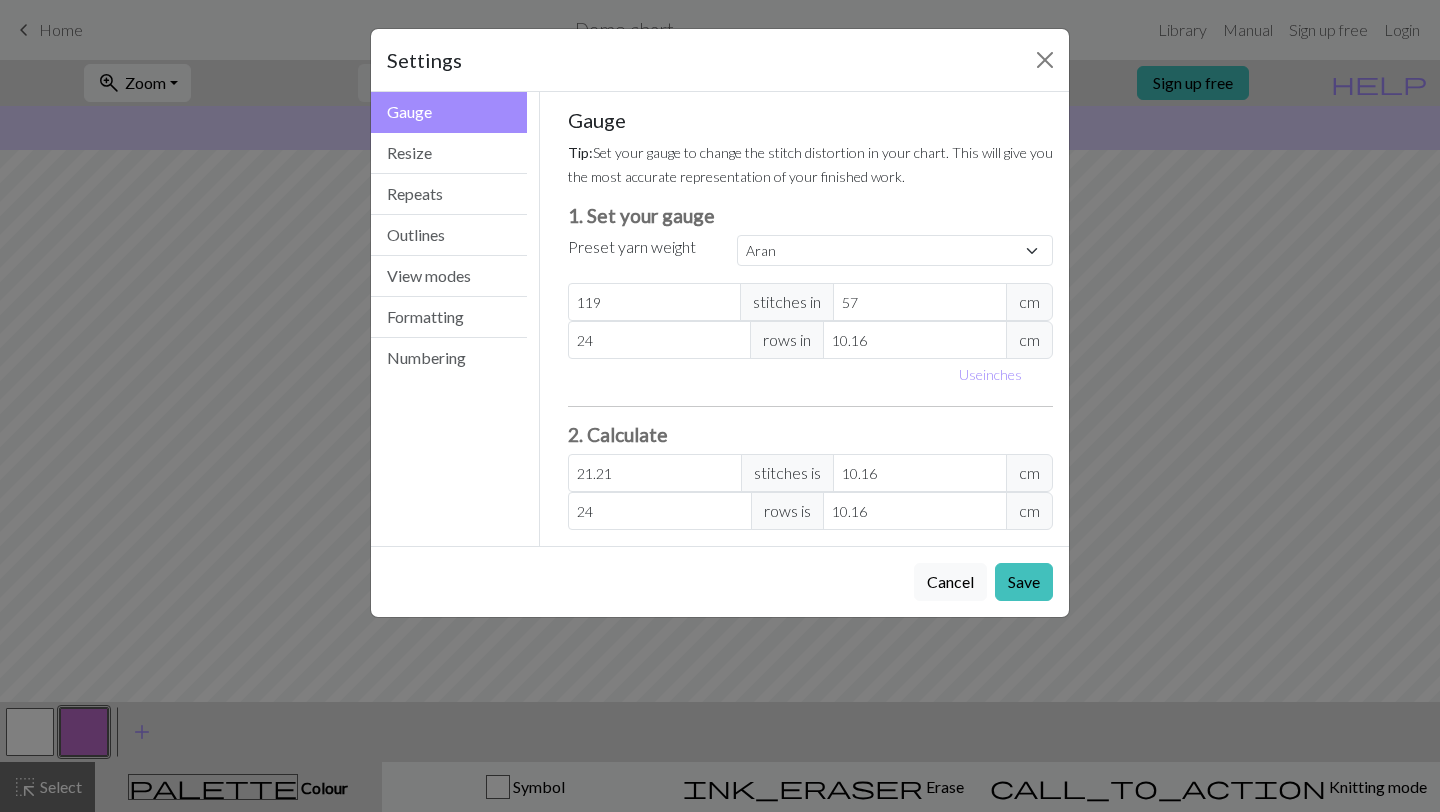 click on "Gauge Tip: Set your gauge to change the stitch distortion in your chart. This will give you the most accurate representation of your finished work. 1. Set your gauge Preset yarn weight Custom Square Lace Light Fingering Fingering Sport Double knit Worsted Aran Bulky Super Bulky [NUMBER] stitches in [MEASUREMENT] [NUMBER] rows in [MEASUREMENT] Use inches 2. Calculate [NUMBER] stitches is [MEASUREMENT] [NUMBER] rows is [MEASUREMENT]" at bounding box center [811, 319] 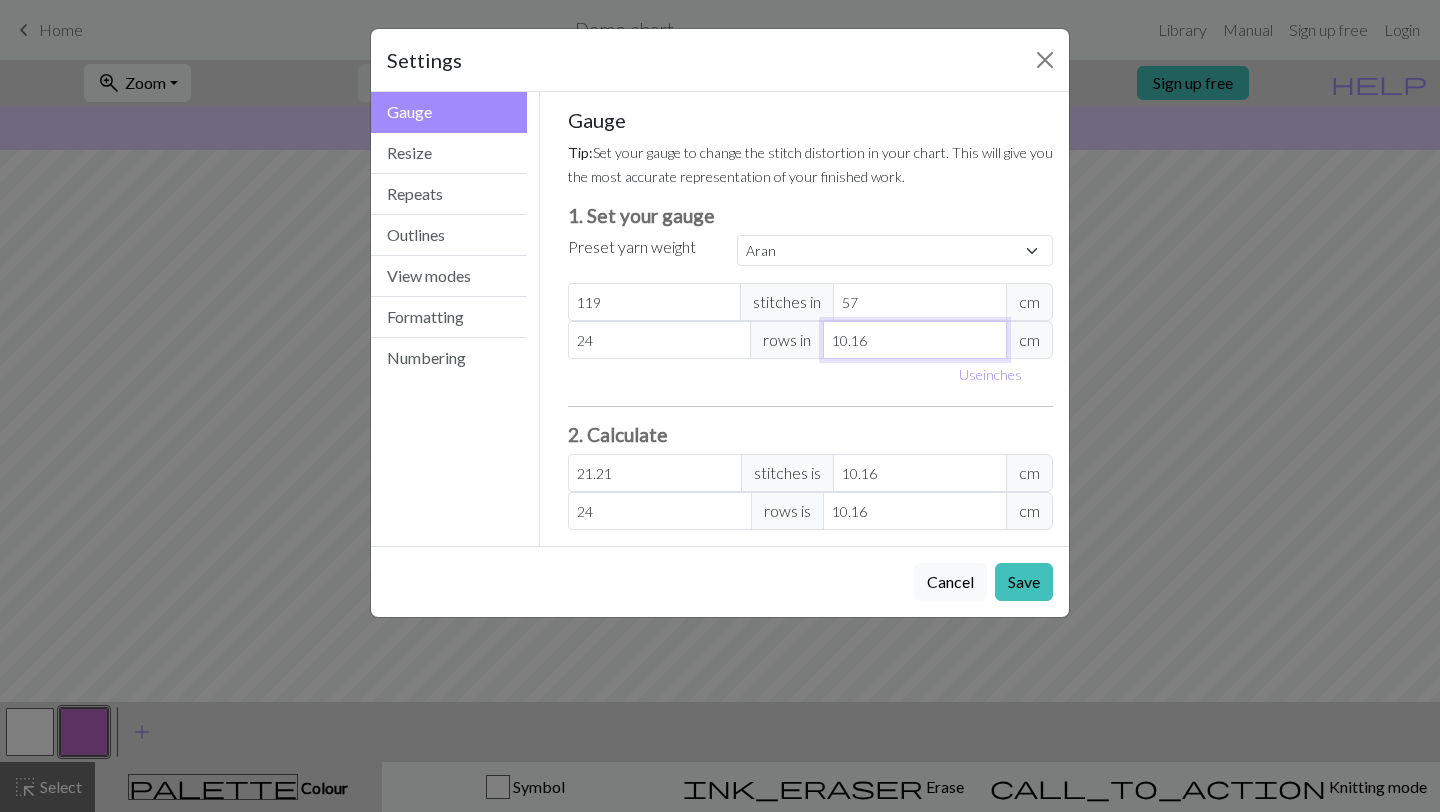 click on "10.16" at bounding box center [915, 340] 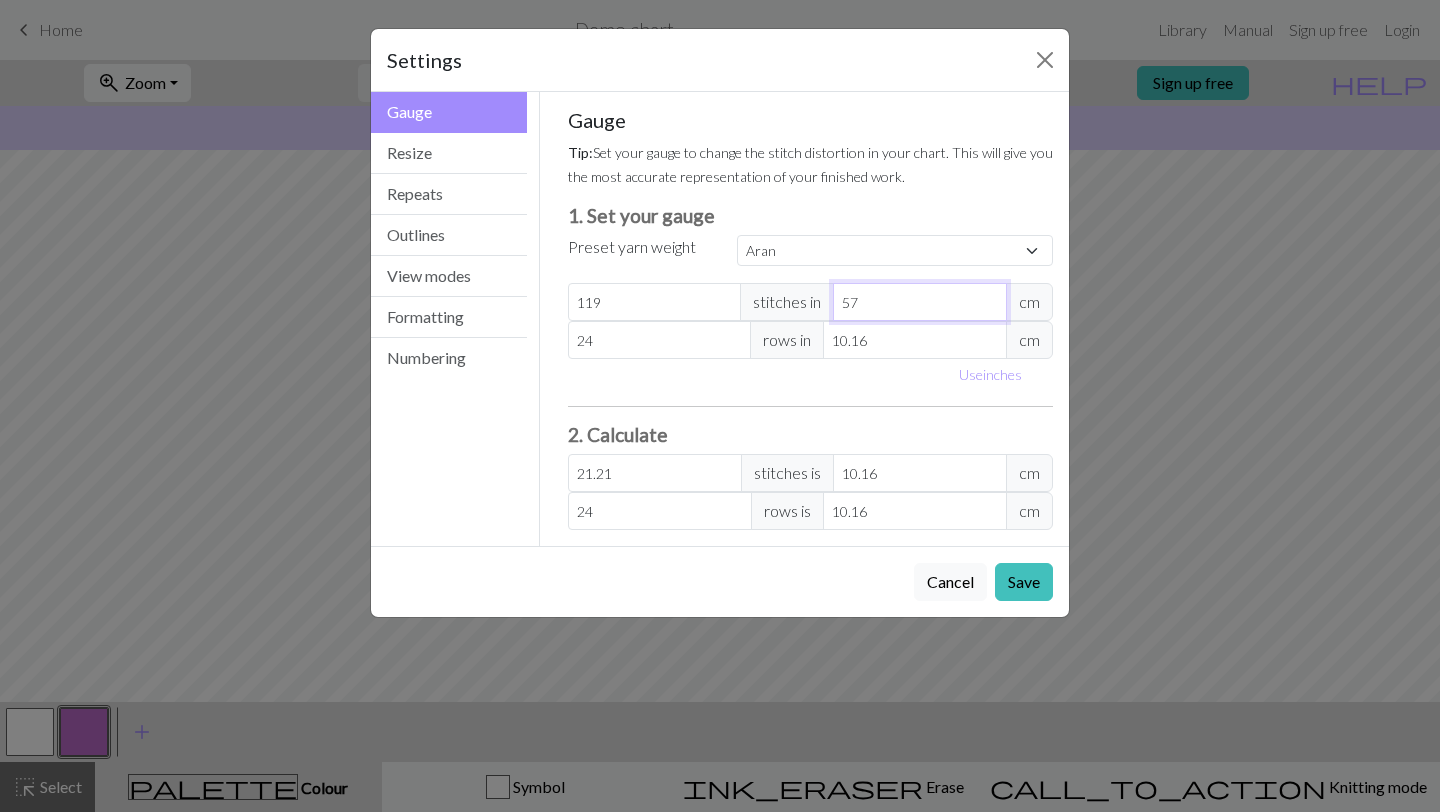 drag, startPoint x: 878, startPoint y: 308, endPoint x: 818, endPoint y: 300, distance: 60.530983 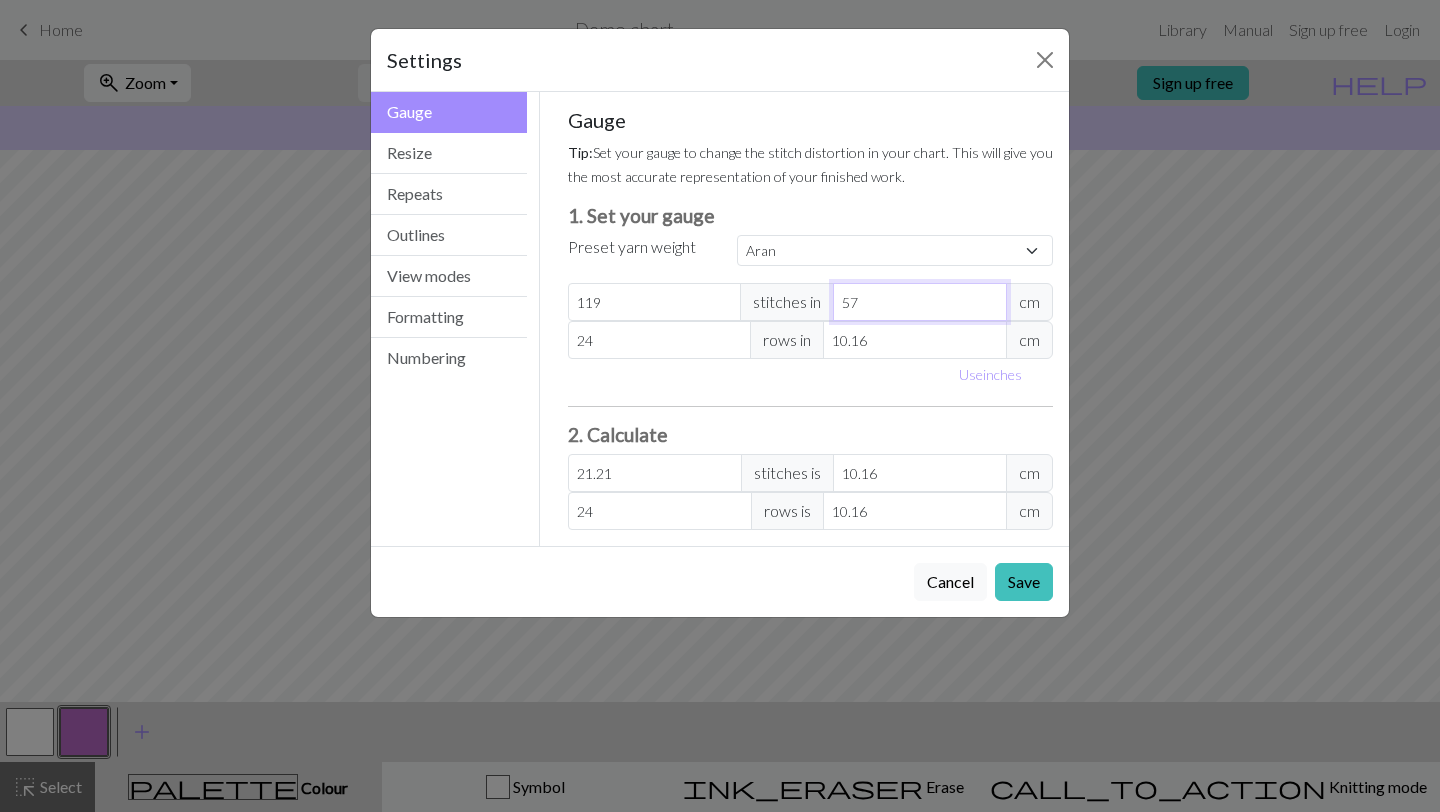 type on "4" 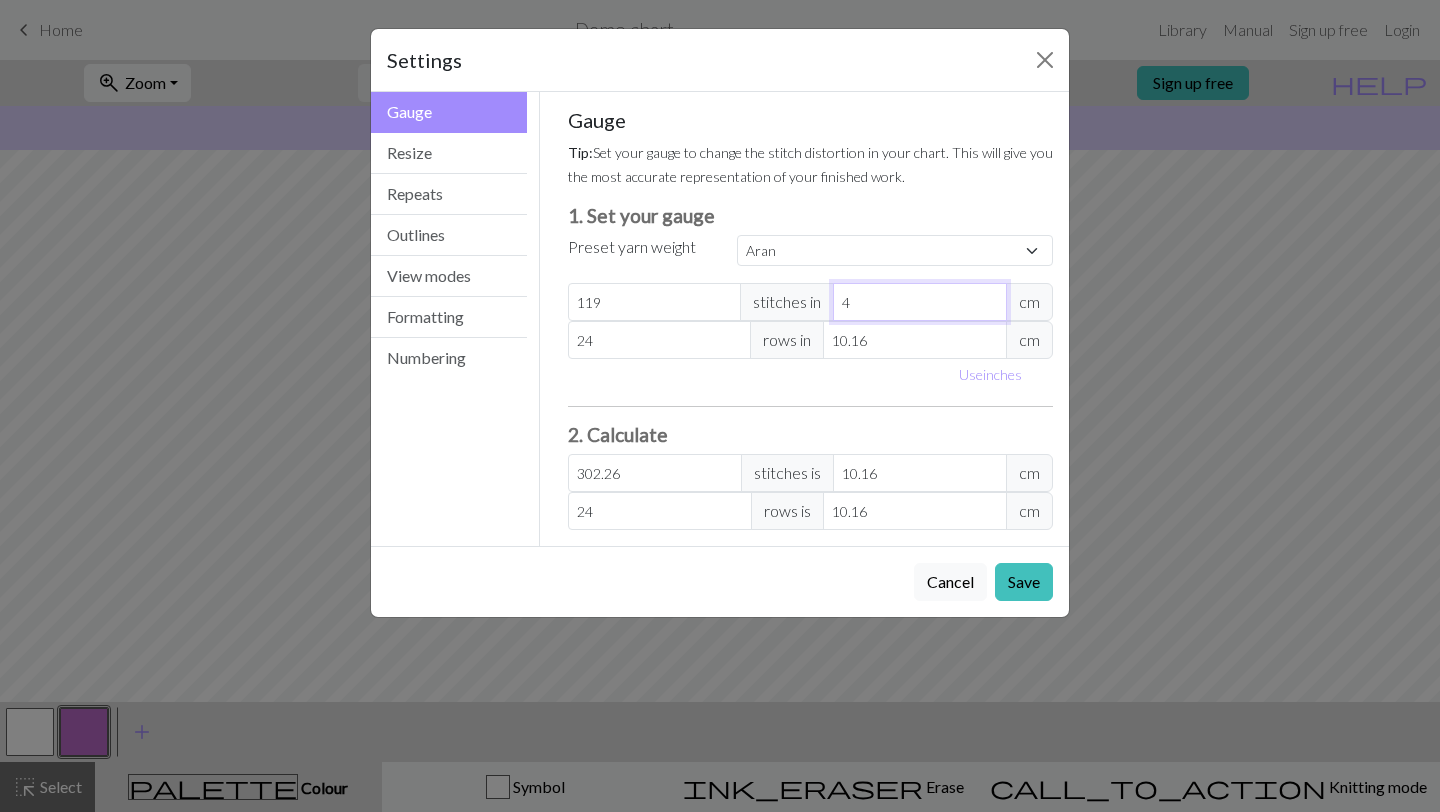 type on "48" 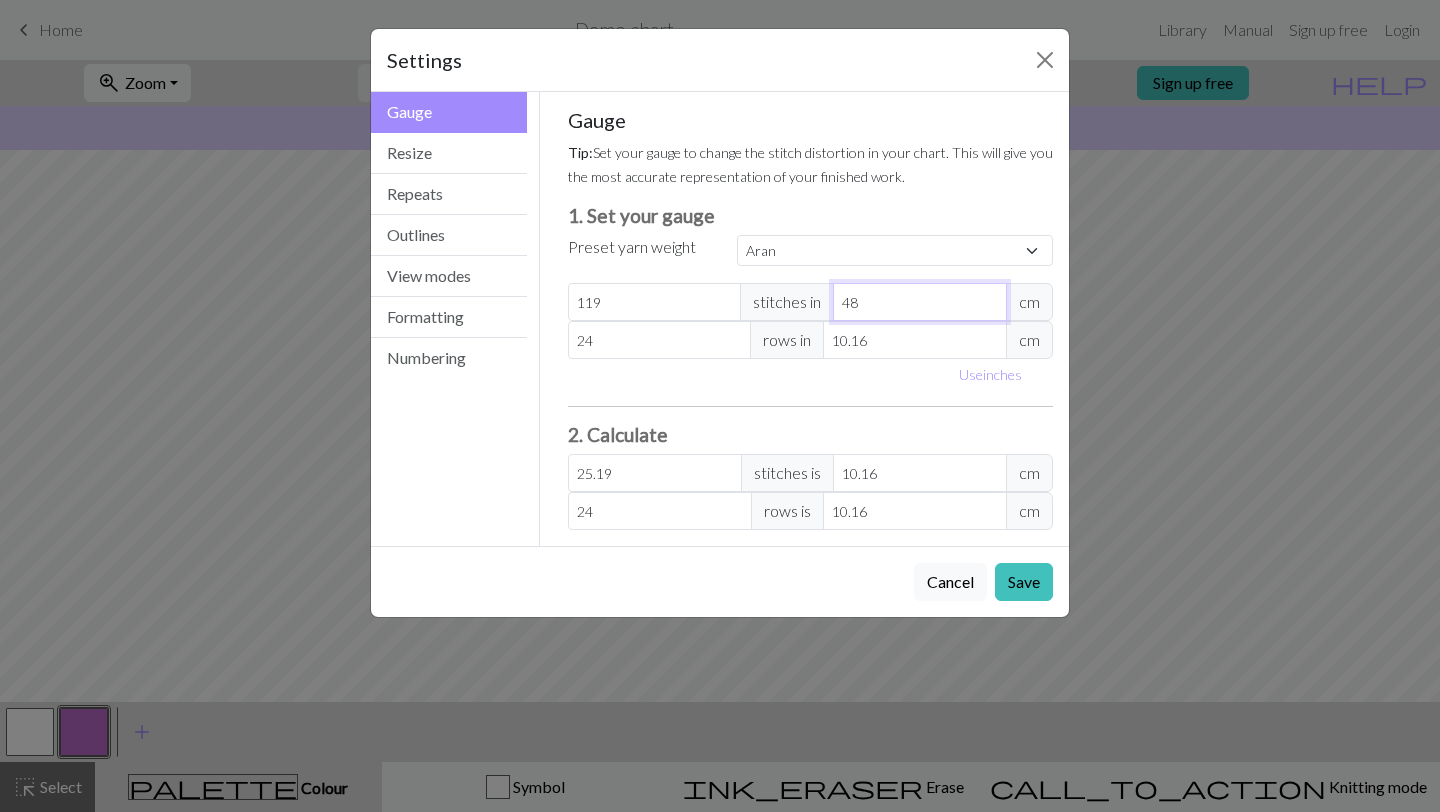 type on "48" 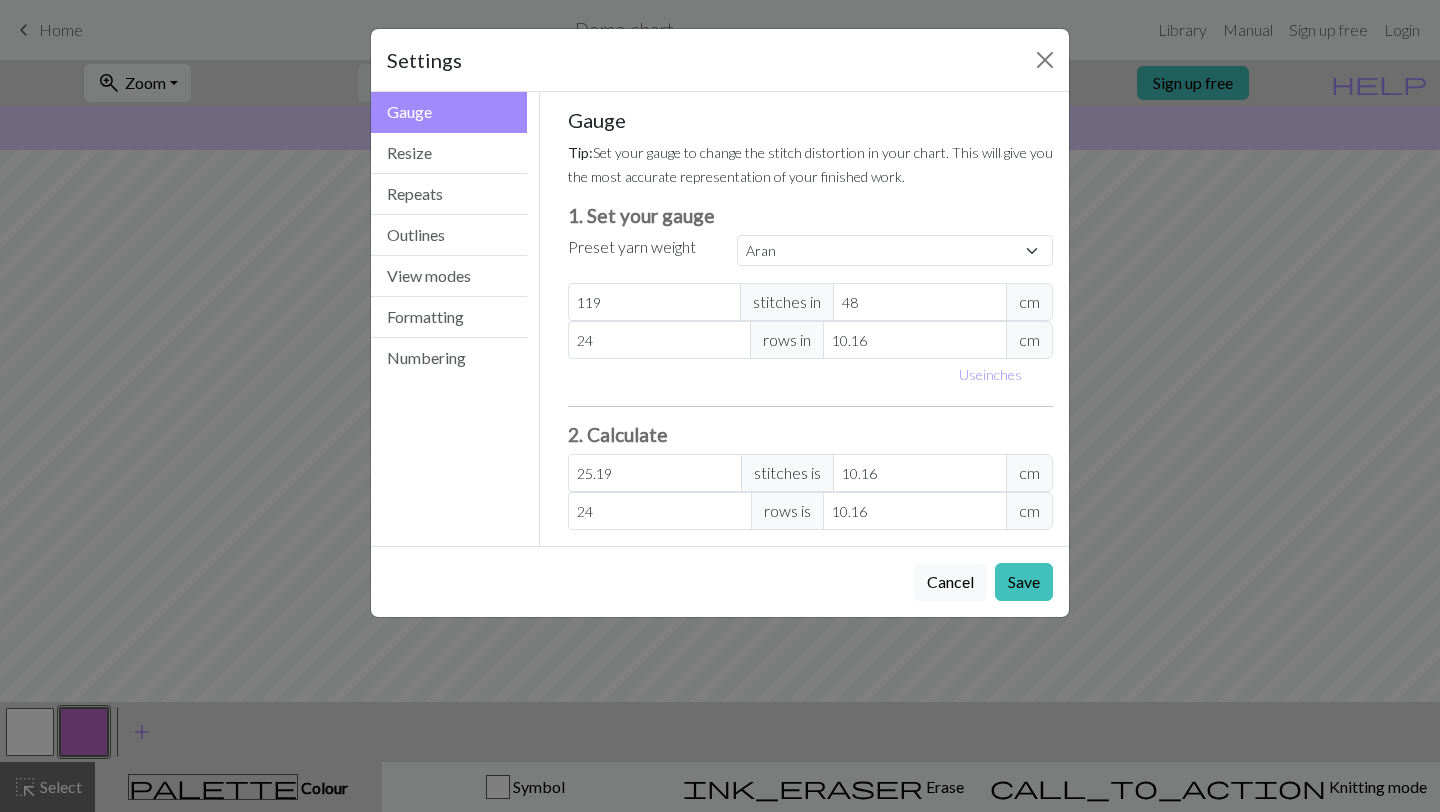 click on "2. Calculate" at bounding box center [811, 434] 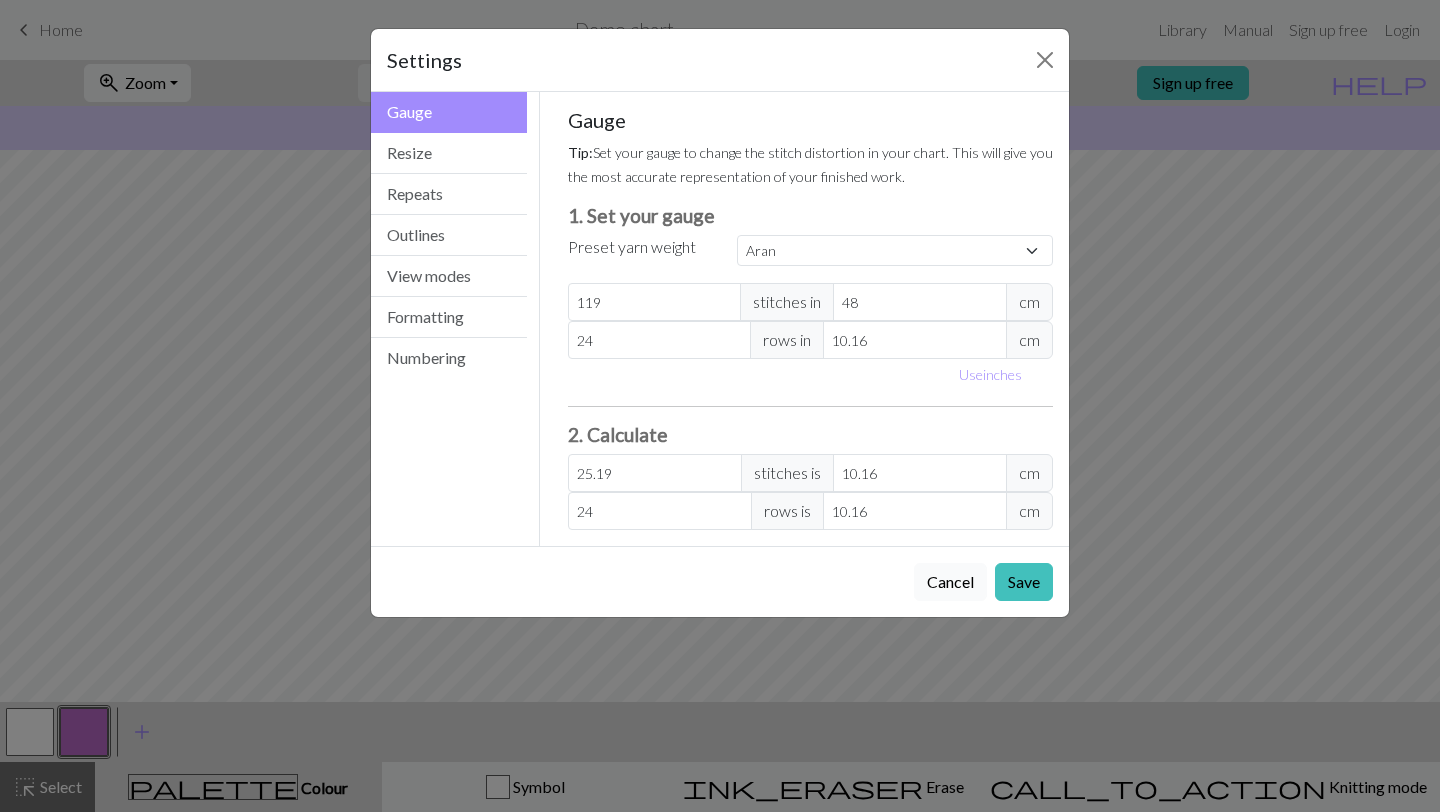 click on "Cancel" at bounding box center (950, 582) 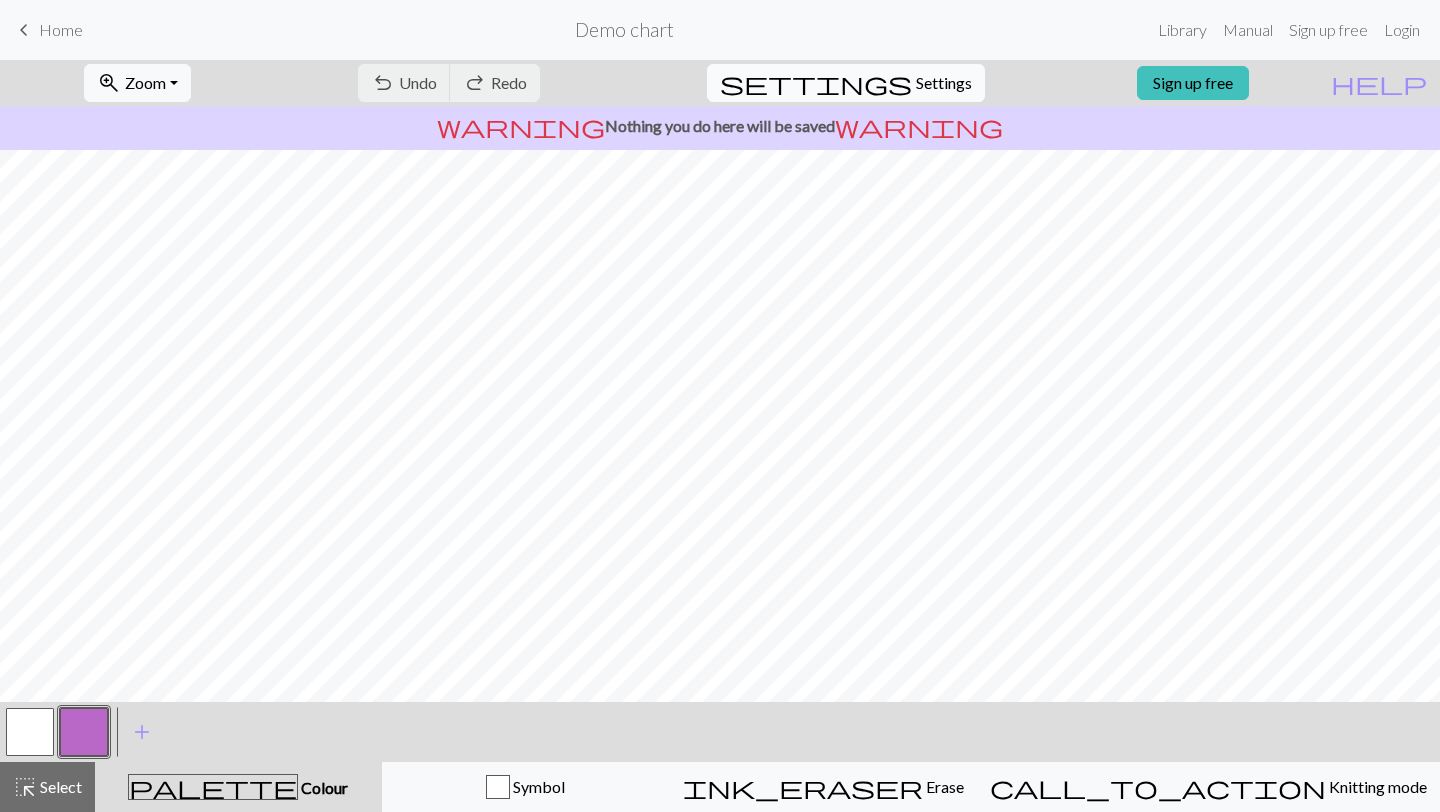click on "settings  Settings" at bounding box center (846, 83) 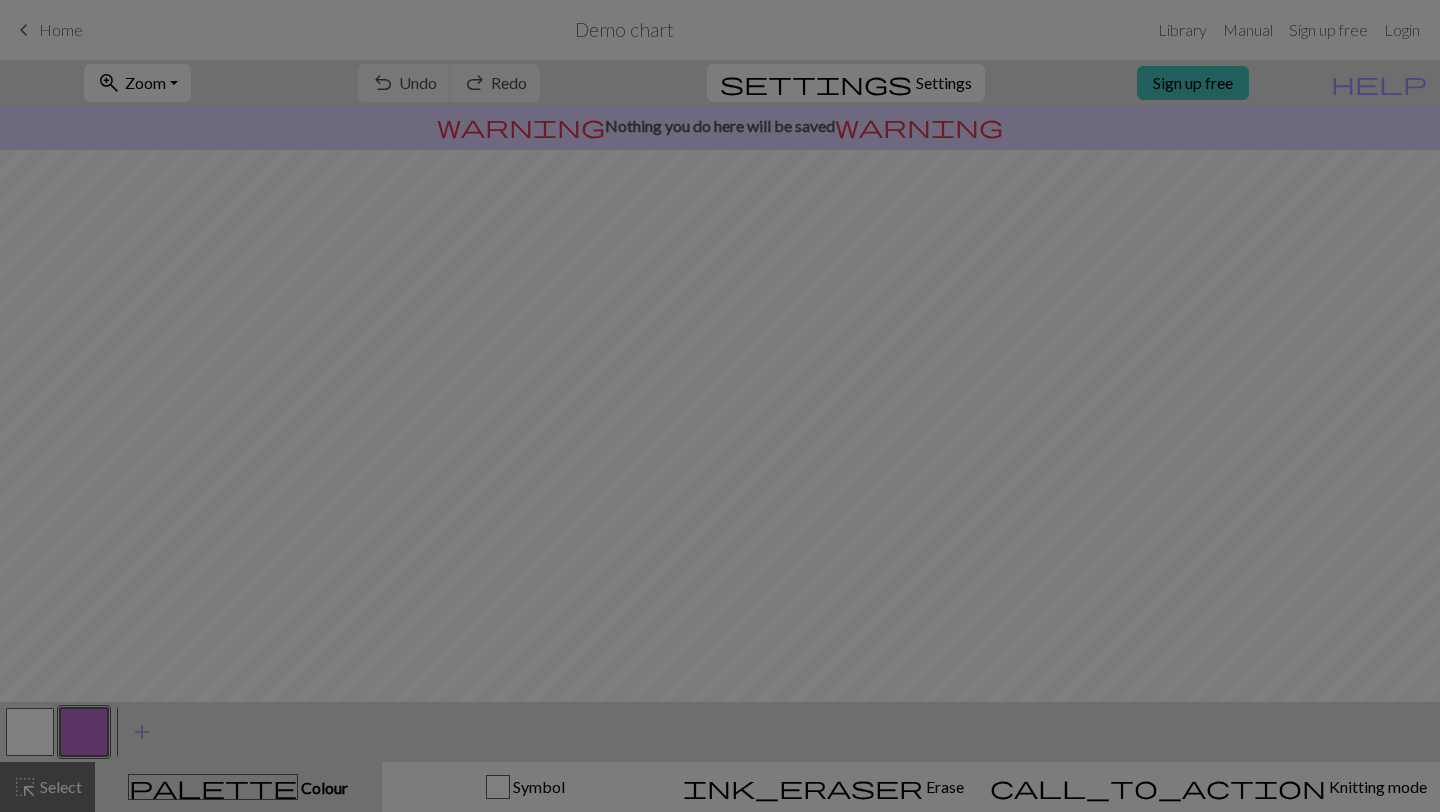 click on "Settings Gauge Gauge Resize Repeats Outlines View modes Formatting Numbering Gauge Resize Repeats Outlines View modes Formatting Numbering Gauge Tip:  Set your gauge to change the stitch distortion in your chart. This will give you the most accurate representation of your finished work. 1. Set your gauge Preset yarn weight Custom Square Lace Light Fingering Fingering Sport Double knit Worsted Aran Bulky Super Bulky 18 stitches in  4 inches 24 rows in  4 inches Use  cm 2. Calculate 18 stitches is 4 inches 24 rows is 4 inches Resize your chart Tip:  Changes will be applied from the bottom right. To change rows and columns in other areas (e.g. within the chart or at the top), use the select tool or click the grid numbers to select then insert or remove from the top toolbar. Width 30 Height 32 Repeats workspace_premium Become a Pro user   to  visualise repeats Tip:   This will show your entire chart repeated, so you can preview what joining panels look like together. arrow_forward  Horizontal 1 arrow_downward 1" at bounding box center (720, 273) 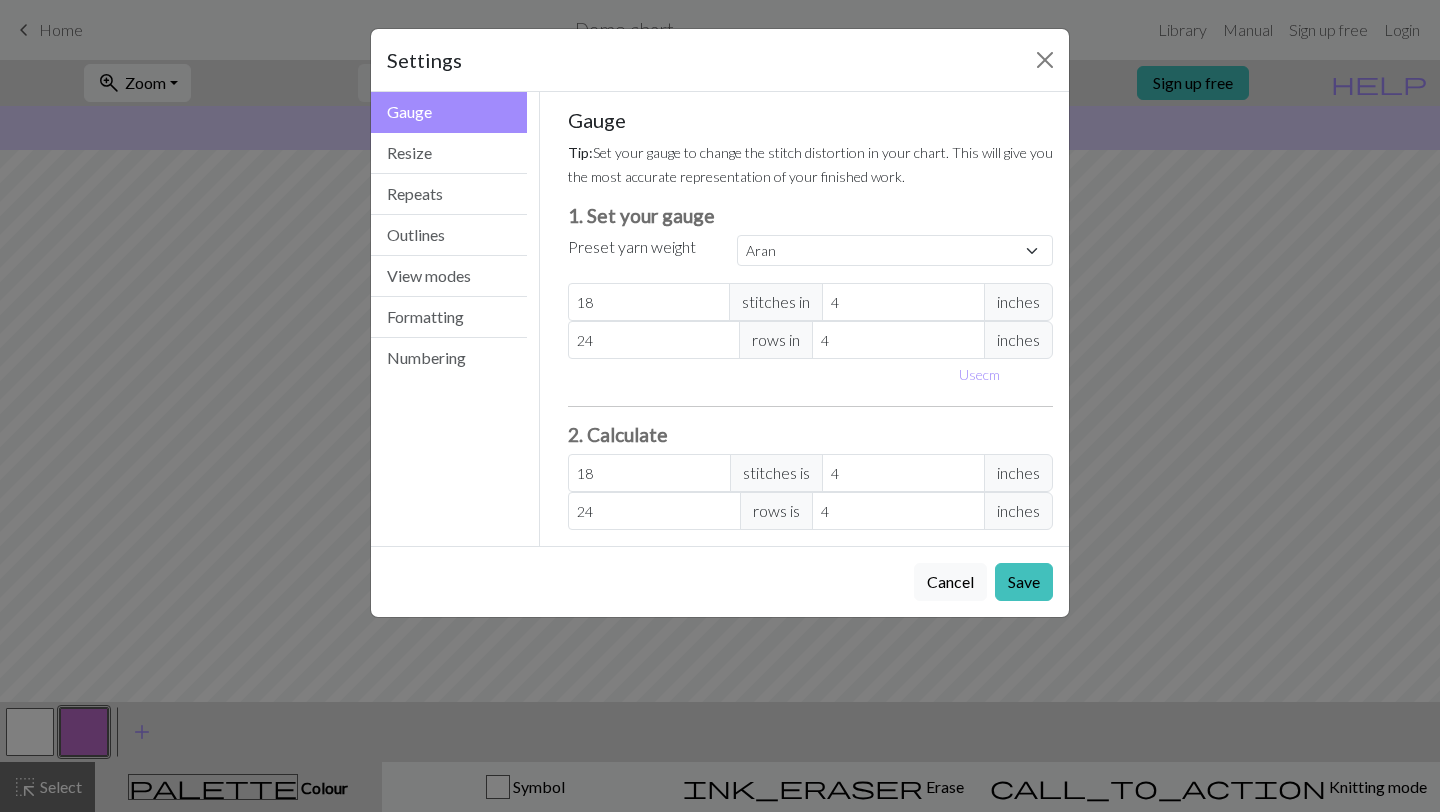 drag, startPoint x: 1005, startPoint y: 375, endPoint x: 1035, endPoint y: 377, distance: 30.066593 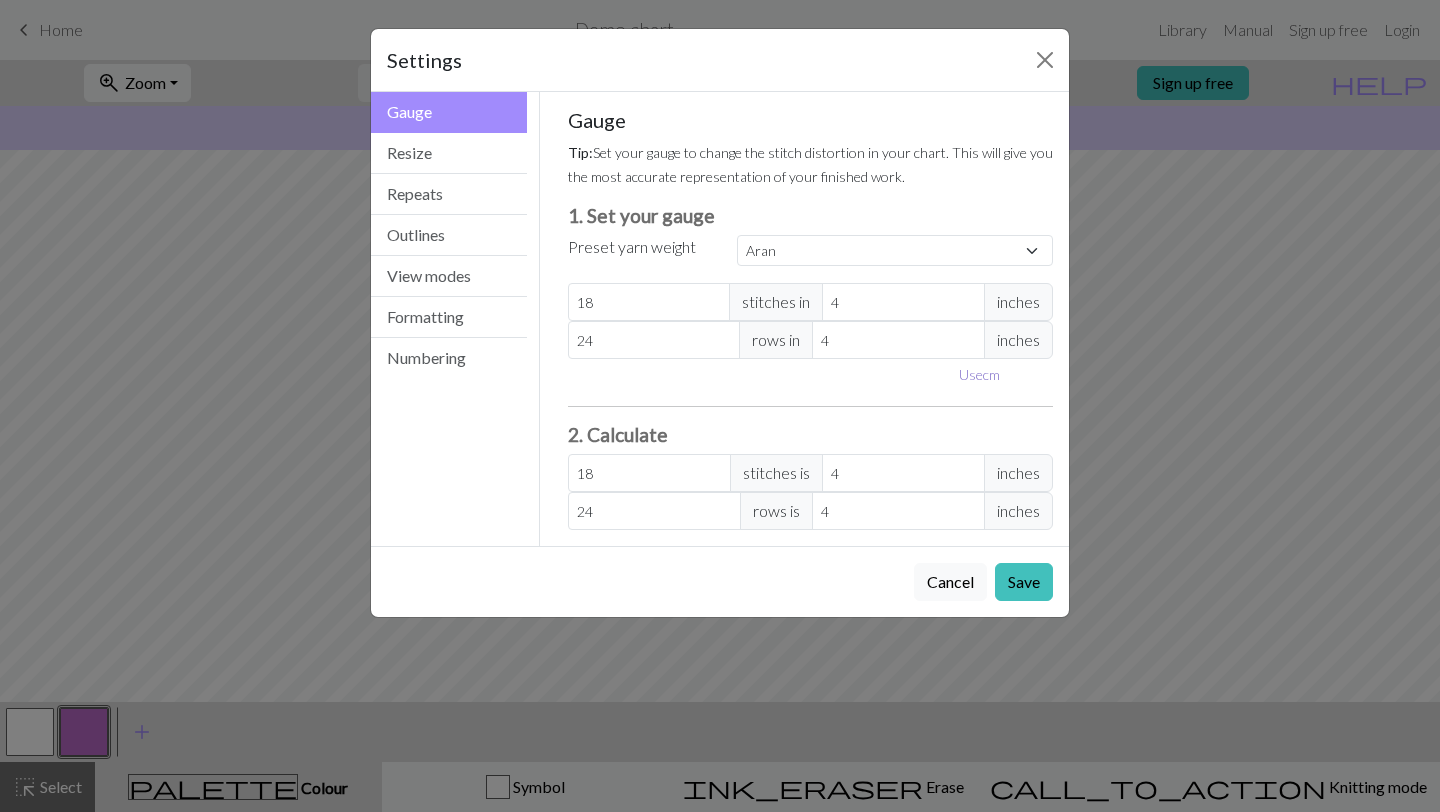 click on "Use  cm" at bounding box center (979, 374) 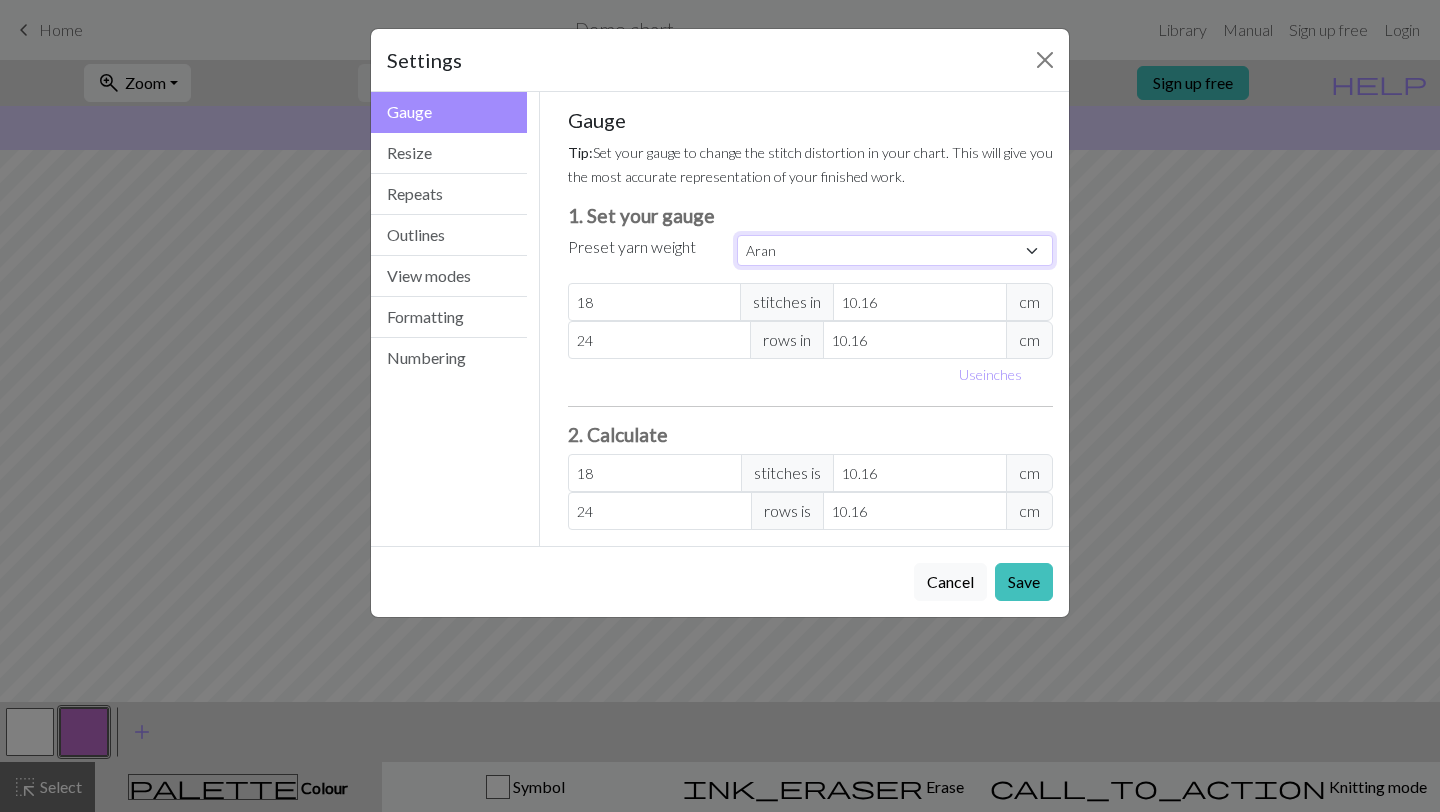 click on "Custom Square Lace Light Fingering Fingering Sport Double knit Worsted Aran Bulky Super Bulky" at bounding box center (895, 250) 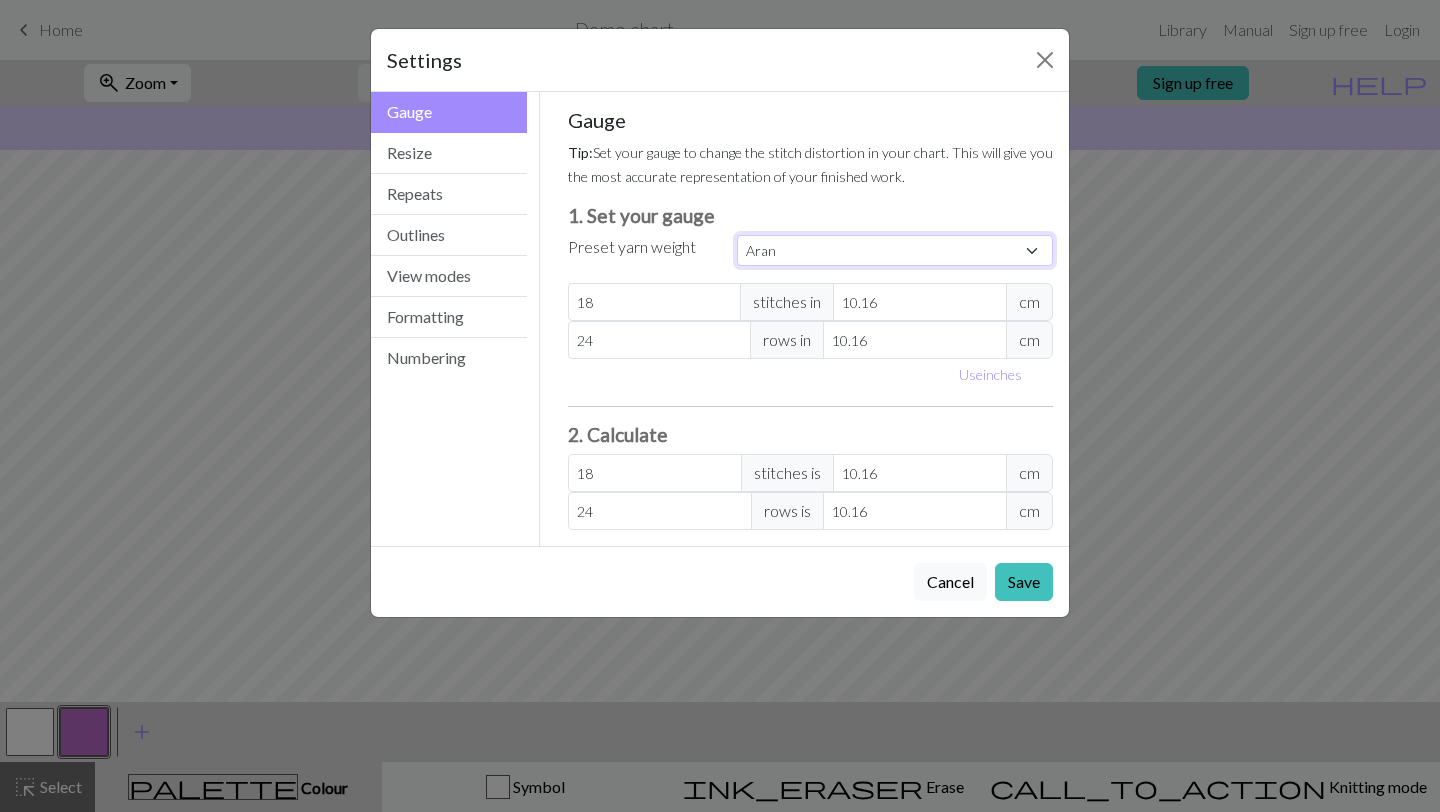 select on "worsted" 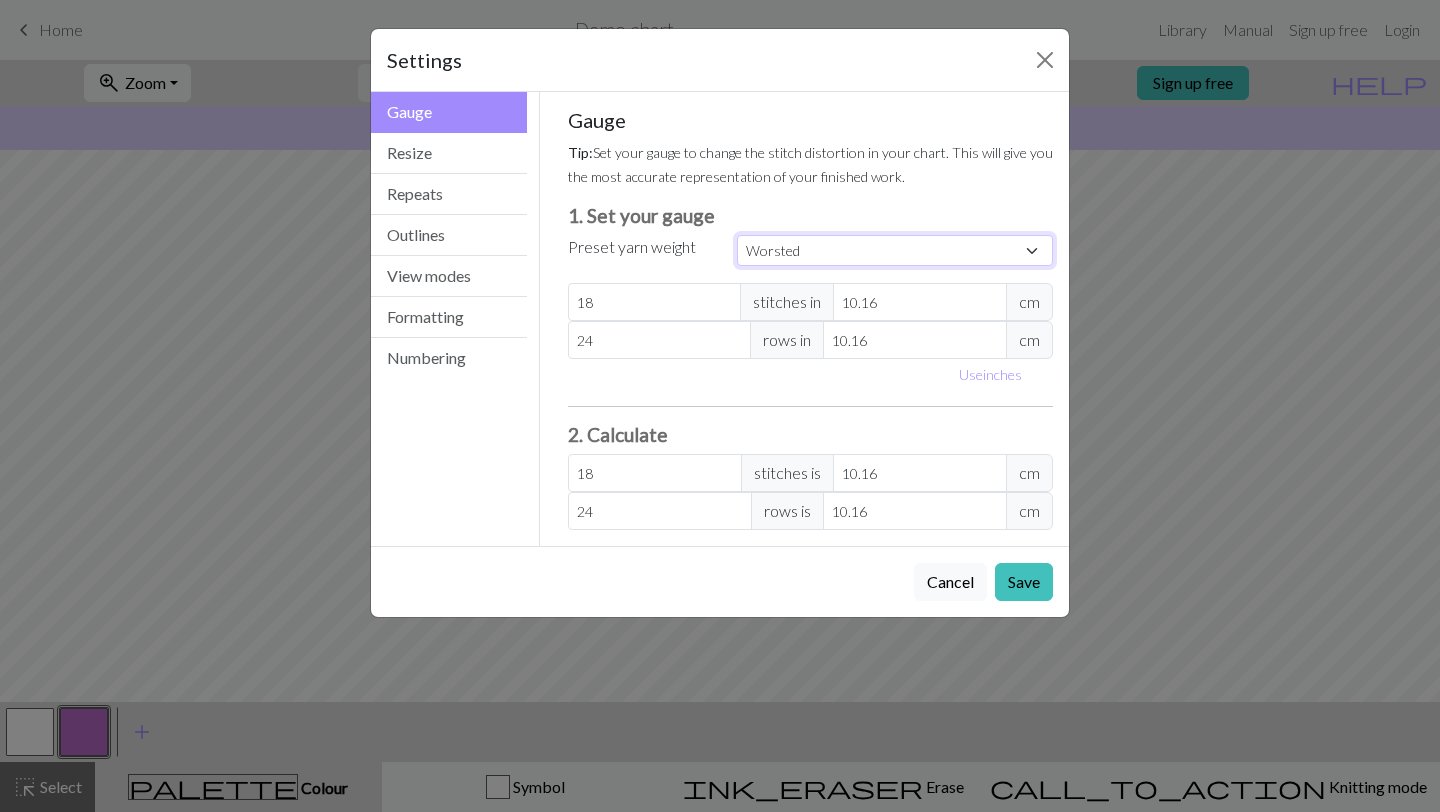type on "20" 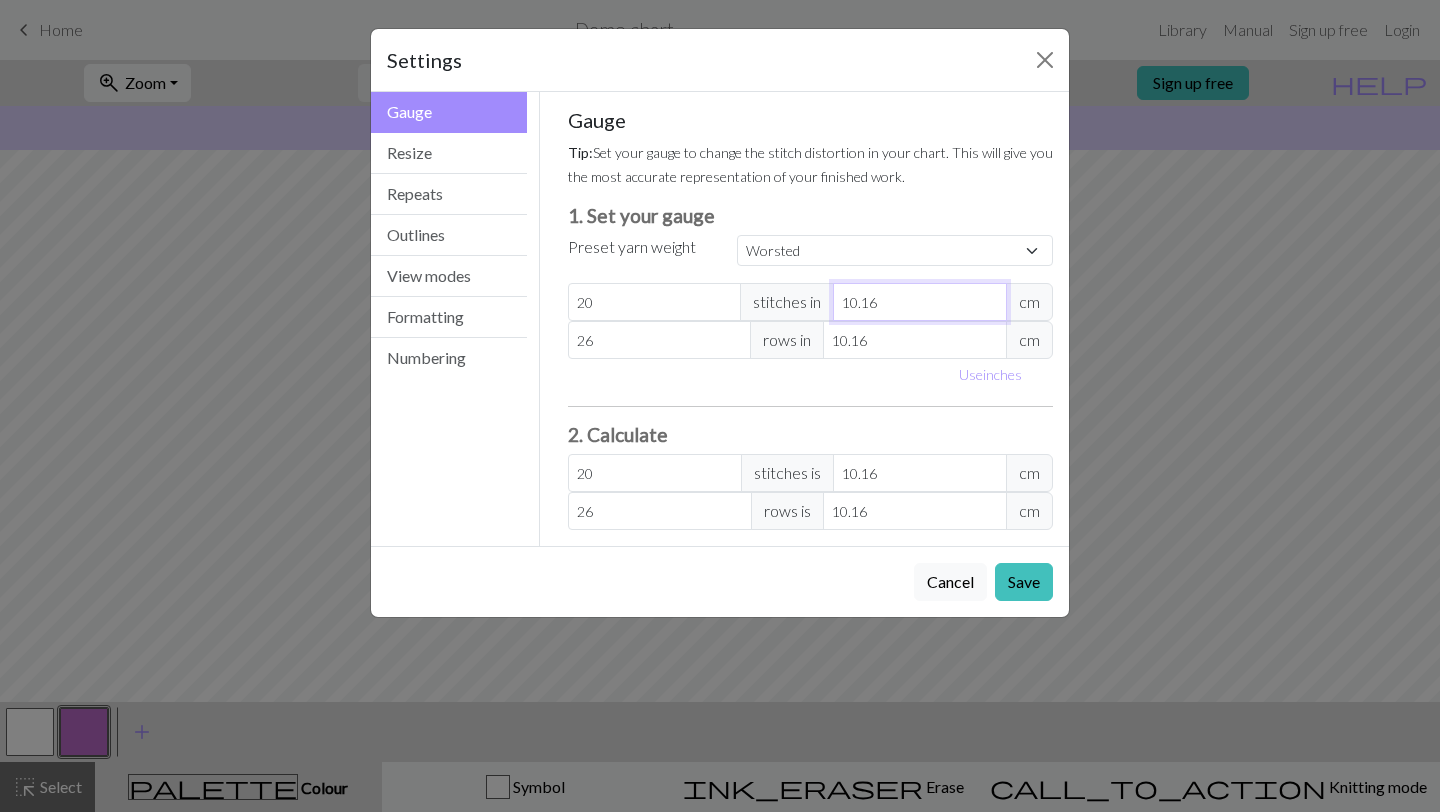 drag, startPoint x: 900, startPoint y: 306, endPoint x: 765, endPoint y: 306, distance: 135 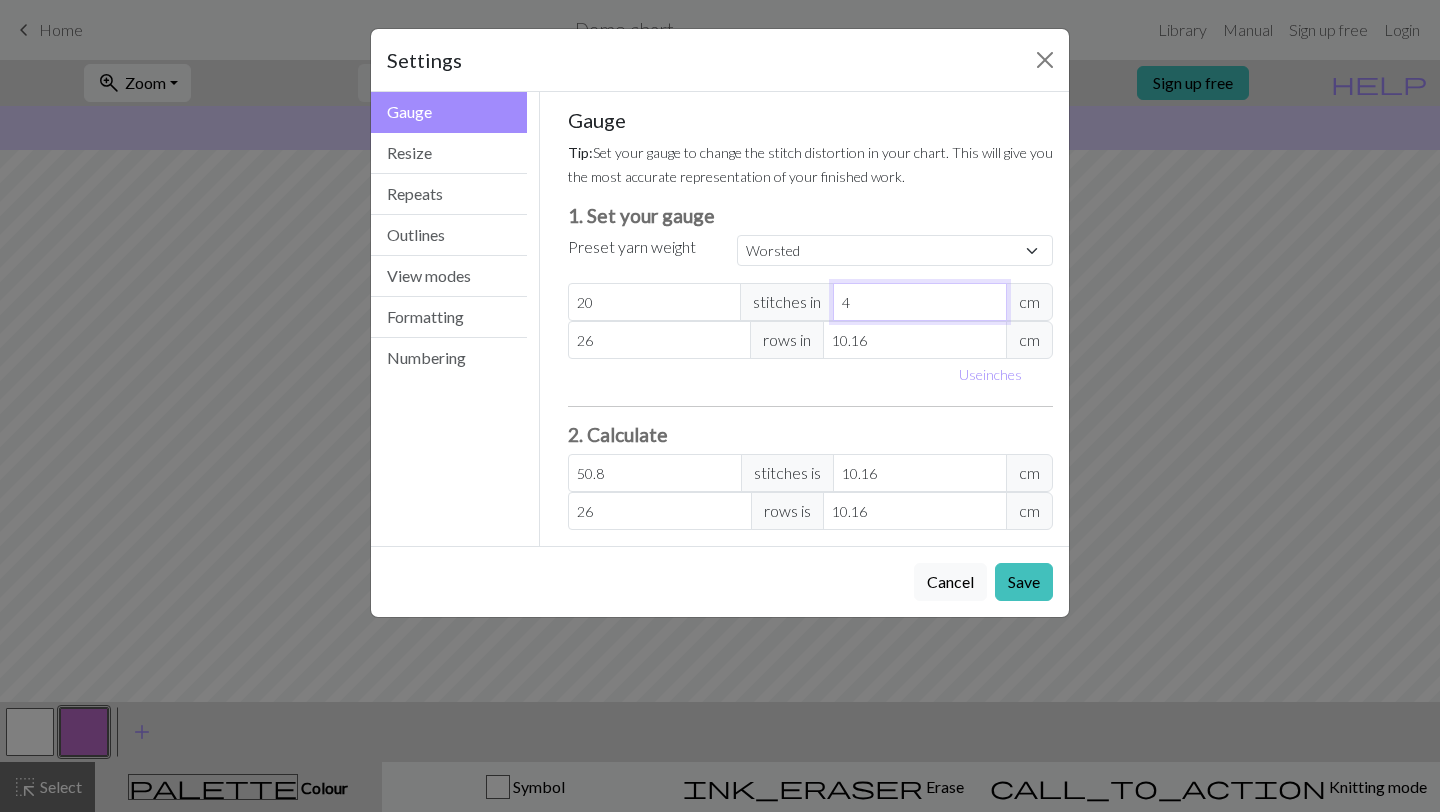 type on "48" 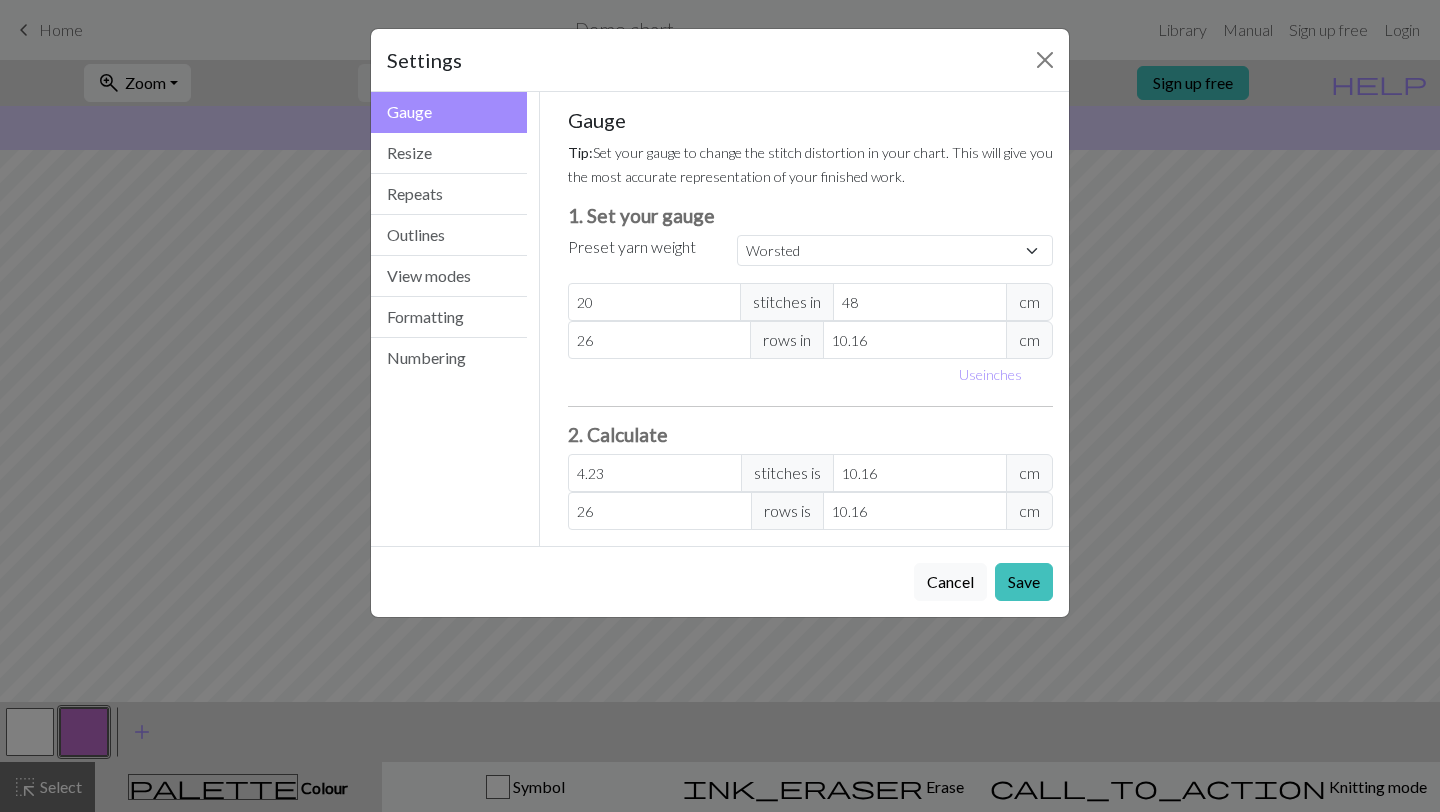 click on "Gauge Tip: Set your gauge to change the stitch distortion in your chart. This will give you the most accurate representation of your finished work. 1. Set your gauge Preset yarn weight Custom Square Lace Light Fingering Fingering Sport Double knit Worsted Aran Bulky Super Bulky [NUMBER] stitches in [MEASUREMENT] [NUMBER] rows in [MEASUREMENT] Use inches 2. Calculate [NUMBER] stitches is [MEASUREMENT] [NUMBER] rows is [MEASUREMENT]" at bounding box center (811, 319) 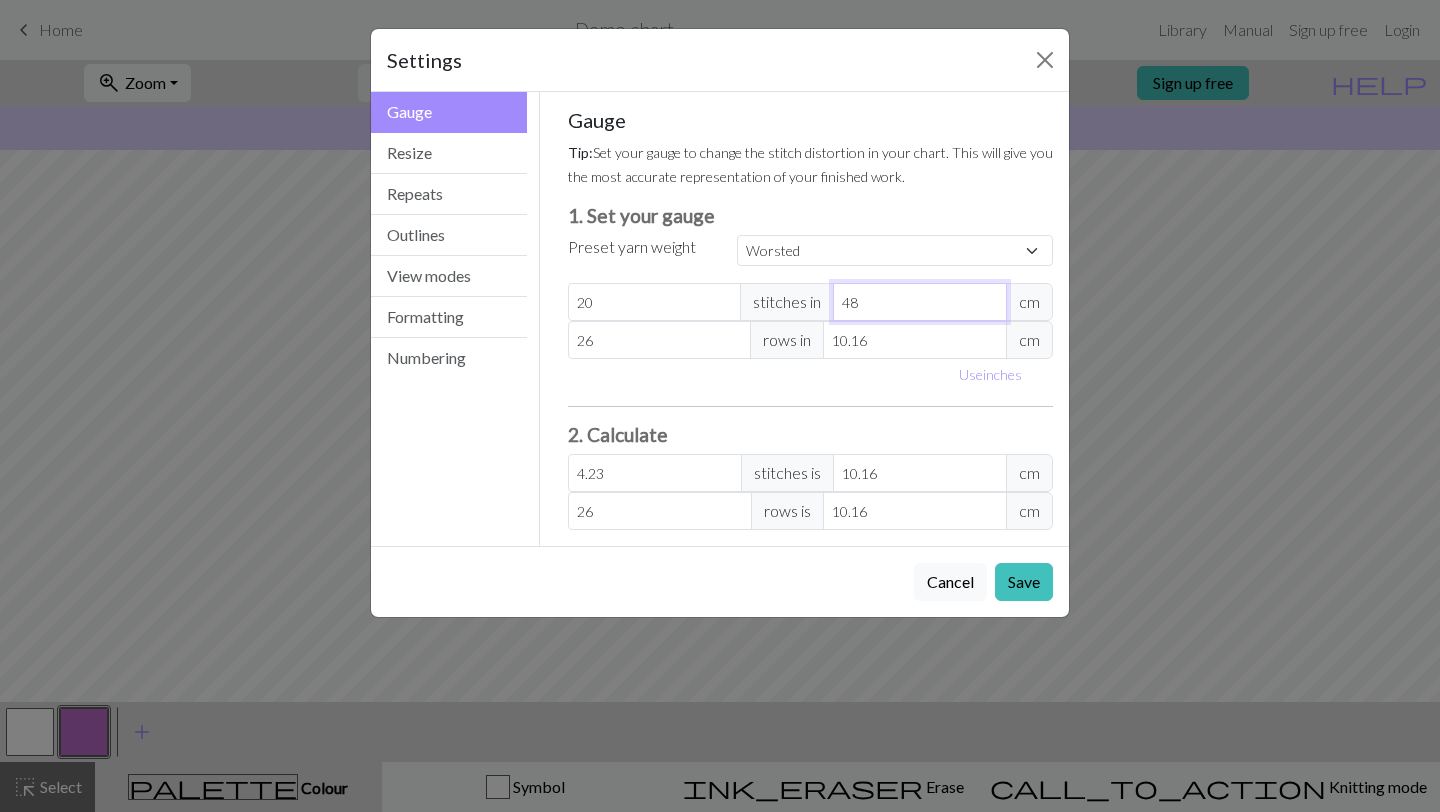 drag, startPoint x: 877, startPoint y: 303, endPoint x: 828, endPoint y: 304, distance: 49.010204 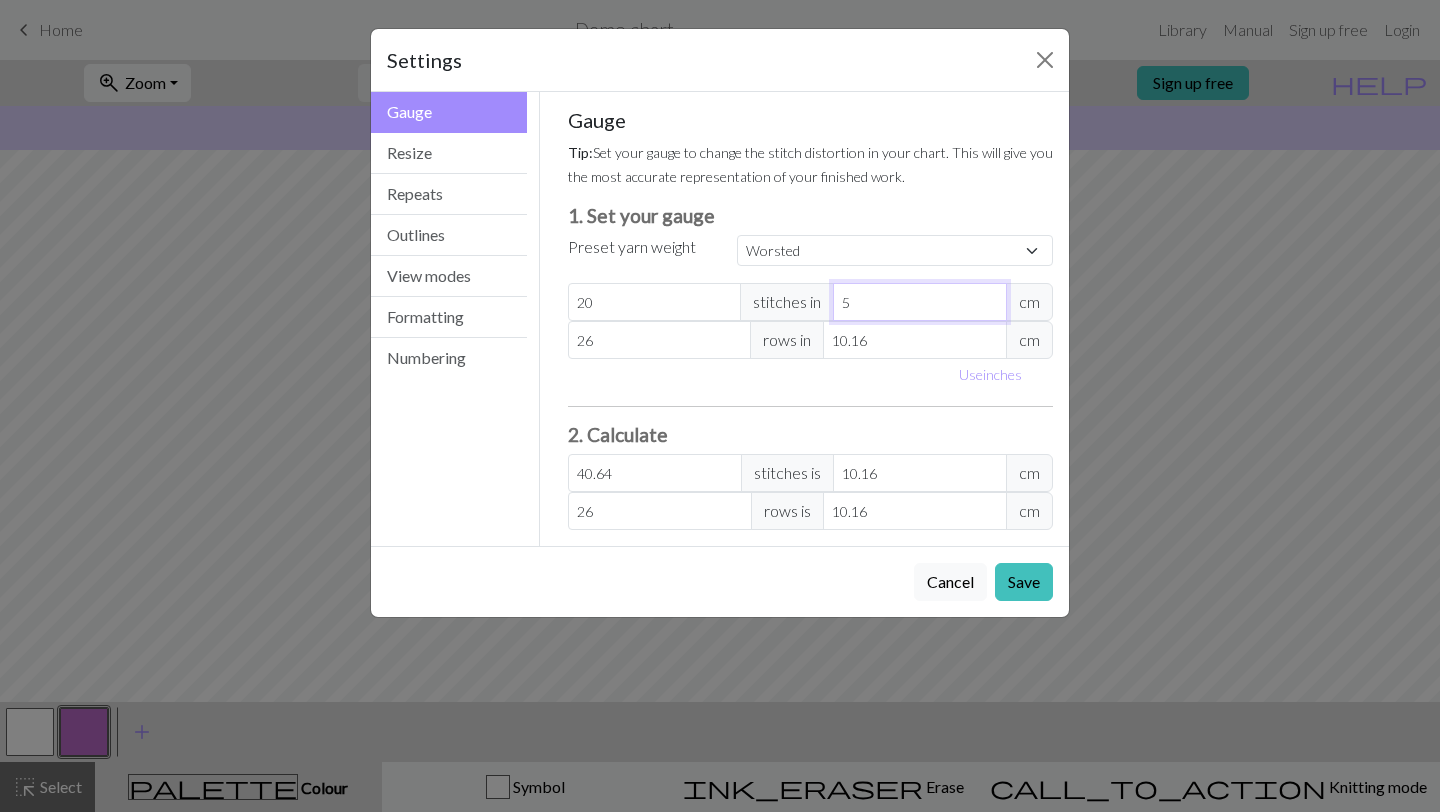 type on "57" 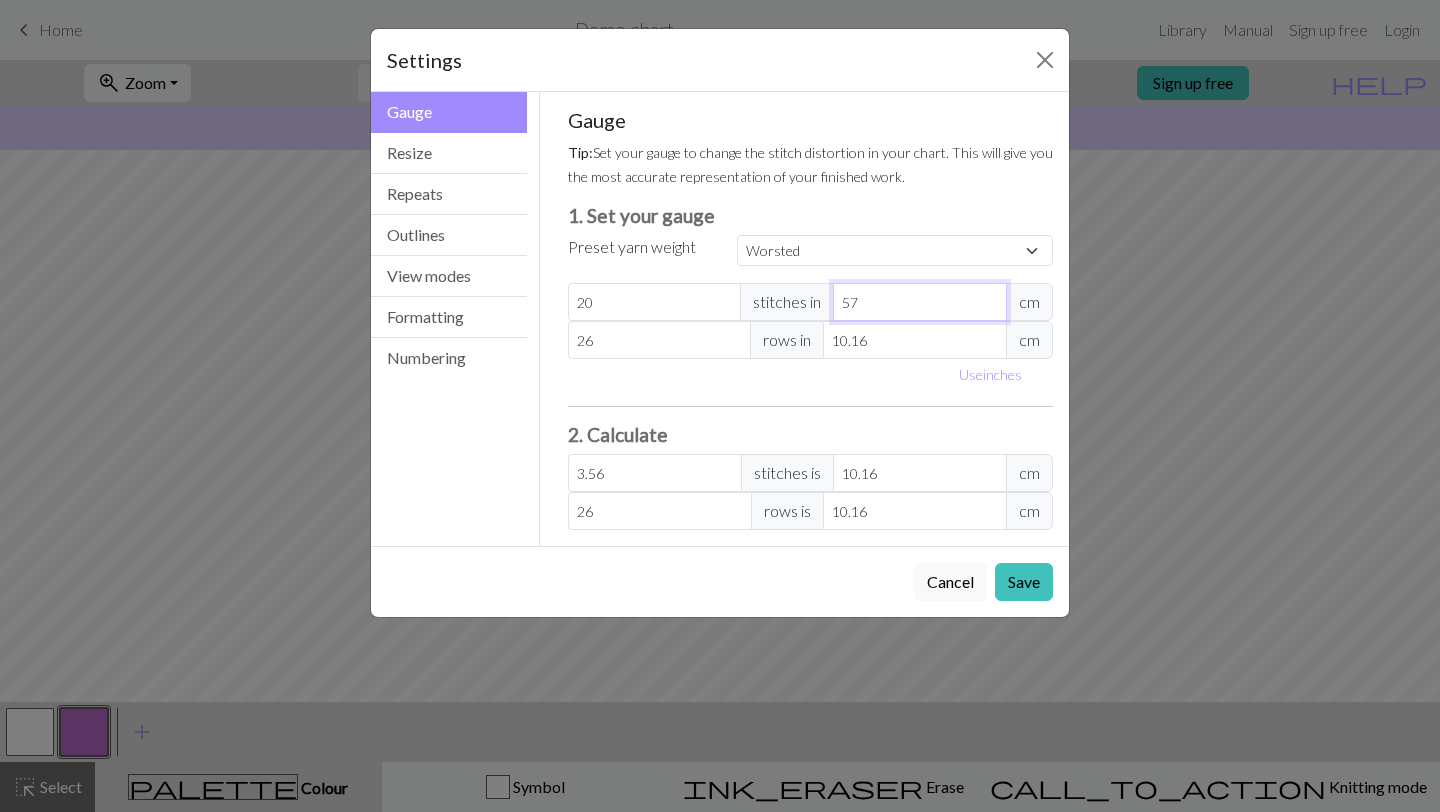 type on "57" 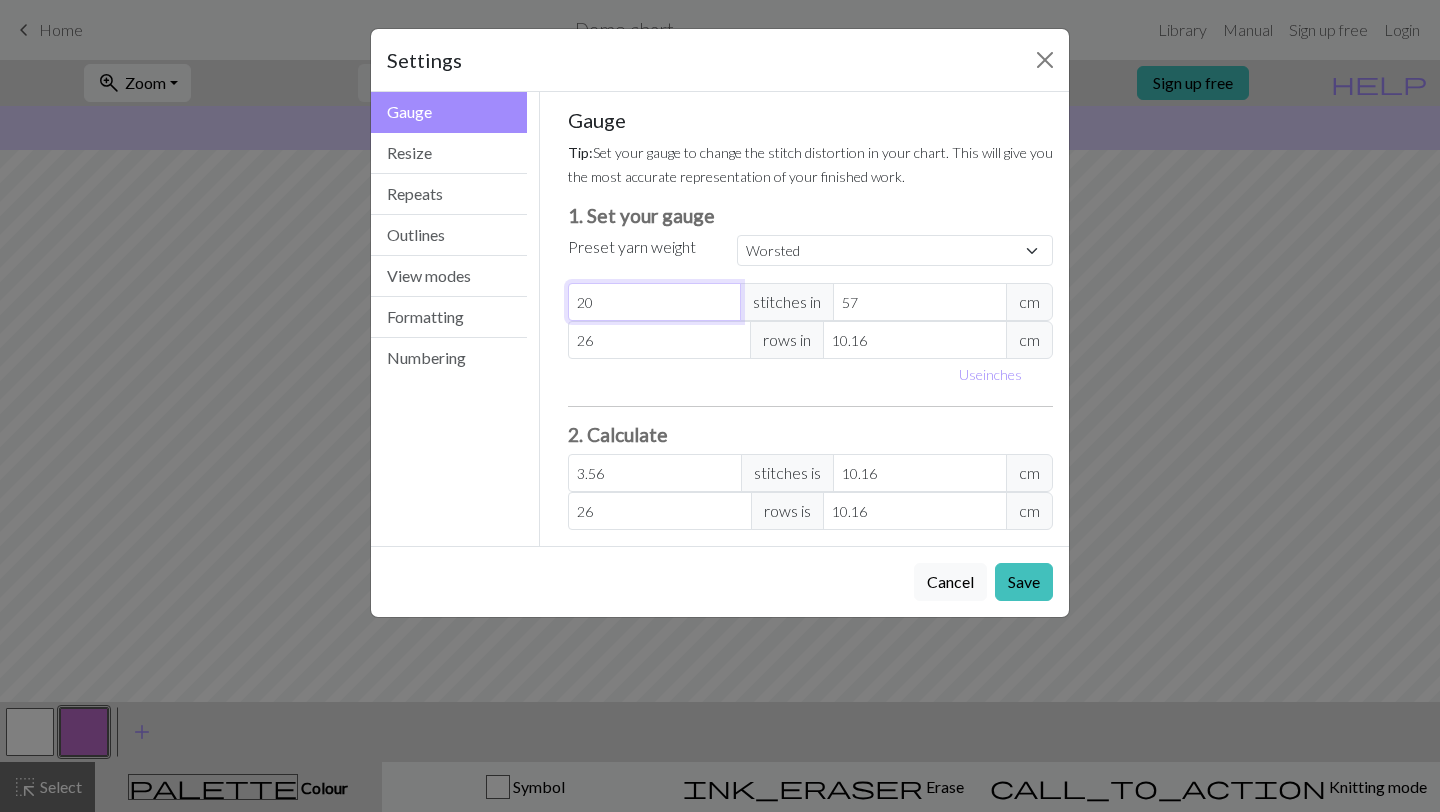 drag, startPoint x: 733, startPoint y: 300, endPoint x: 560, endPoint y: 299, distance: 173.00288 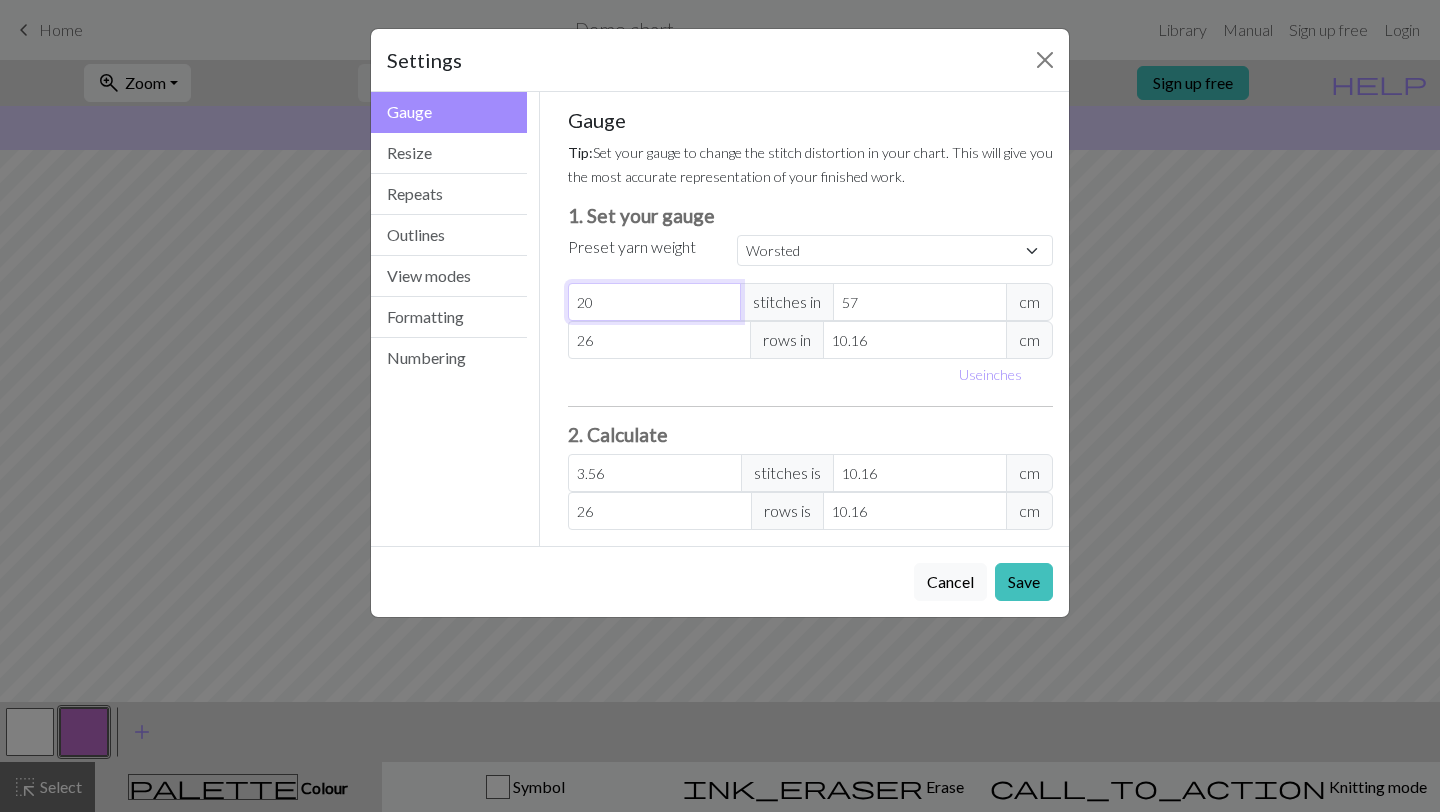 type on "1" 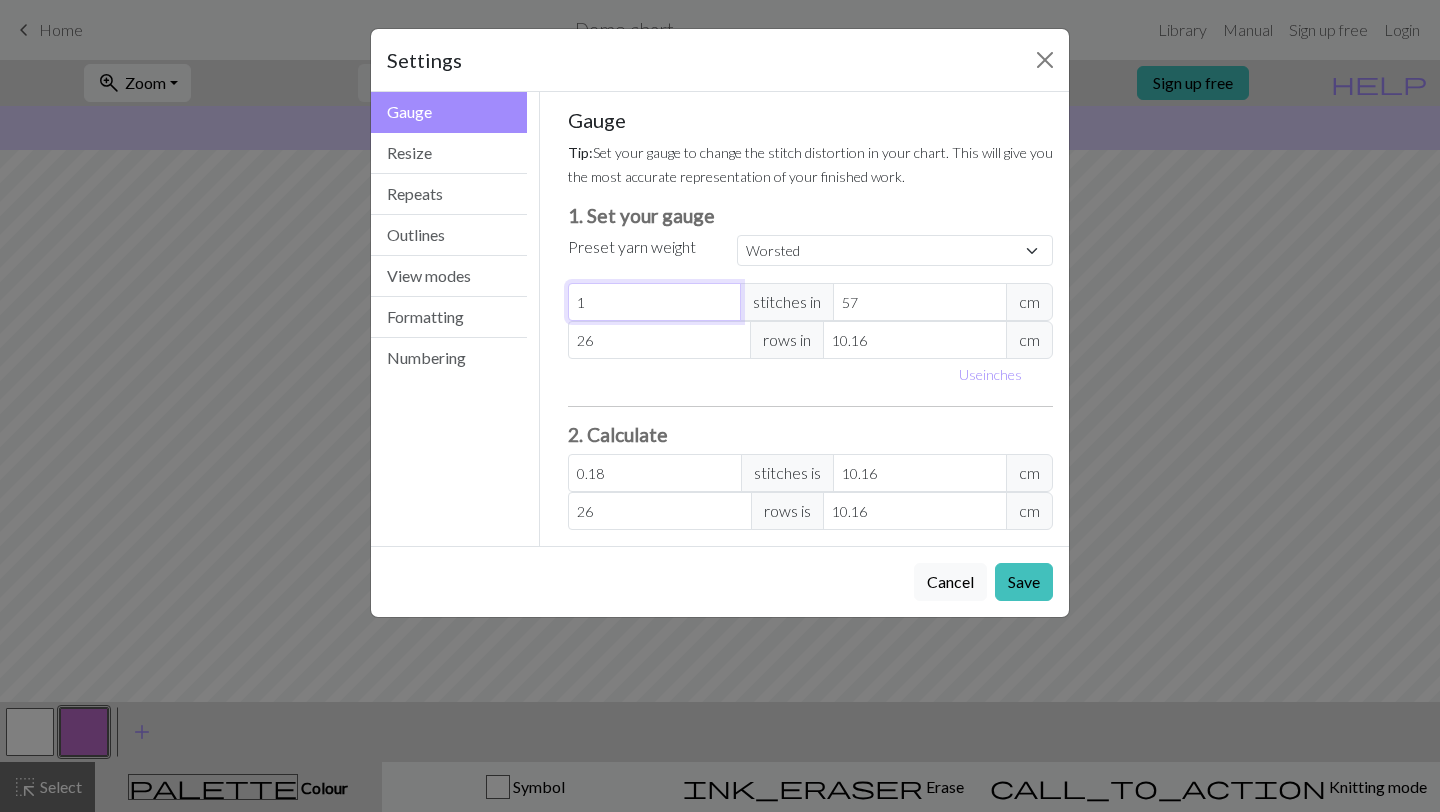 type on "19" 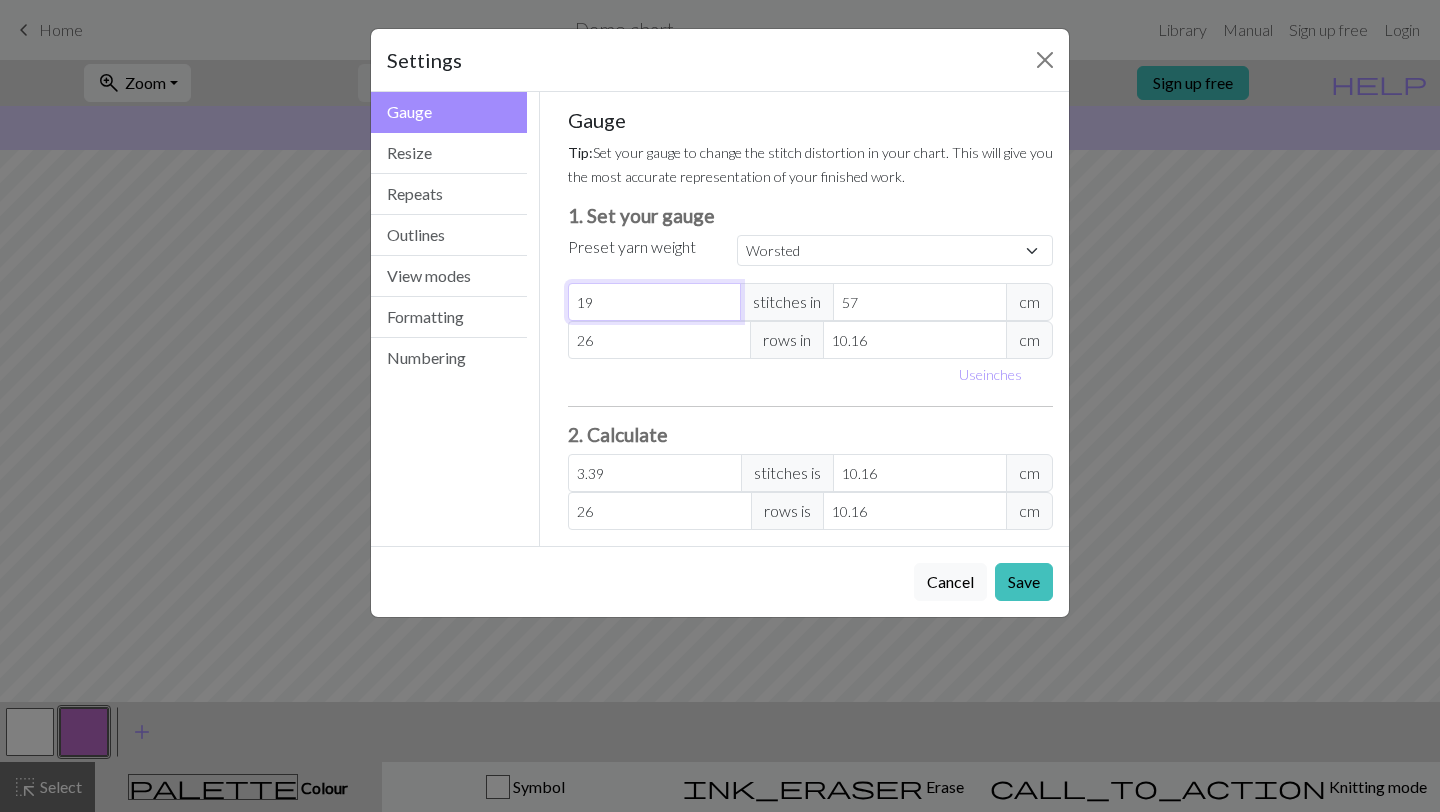 type on "191" 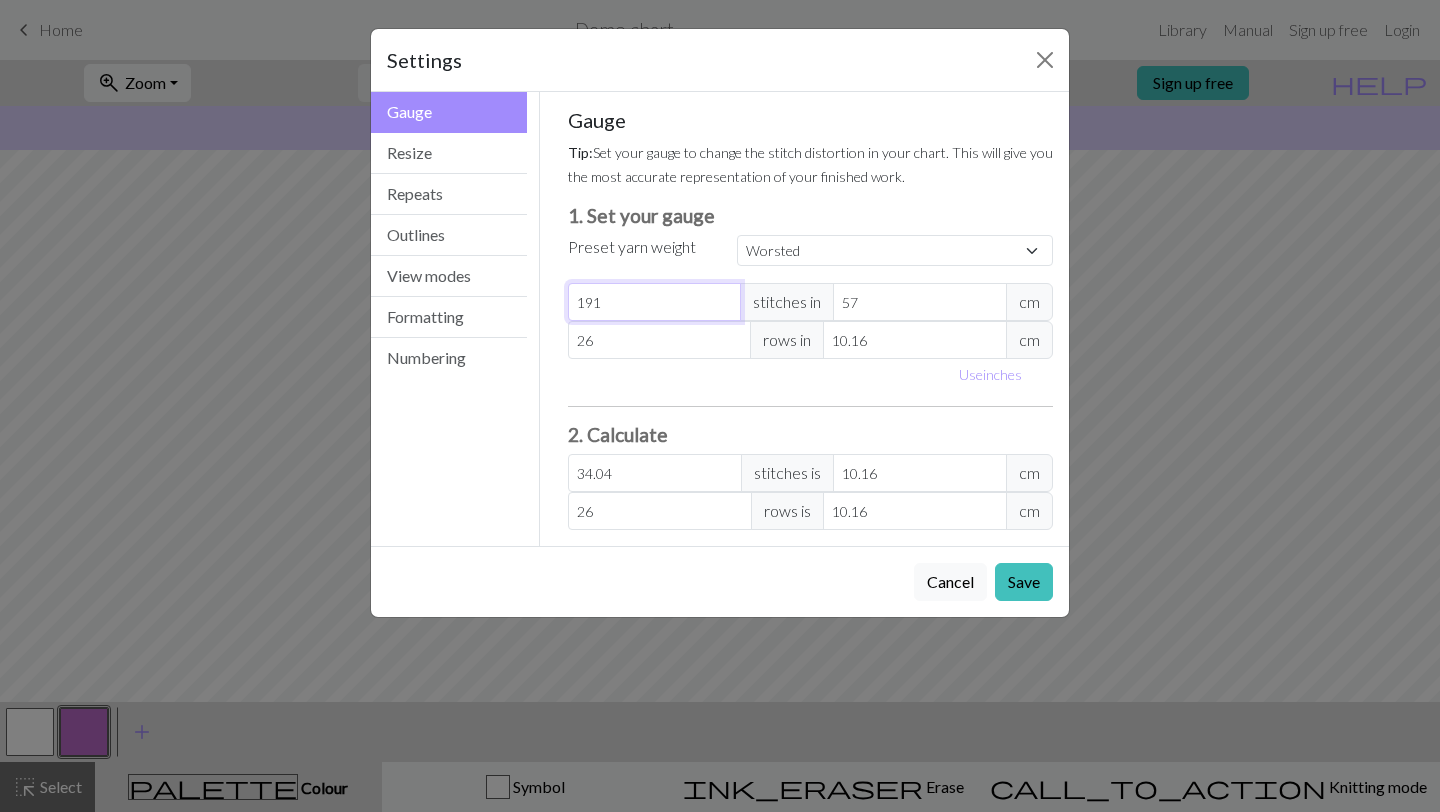 type on "19" 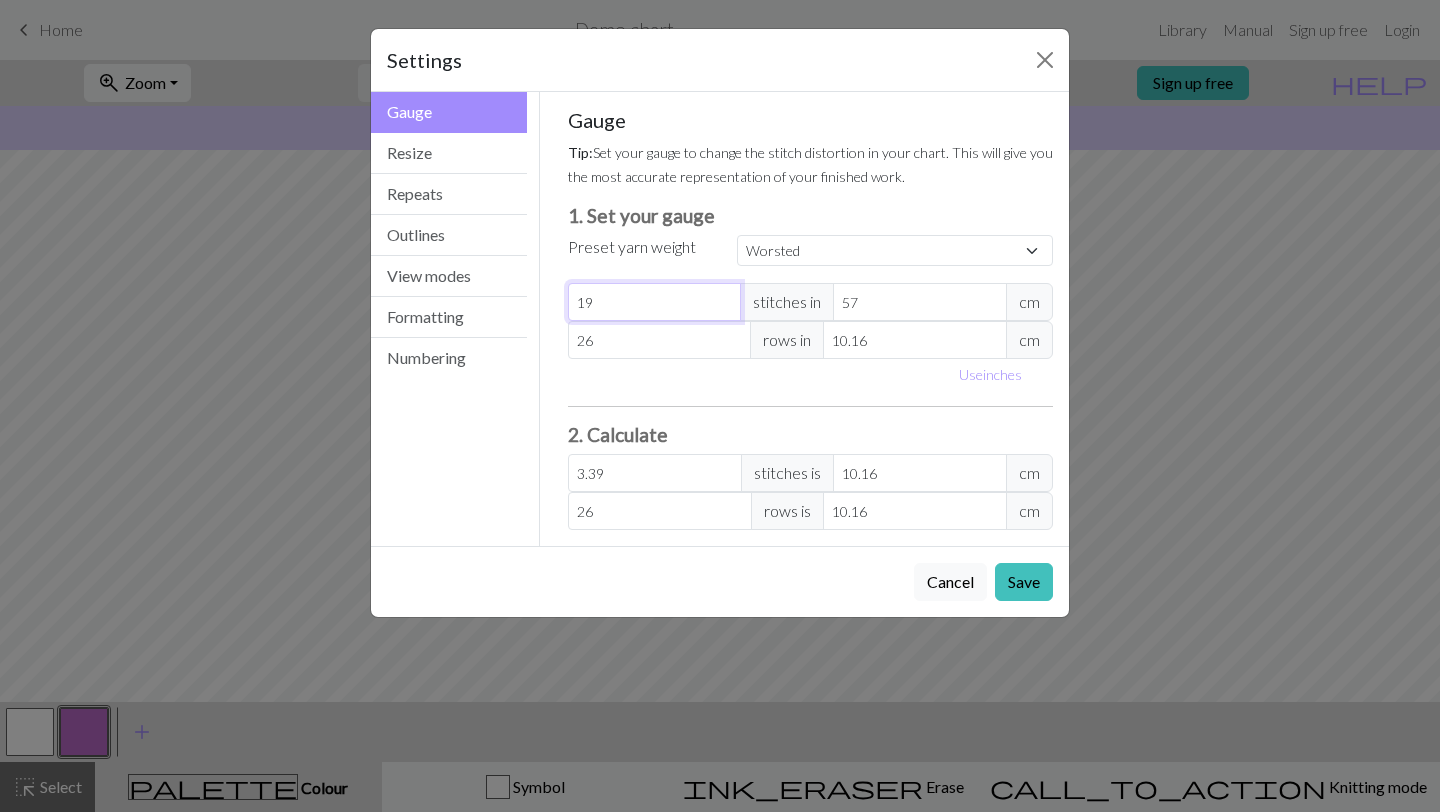 type on "1" 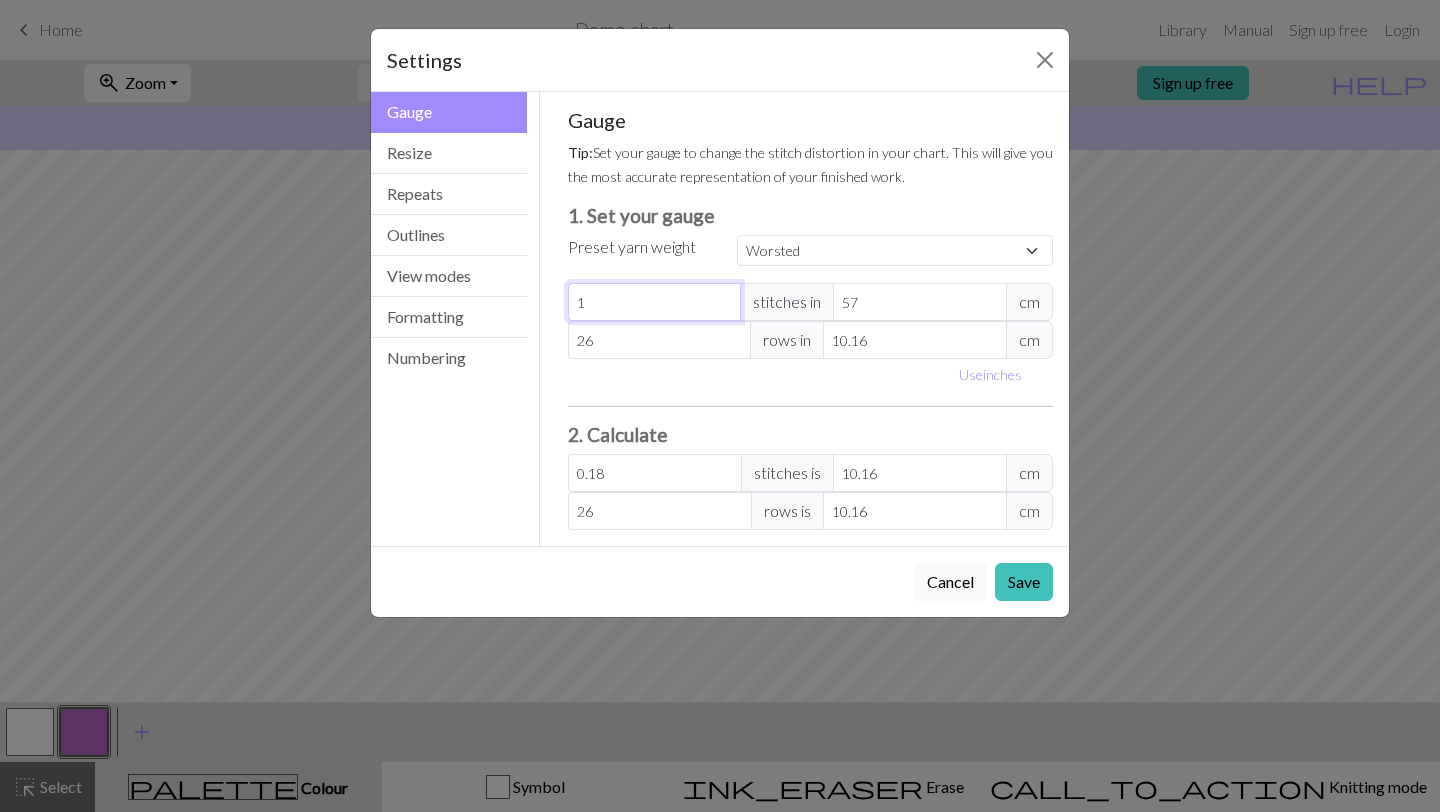 type on "11" 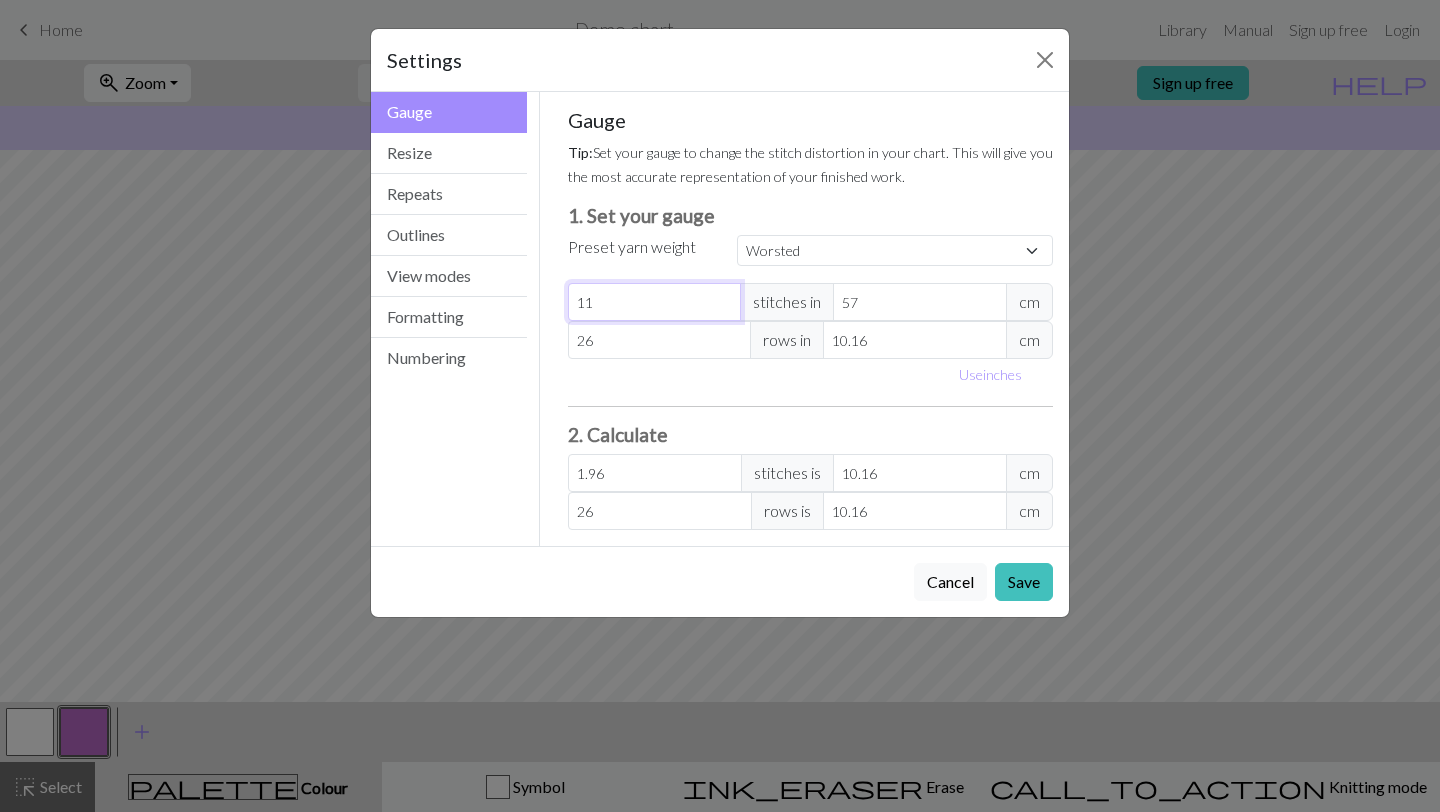 type on "119" 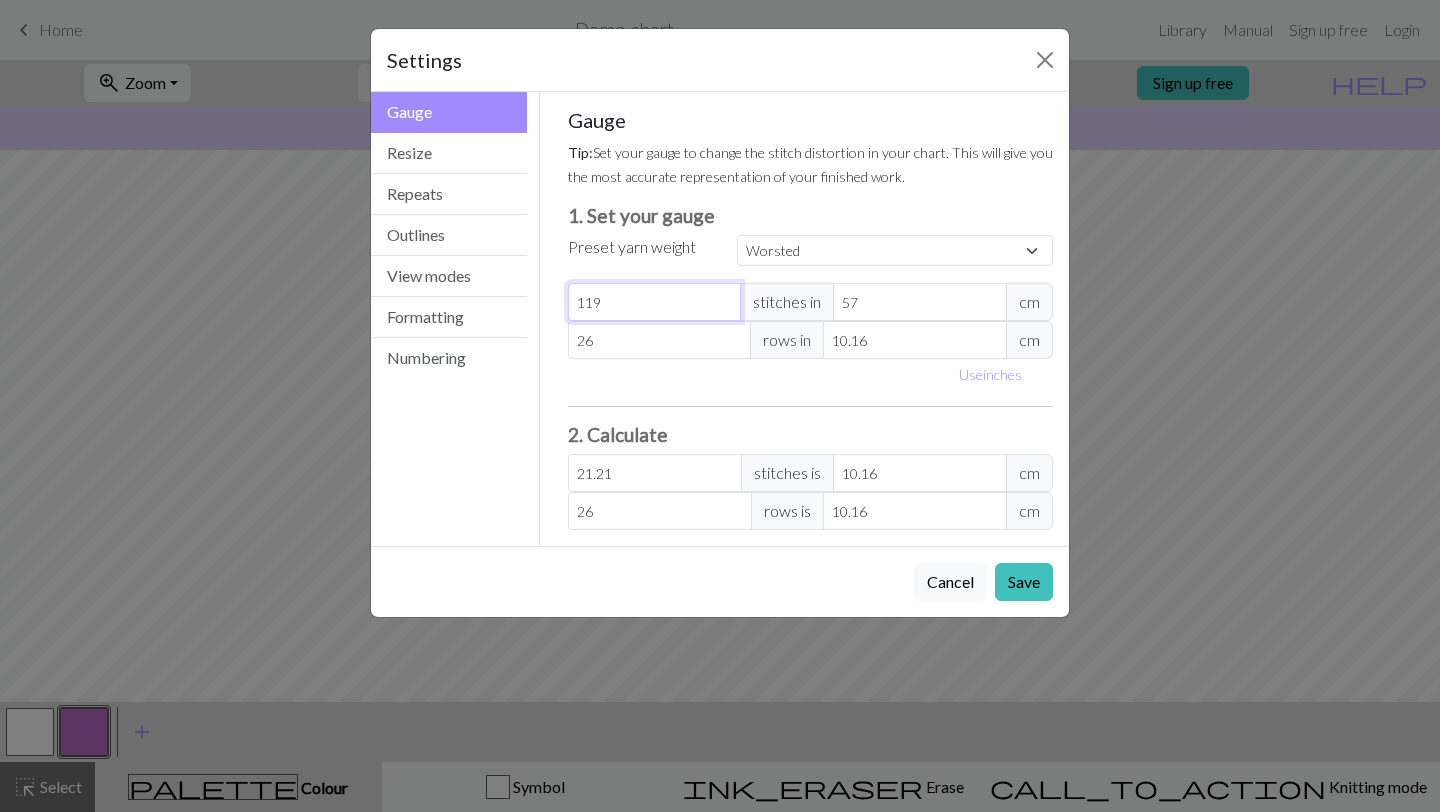 type on "119" 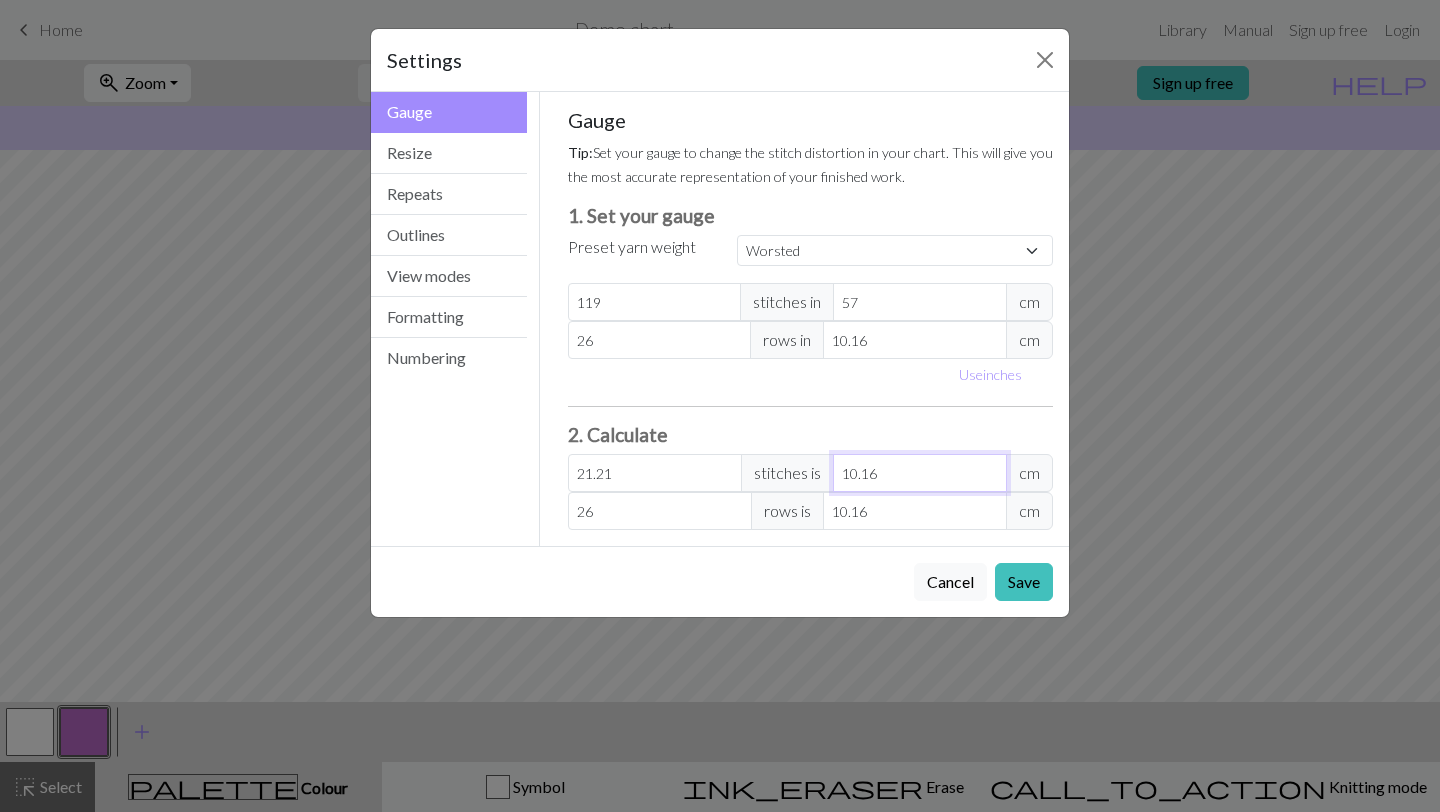 drag, startPoint x: 886, startPoint y: 476, endPoint x: 808, endPoint y: 477, distance: 78.00641 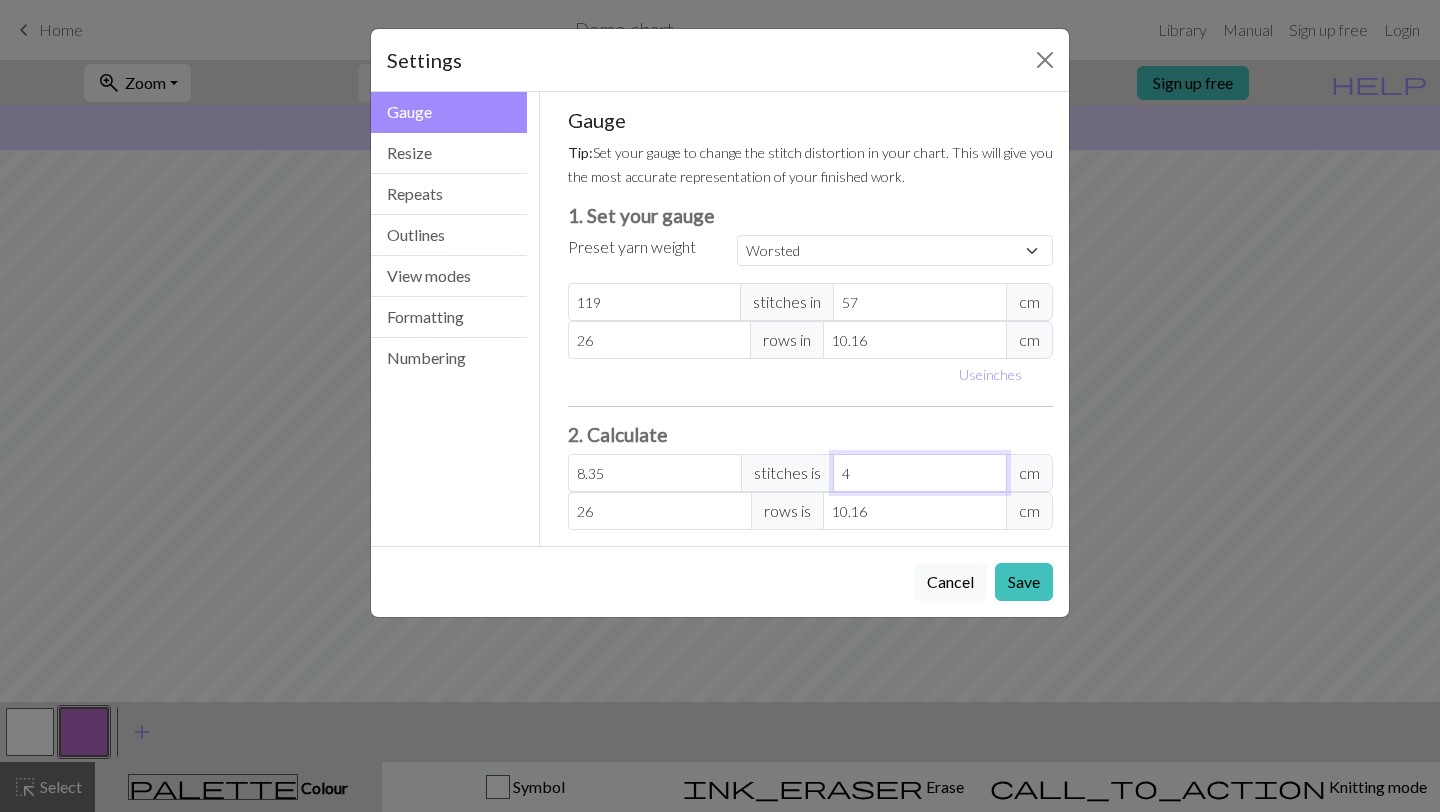 type on "100.21" 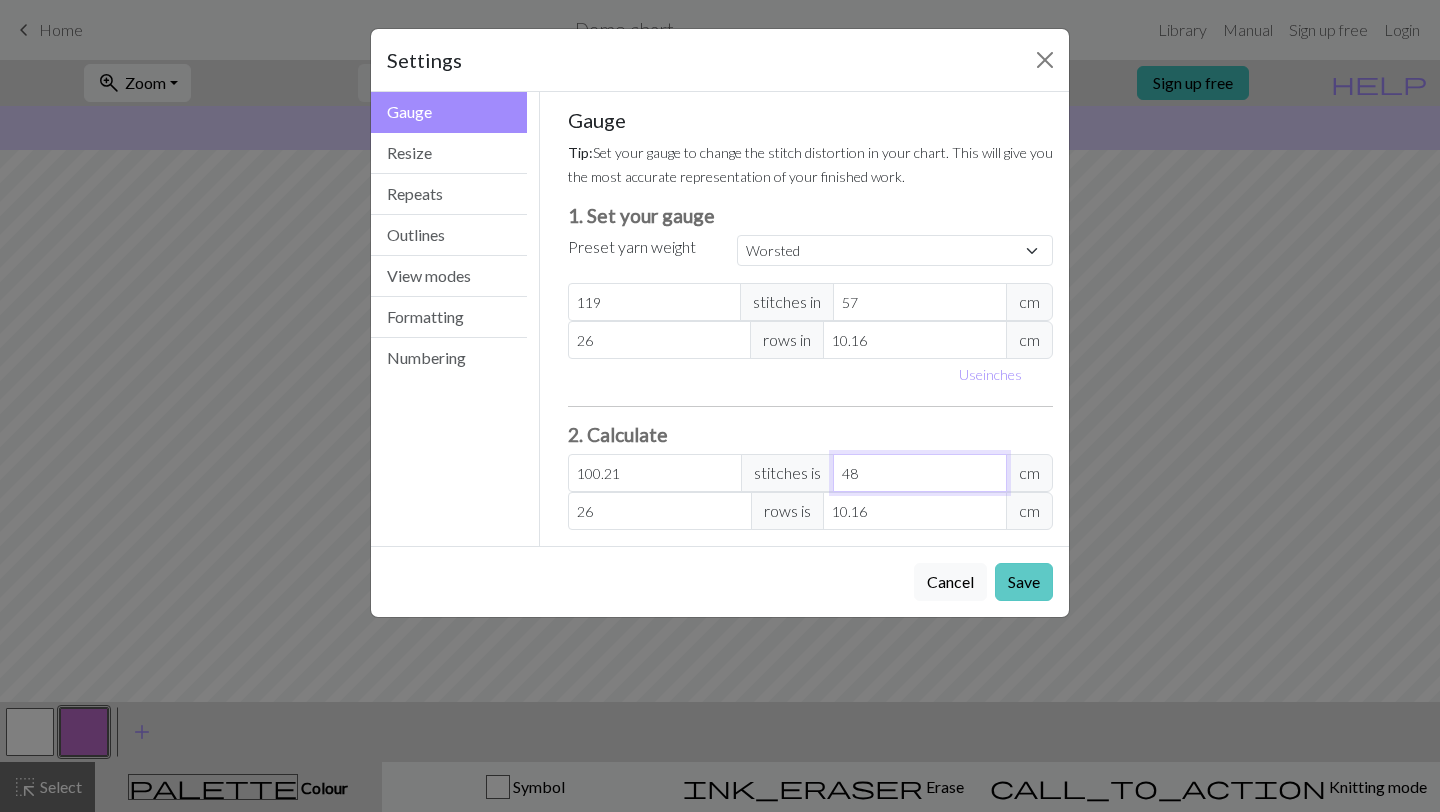 type on "48" 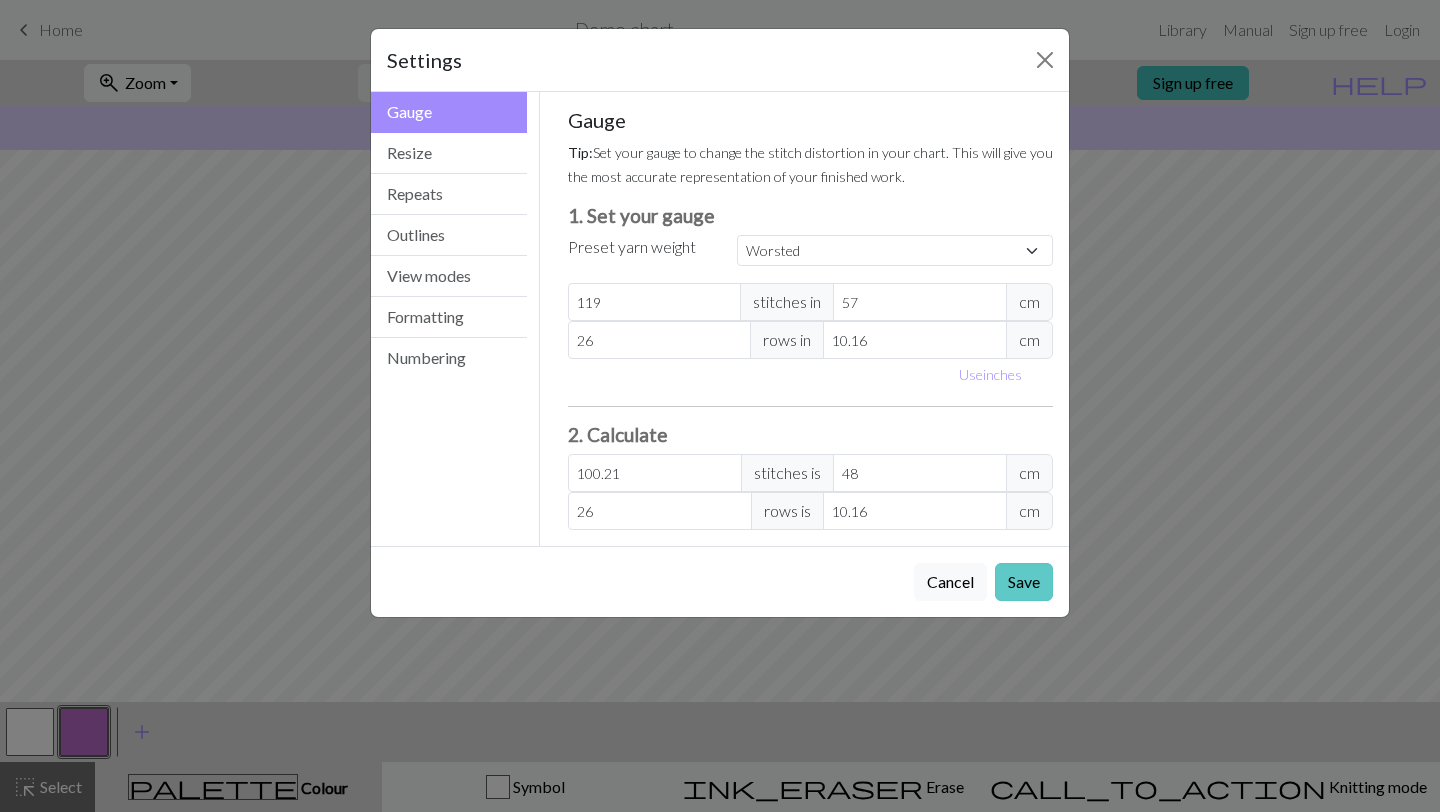 click on "Save" at bounding box center [1024, 582] 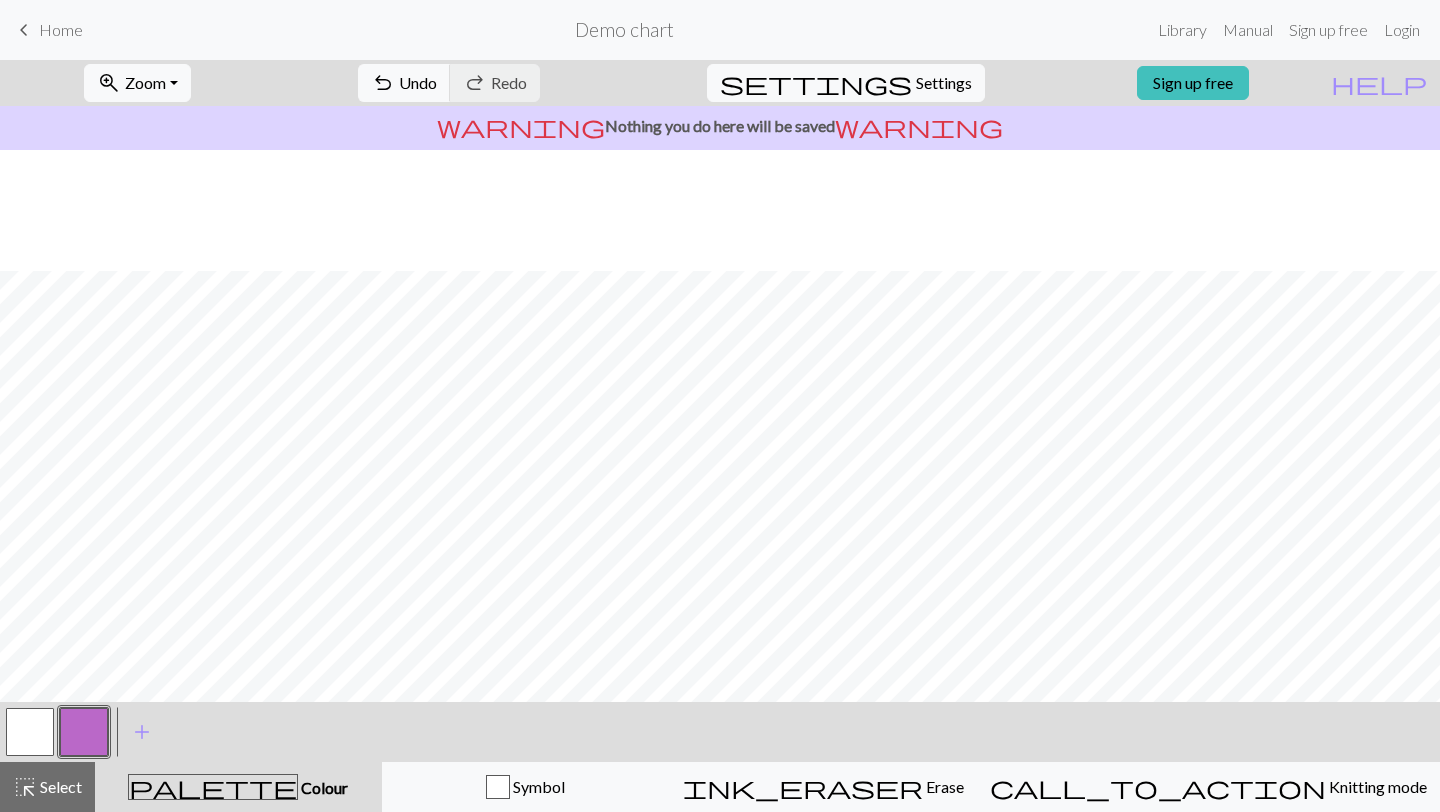 scroll, scrollTop: 178, scrollLeft: 0, axis: vertical 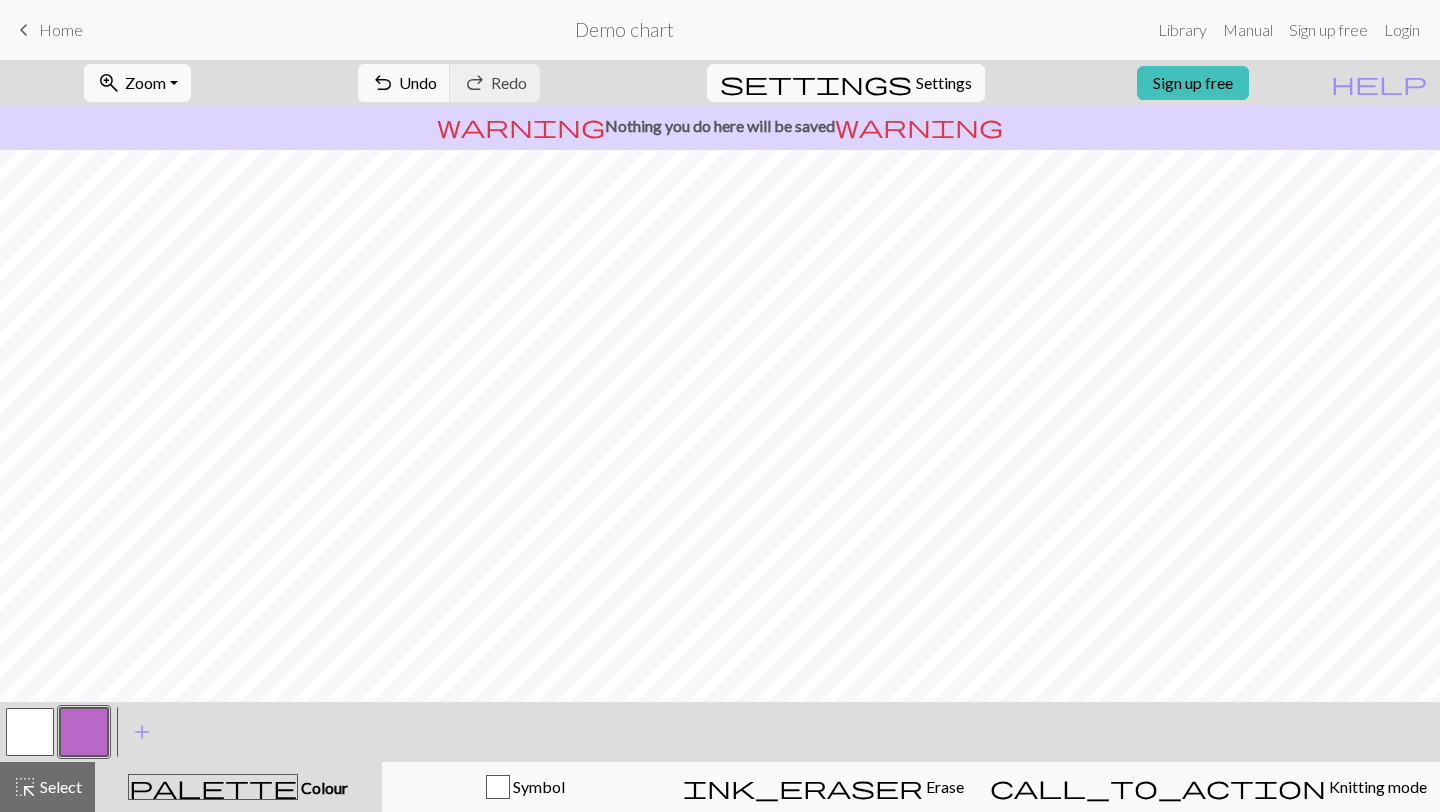 click on "palette" at bounding box center [213, 787] 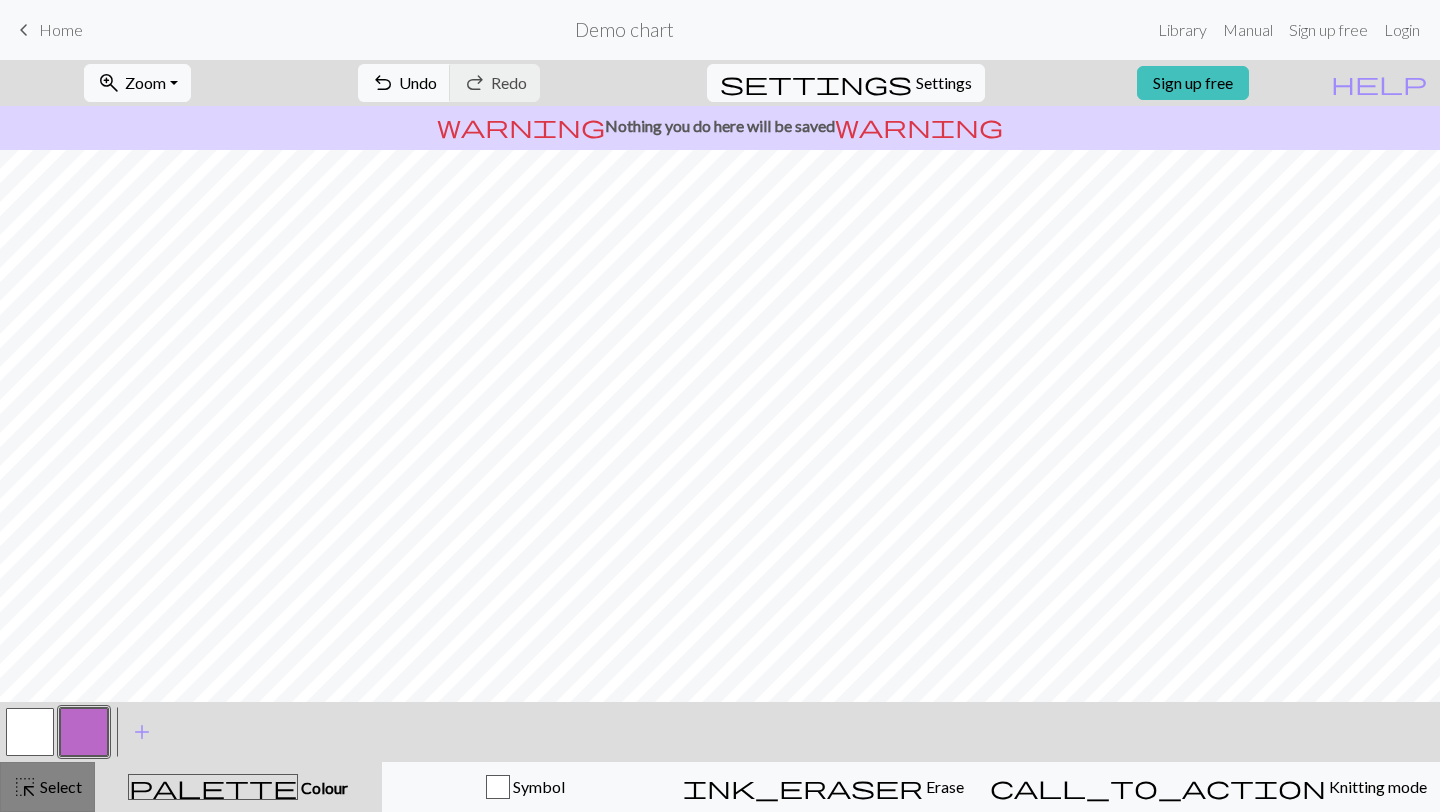 click on "highlight_alt" at bounding box center (25, 787) 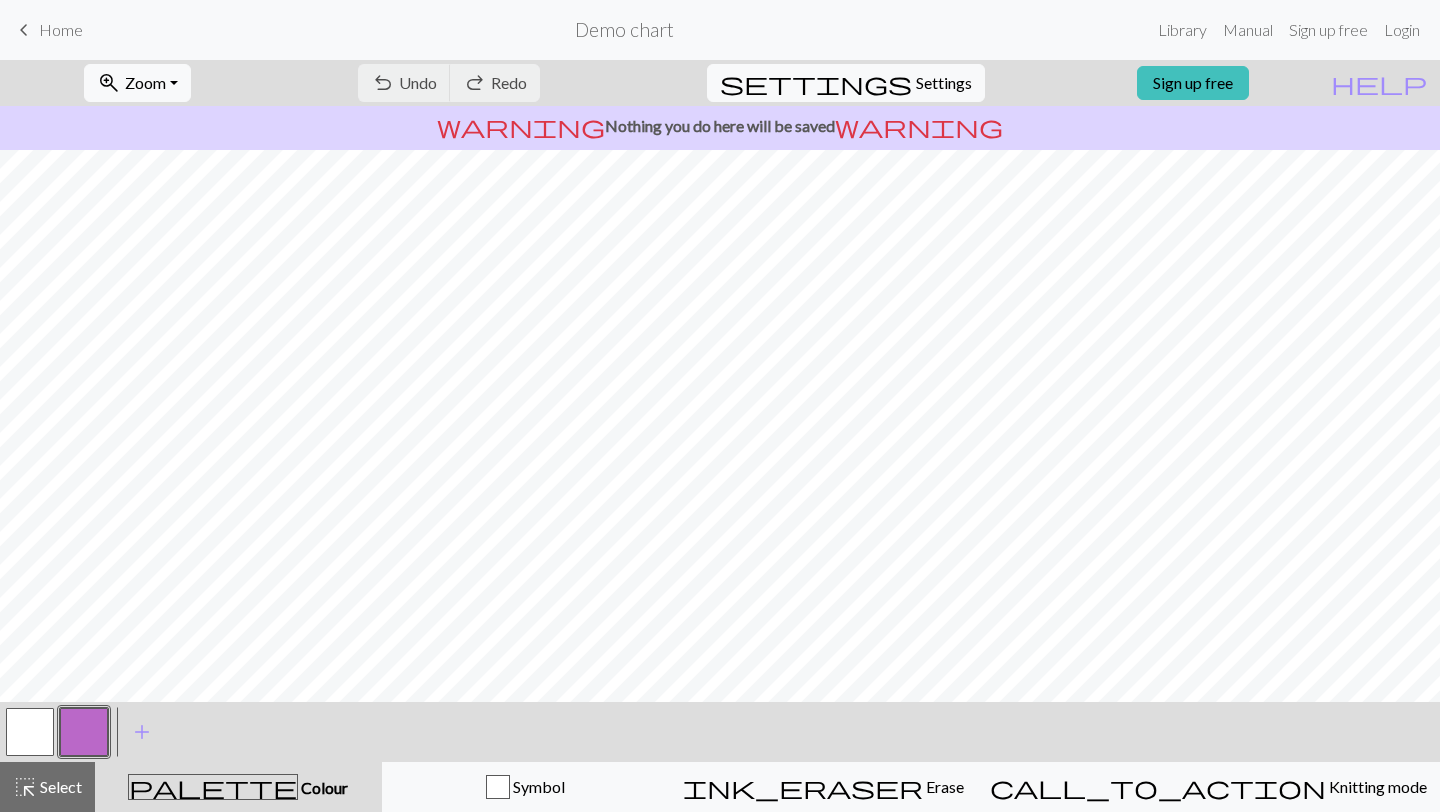 scroll, scrollTop: 0, scrollLeft: 0, axis: both 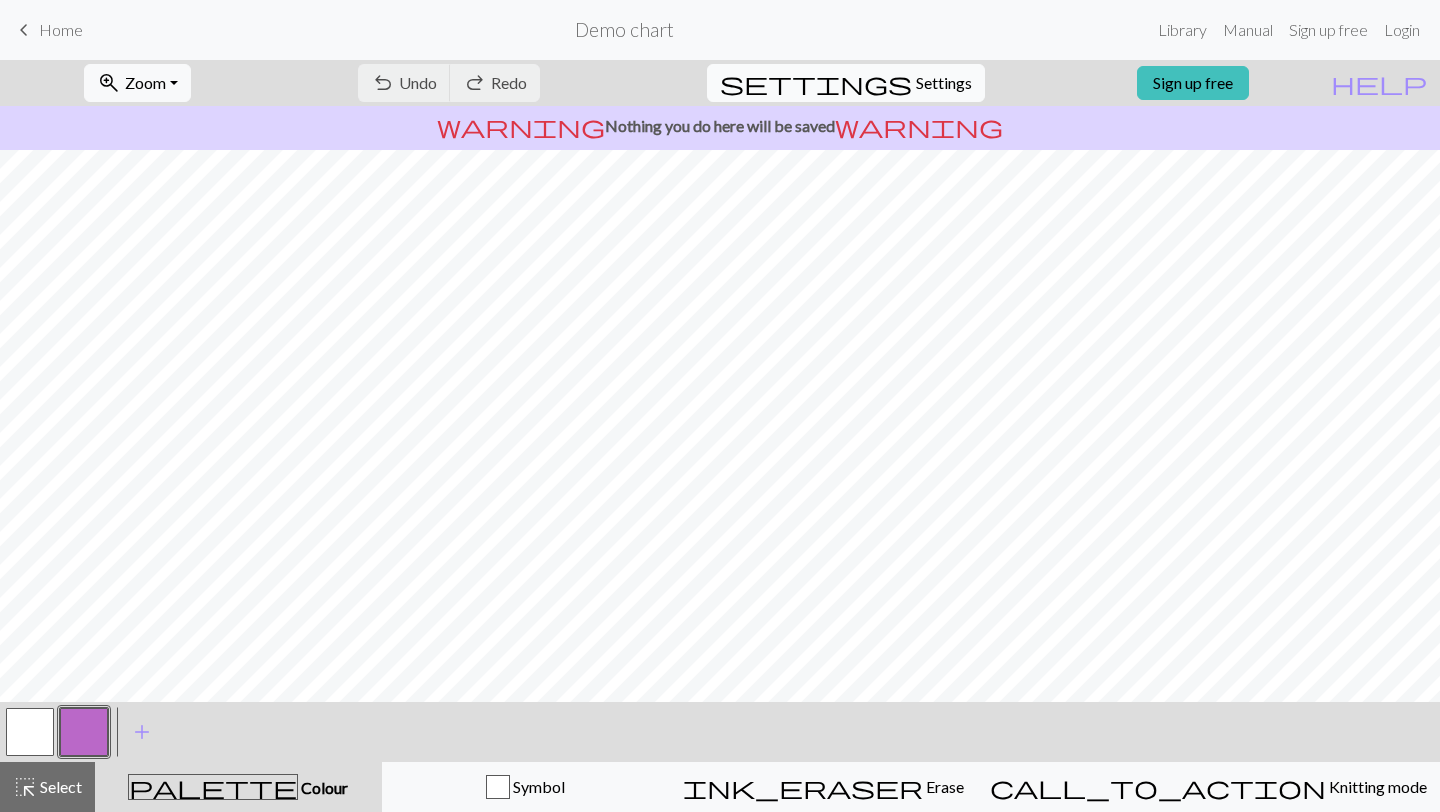 click on "Settings" at bounding box center [944, 83] 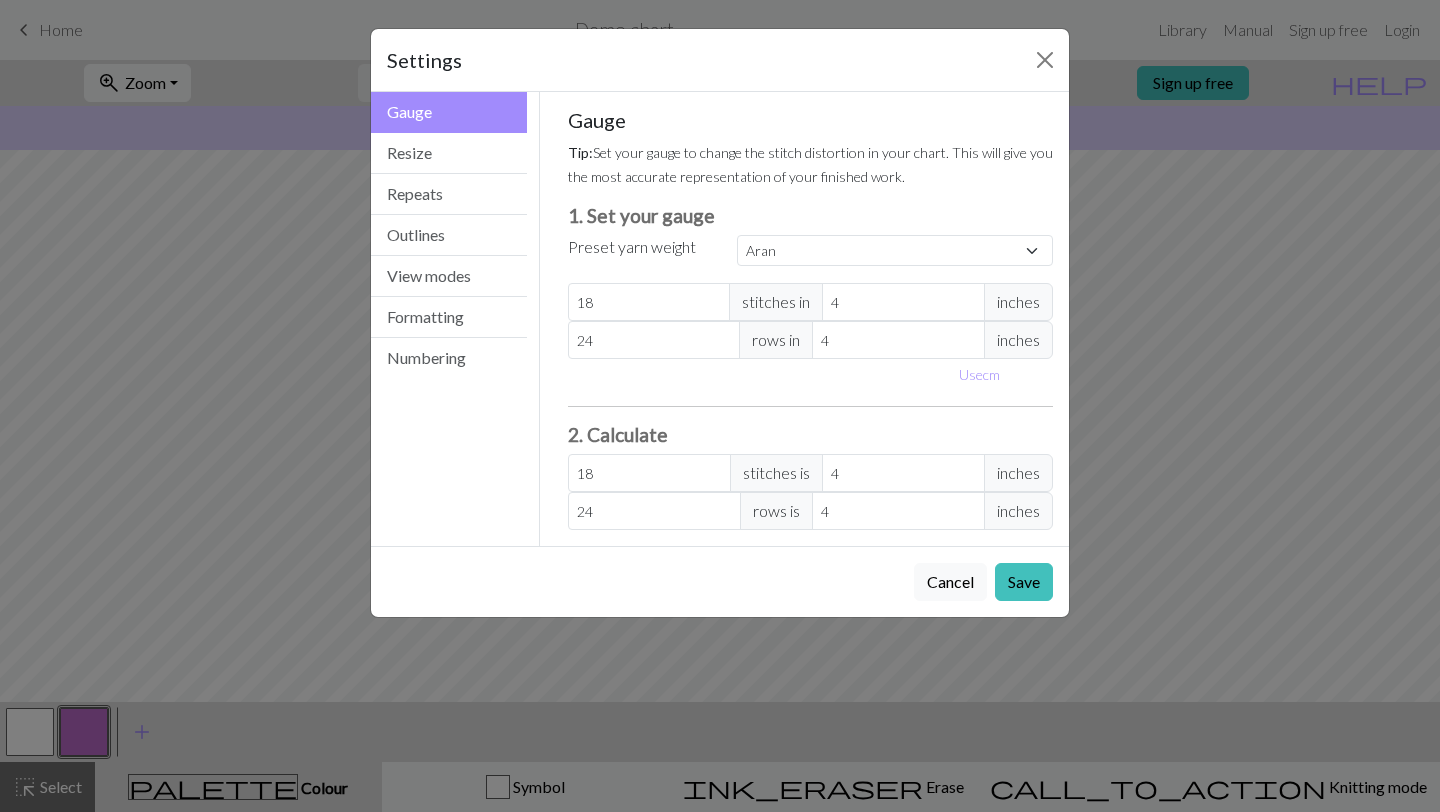 click on "Gauge Tip:  Set your gauge to change the stitch distortion in your chart. This will give you the most accurate representation of your finished work. 1. Set your gauge Preset yarn weight Custom Square Lace Light Fingering Fingering Sport Double knit Worsted Aran Bulky Super Bulky 18 stitches in  4 inches 24 rows in  4 inches Use  cm 2. Calculate 18 stitches is 4 inches 24 rows is 4 inches" at bounding box center [811, 319] 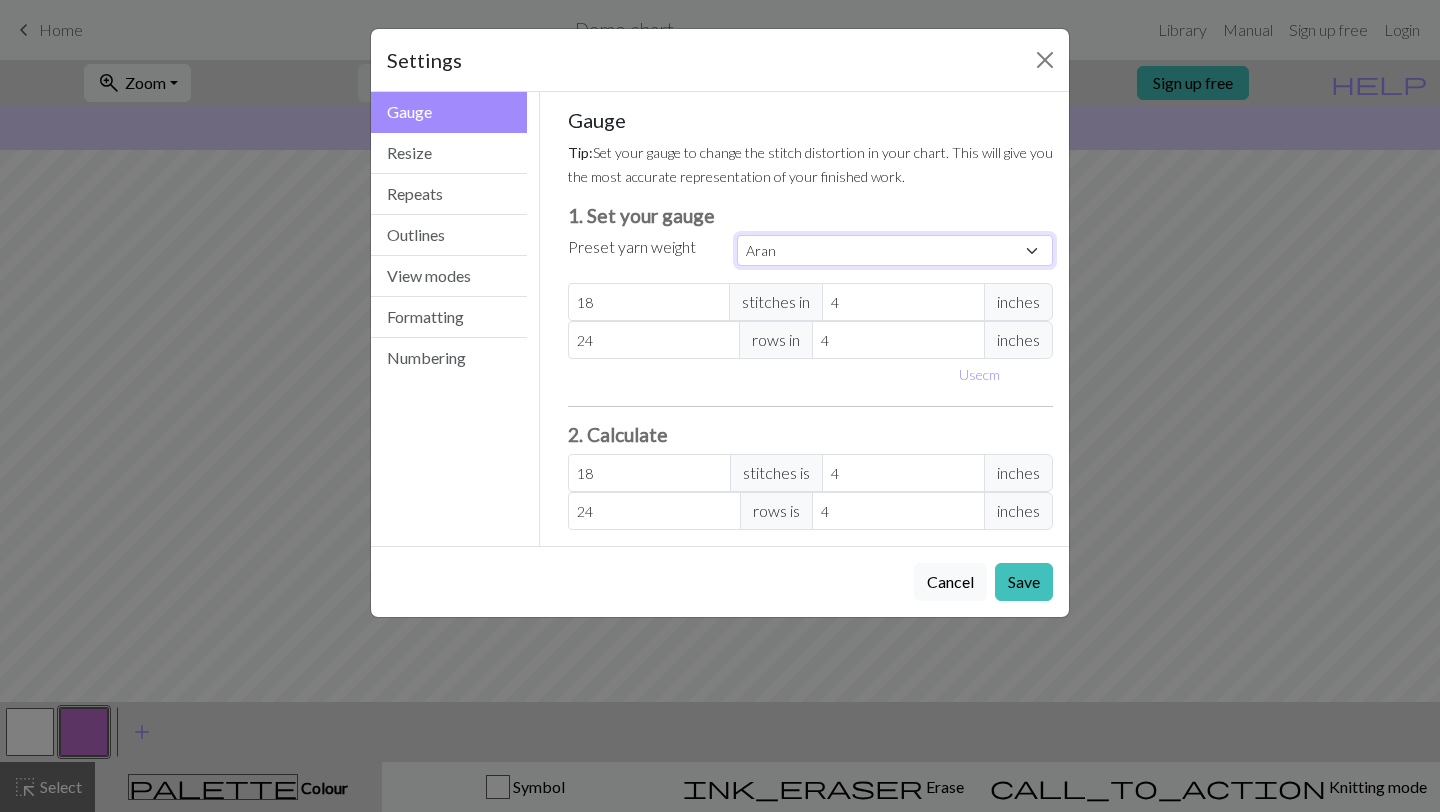 click on "Custom Square Lace Light Fingering Fingering Sport Double knit Worsted Aran Bulky Super Bulky" at bounding box center (895, 250) 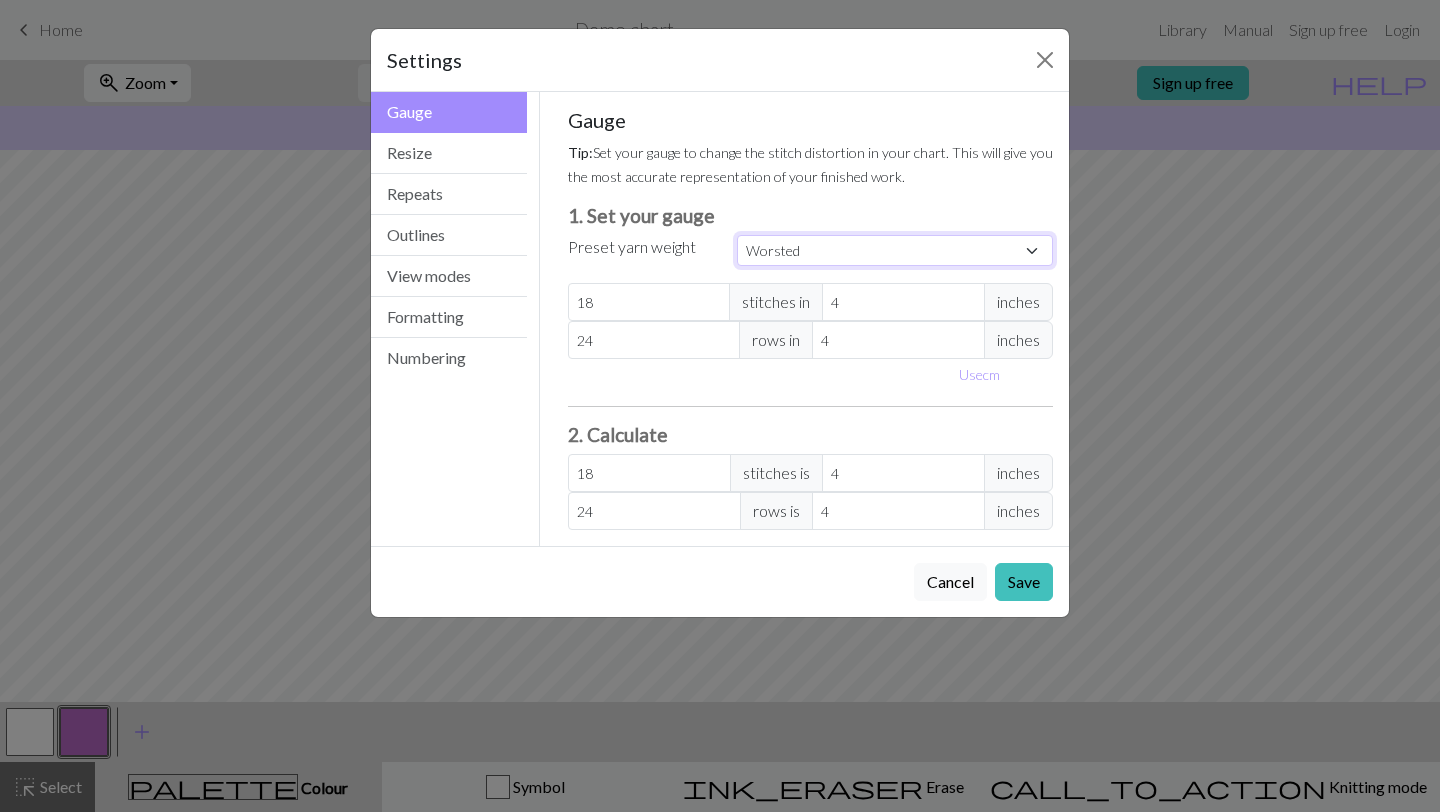 type on "20" 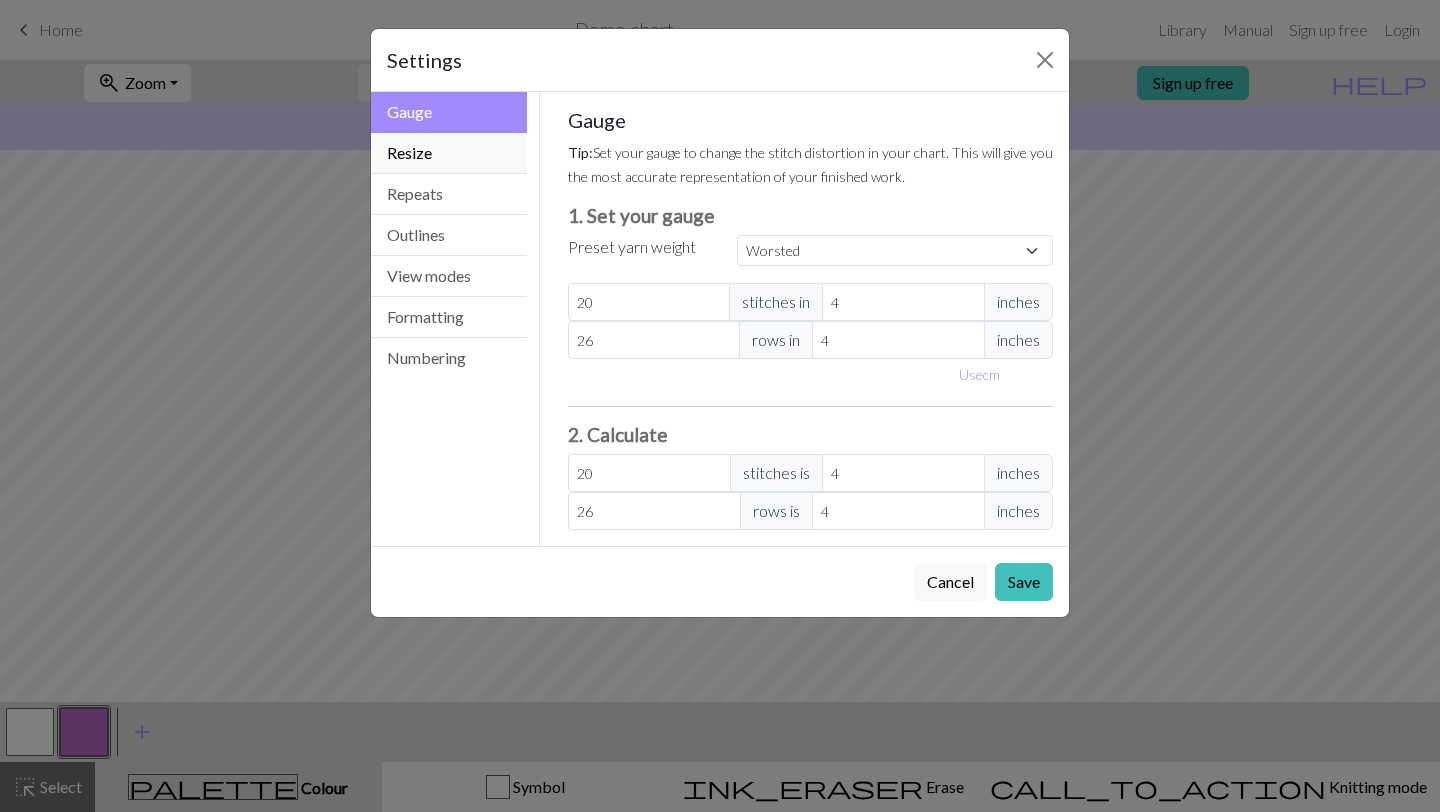 click on "Resize" at bounding box center (449, 153) 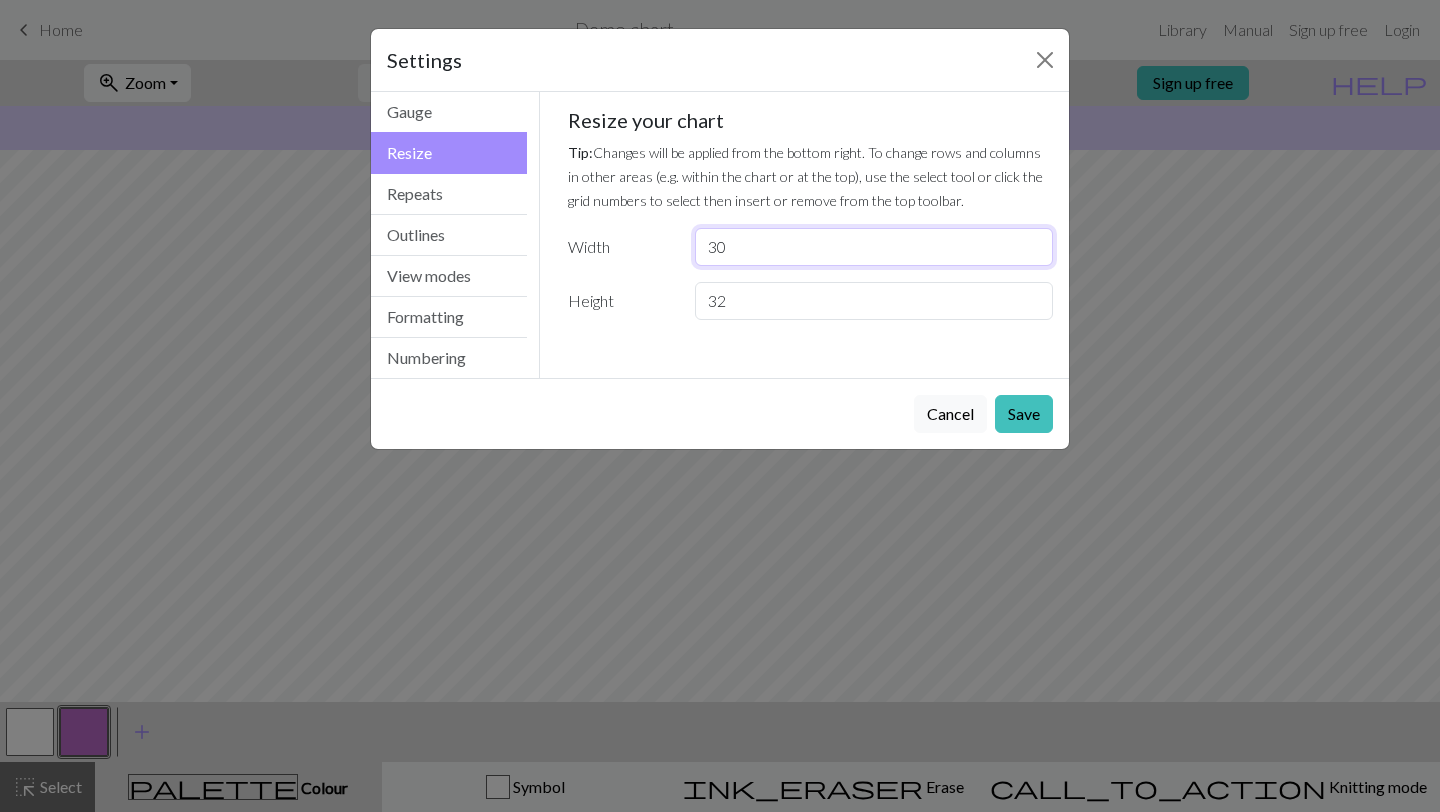 drag, startPoint x: 827, startPoint y: 251, endPoint x: 636, endPoint y: 250, distance: 191.00262 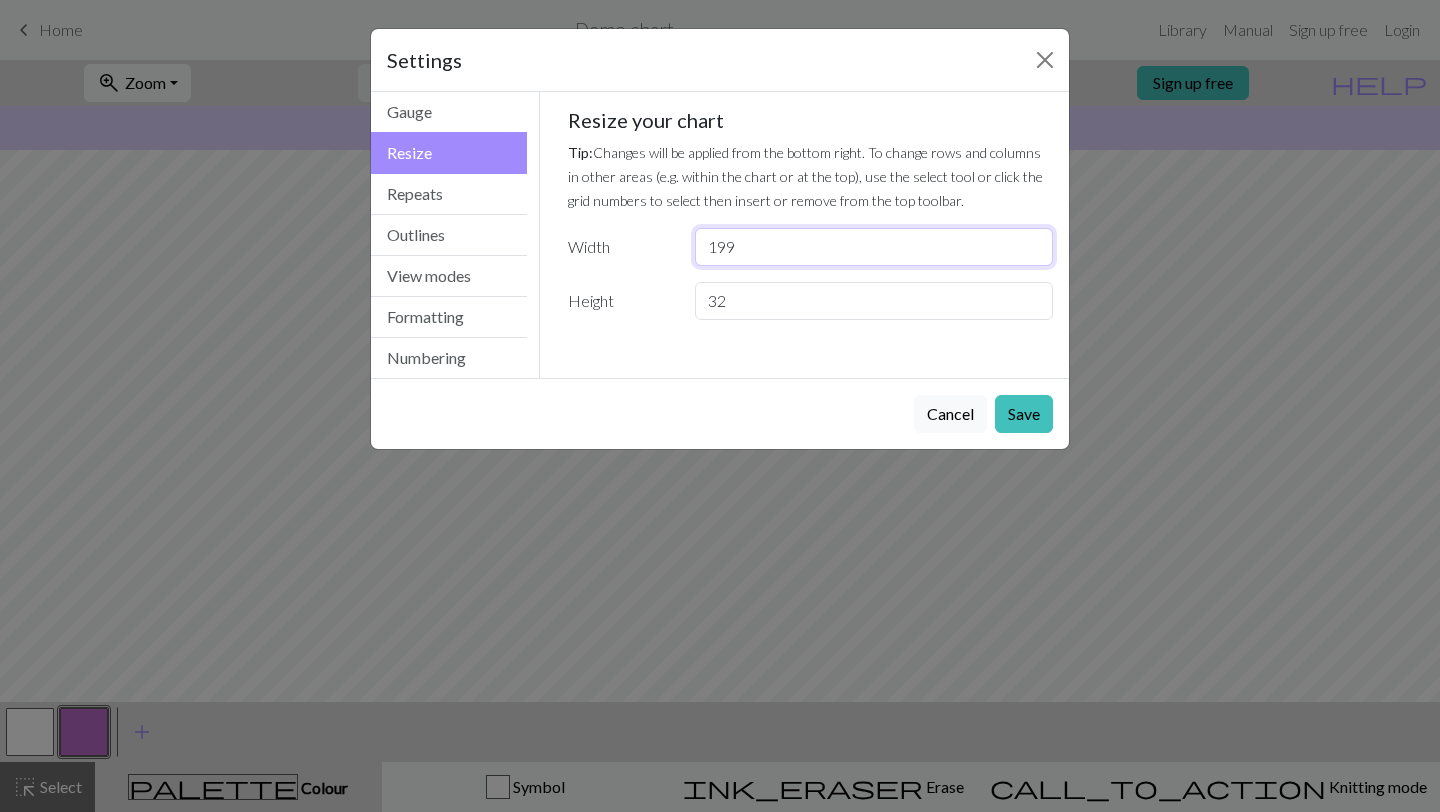 type on "199" 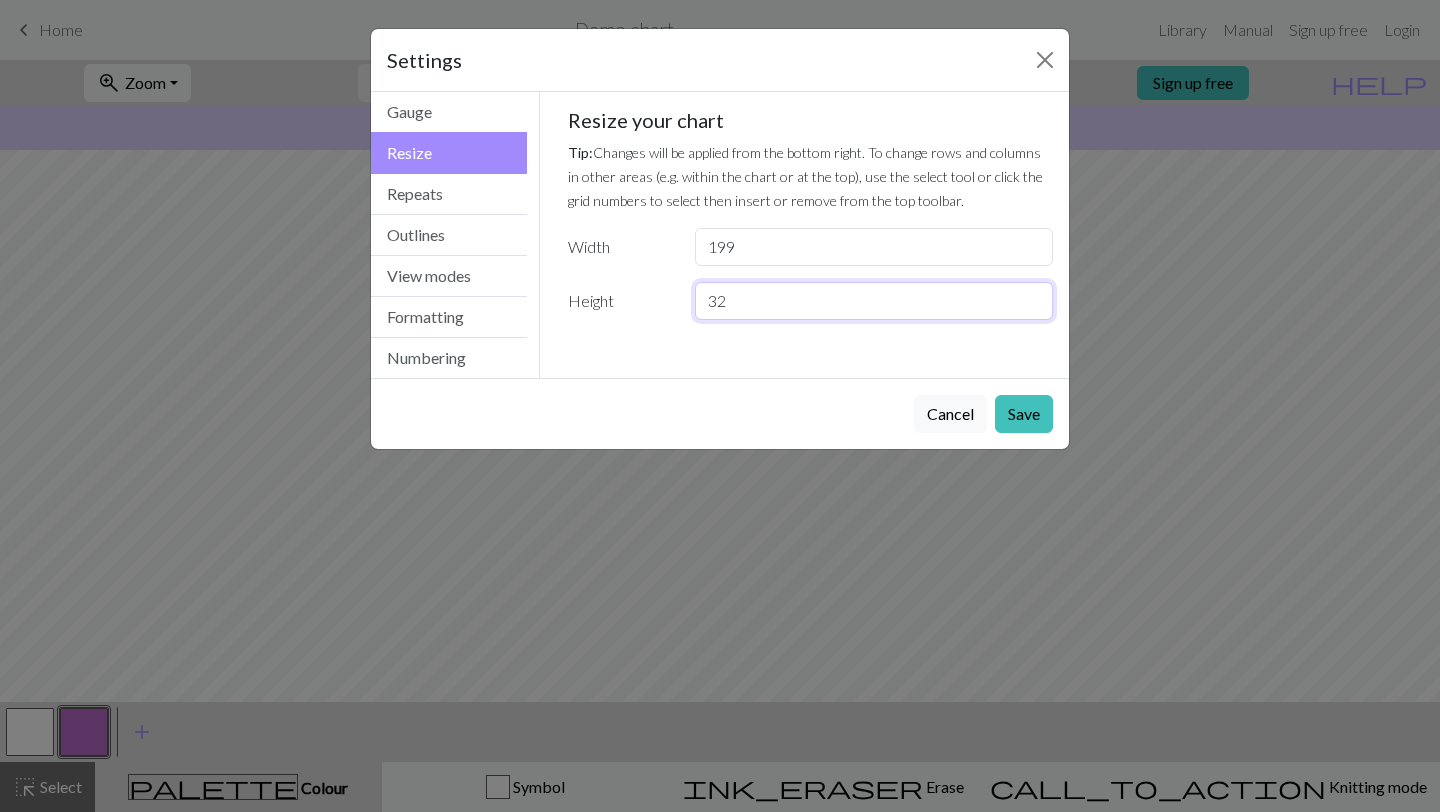 drag, startPoint x: 760, startPoint y: 299, endPoint x: 690, endPoint y: 306, distance: 70.34913 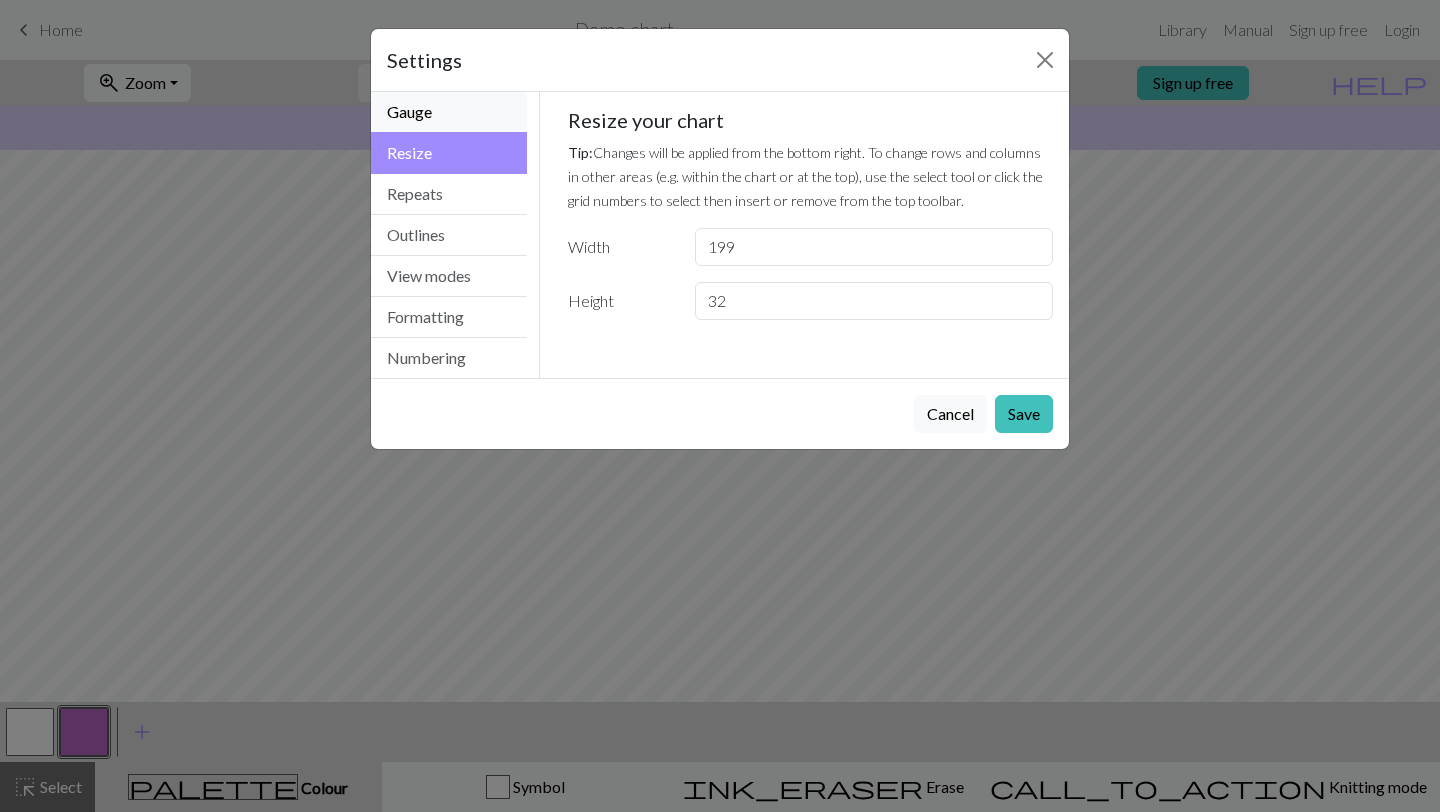 click on "Gauge" at bounding box center (449, 112) 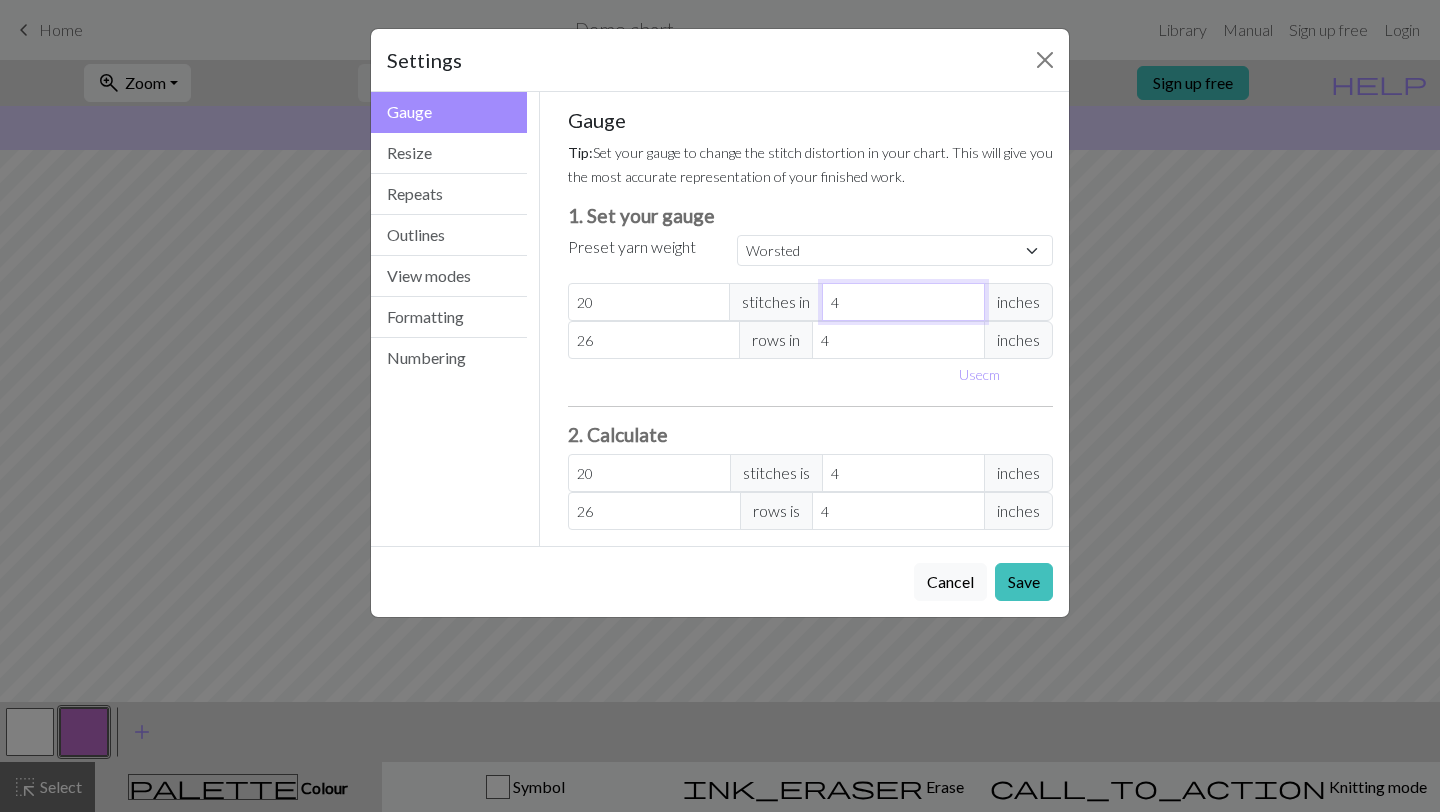 drag, startPoint x: 873, startPoint y: 310, endPoint x: 793, endPoint y: 310, distance: 80 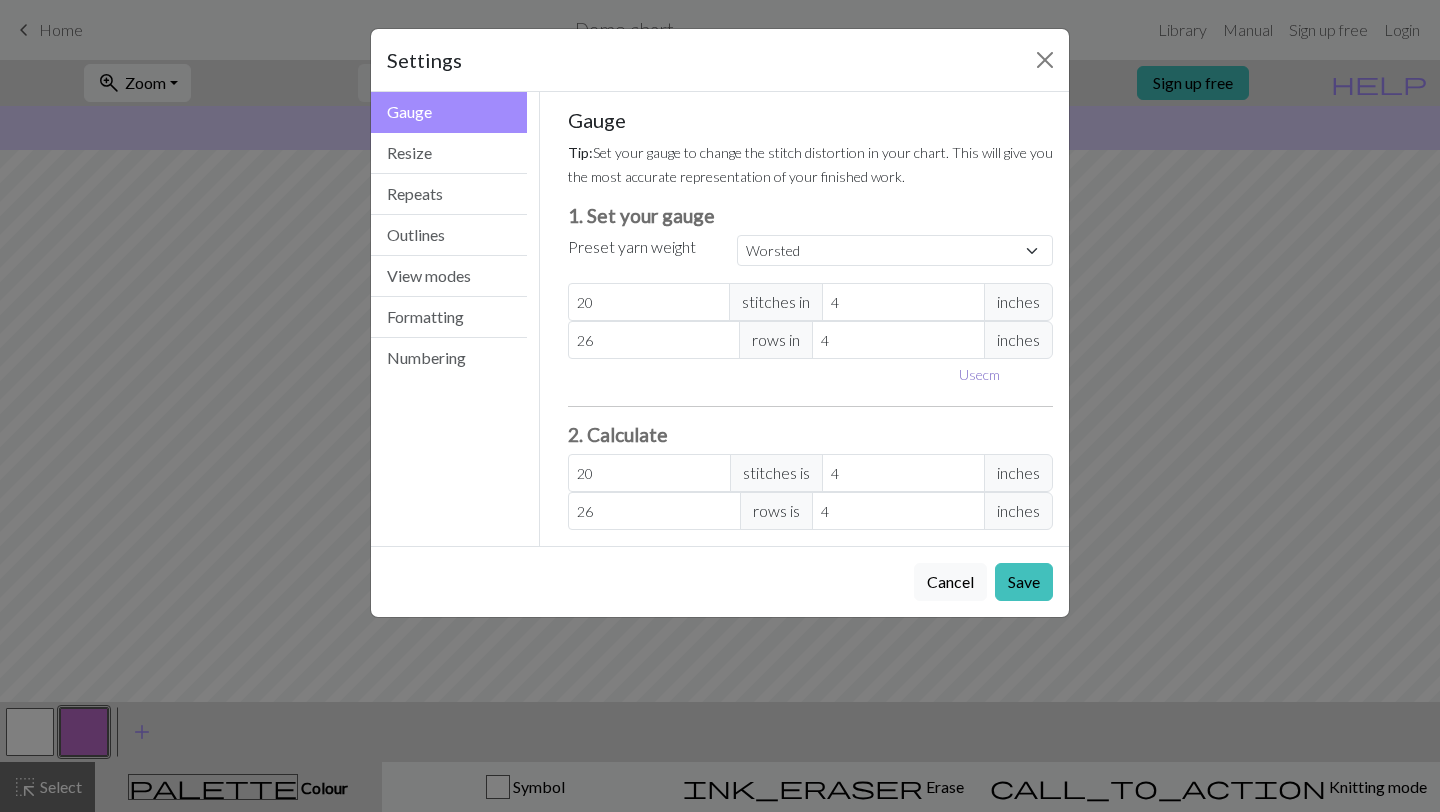 click on "Use  cm" at bounding box center [979, 374] 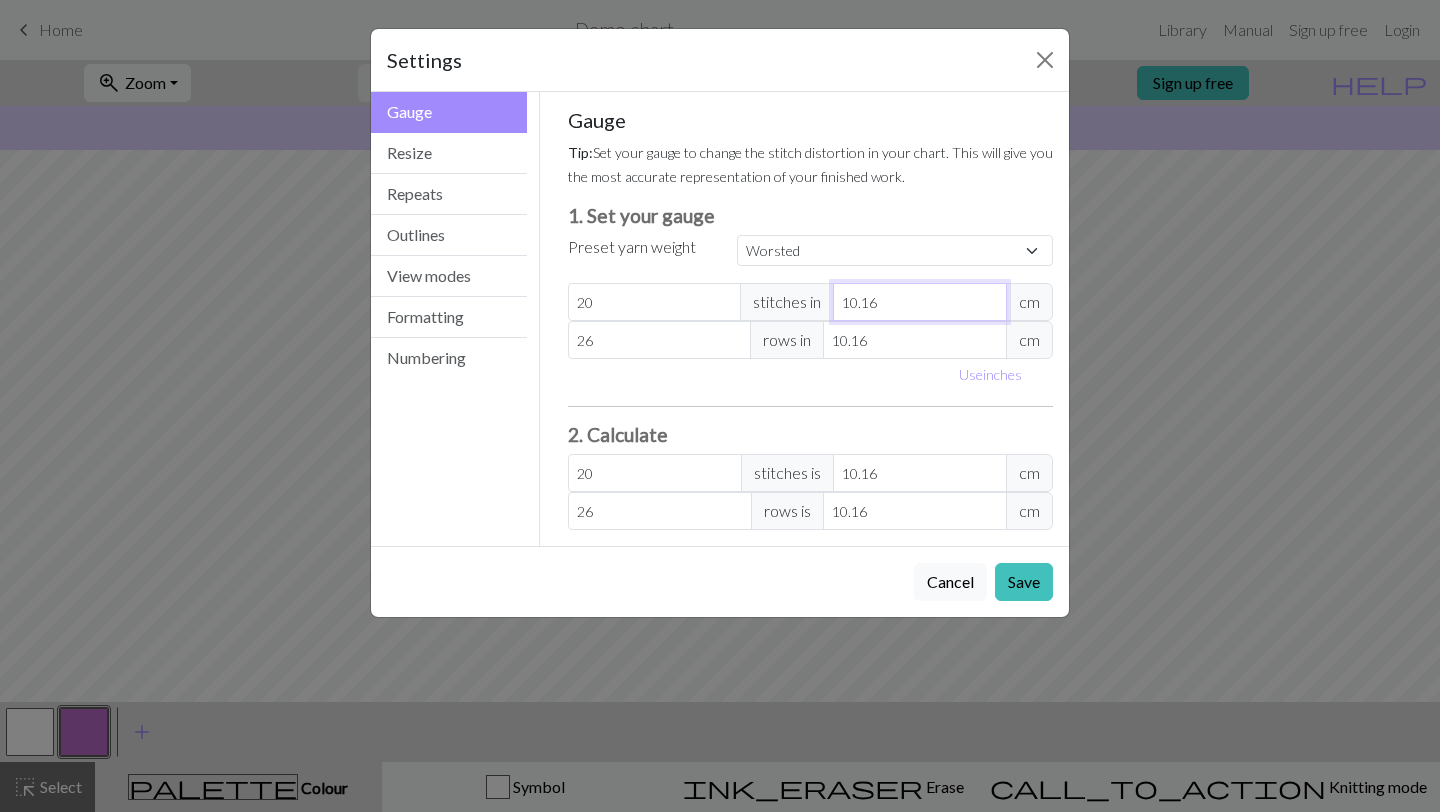 drag, startPoint x: 925, startPoint y: 289, endPoint x: 934, endPoint y: 299, distance: 13.453624 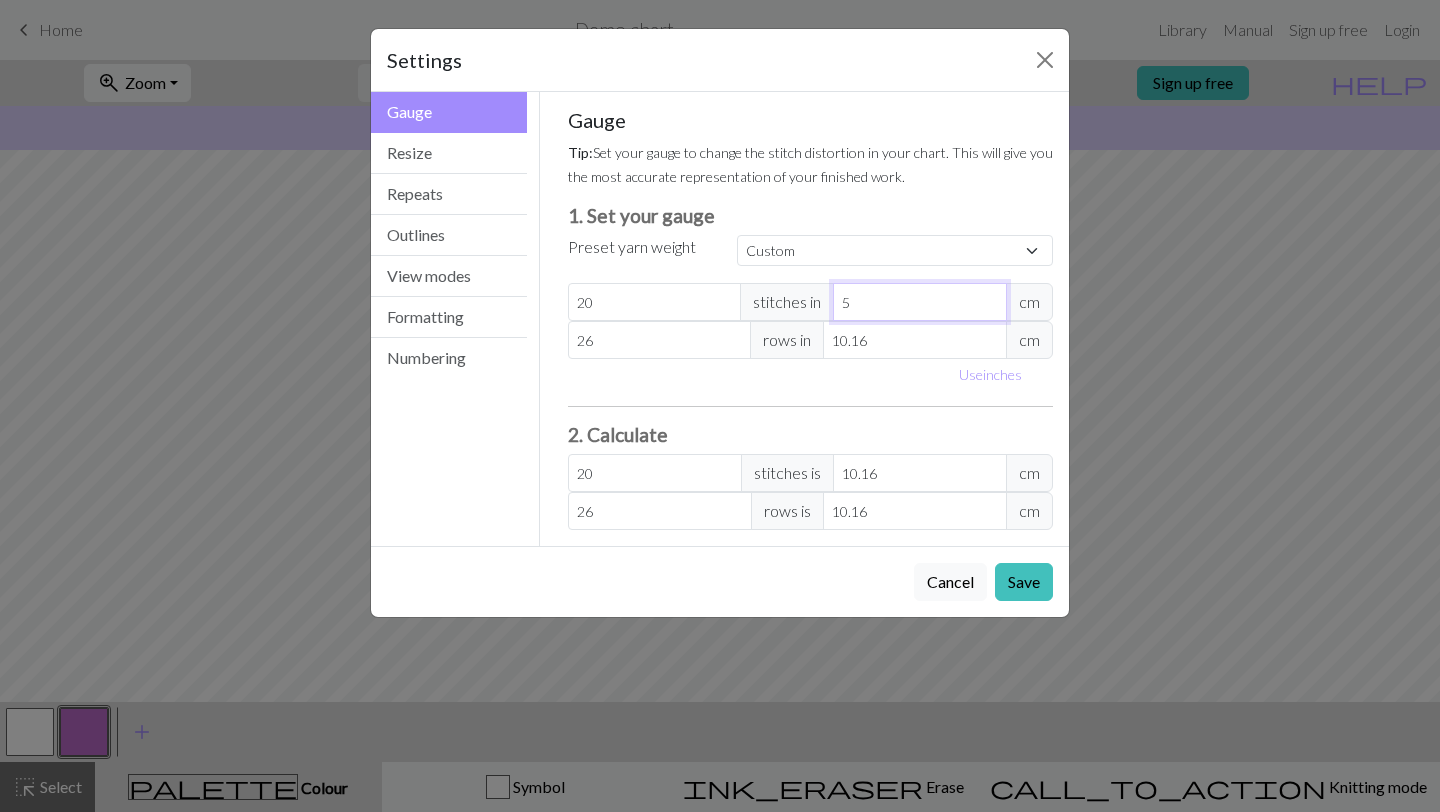 type on "57" 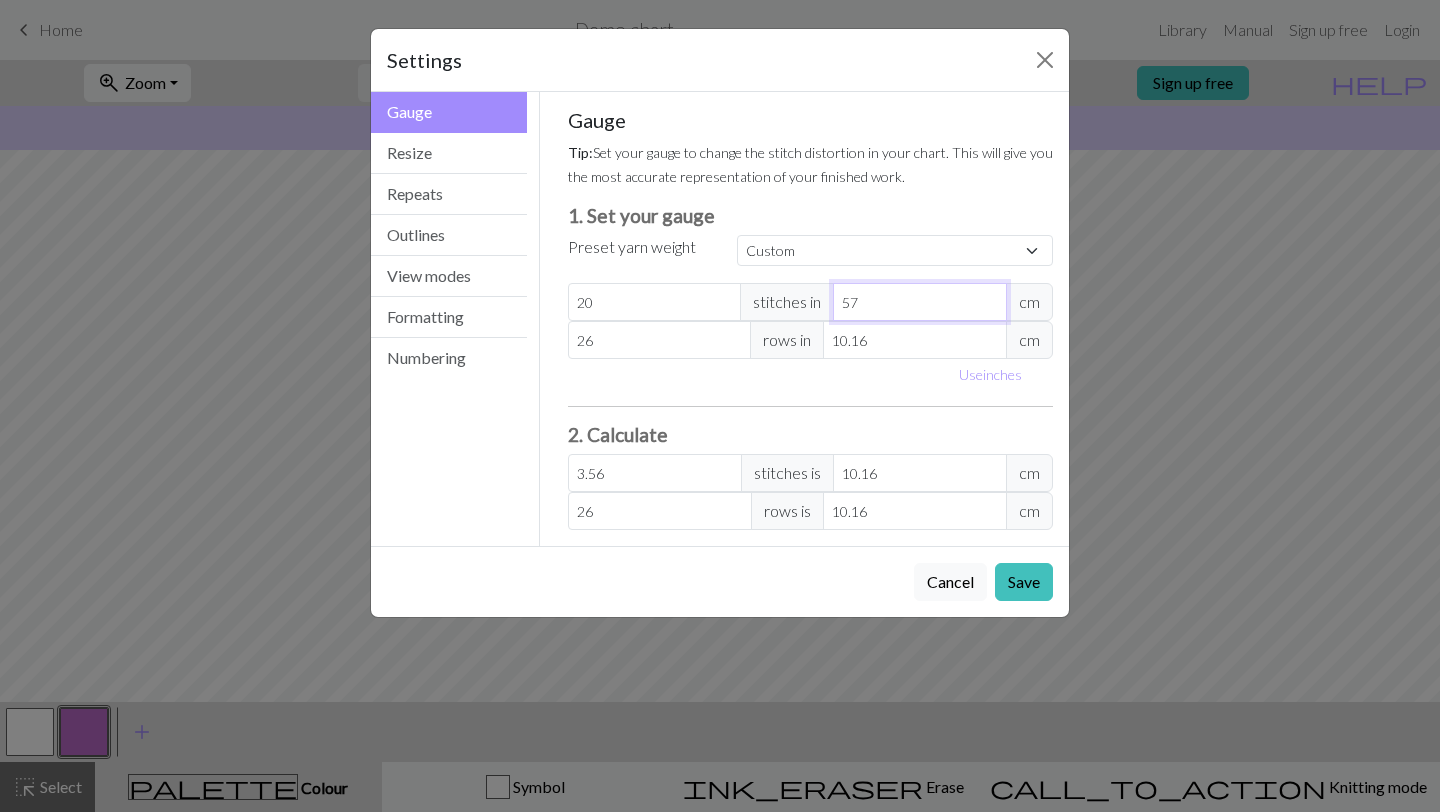 type on "57" 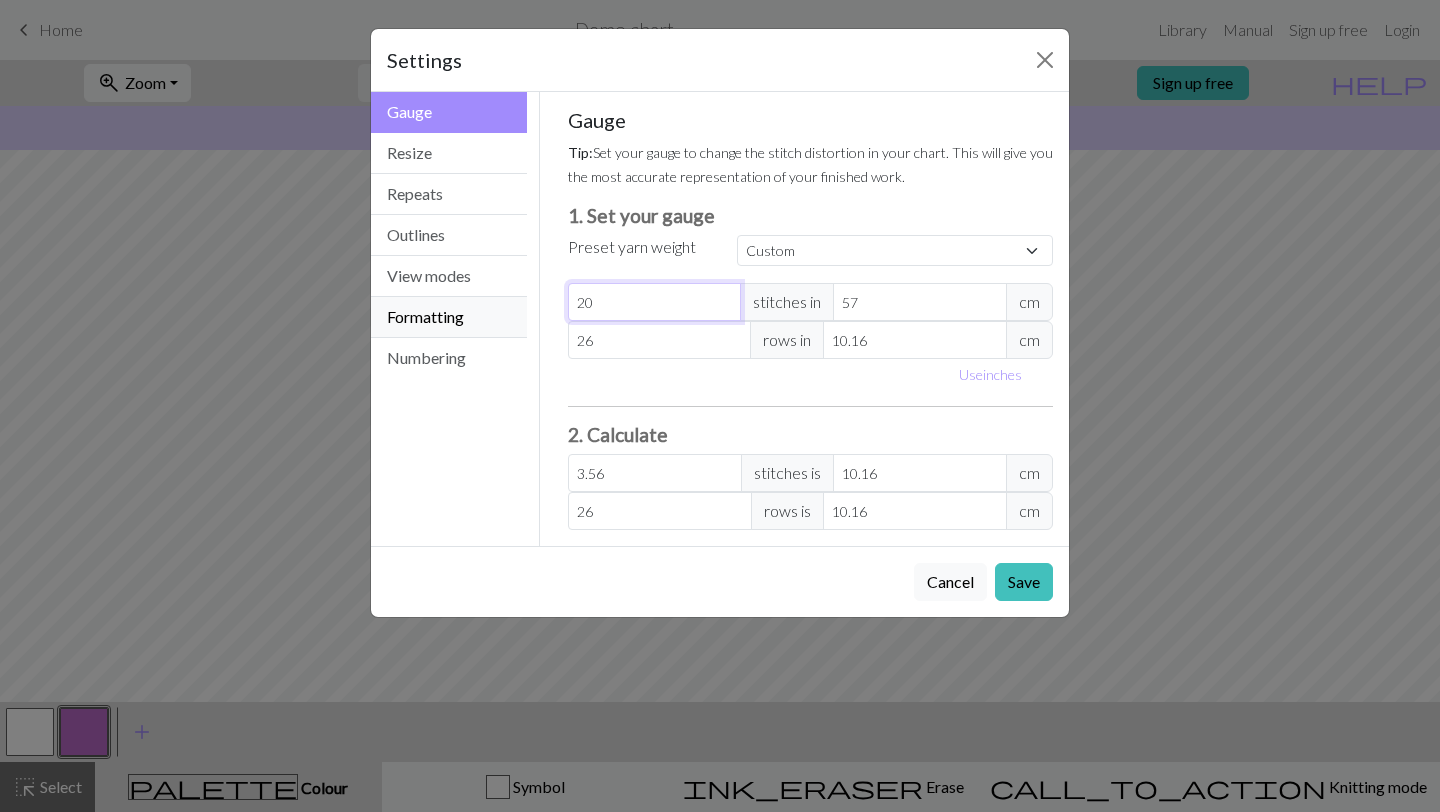 drag, startPoint x: 695, startPoint y: 300, endPoint x: 479, endPoint y: 300, distance: 216 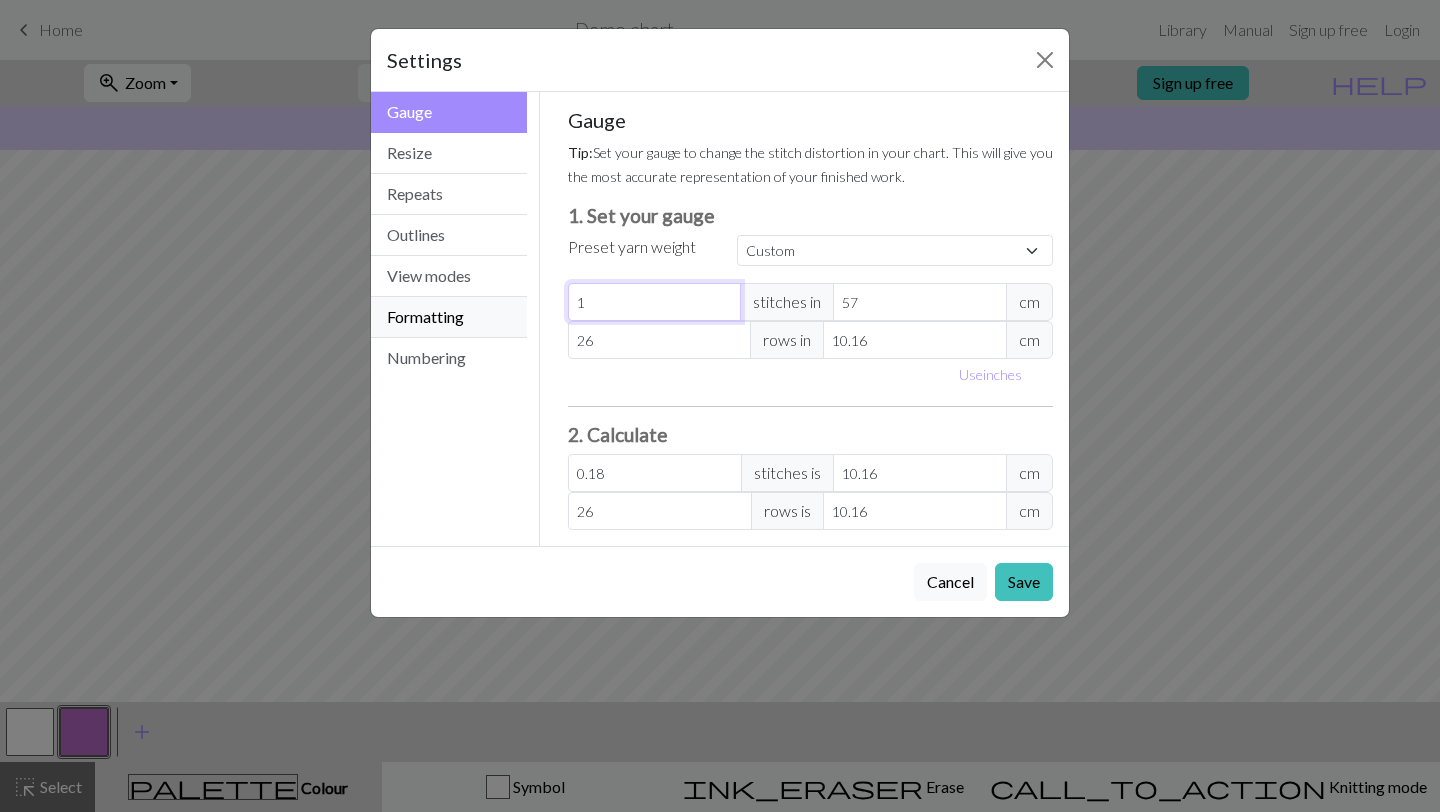 type on "19" 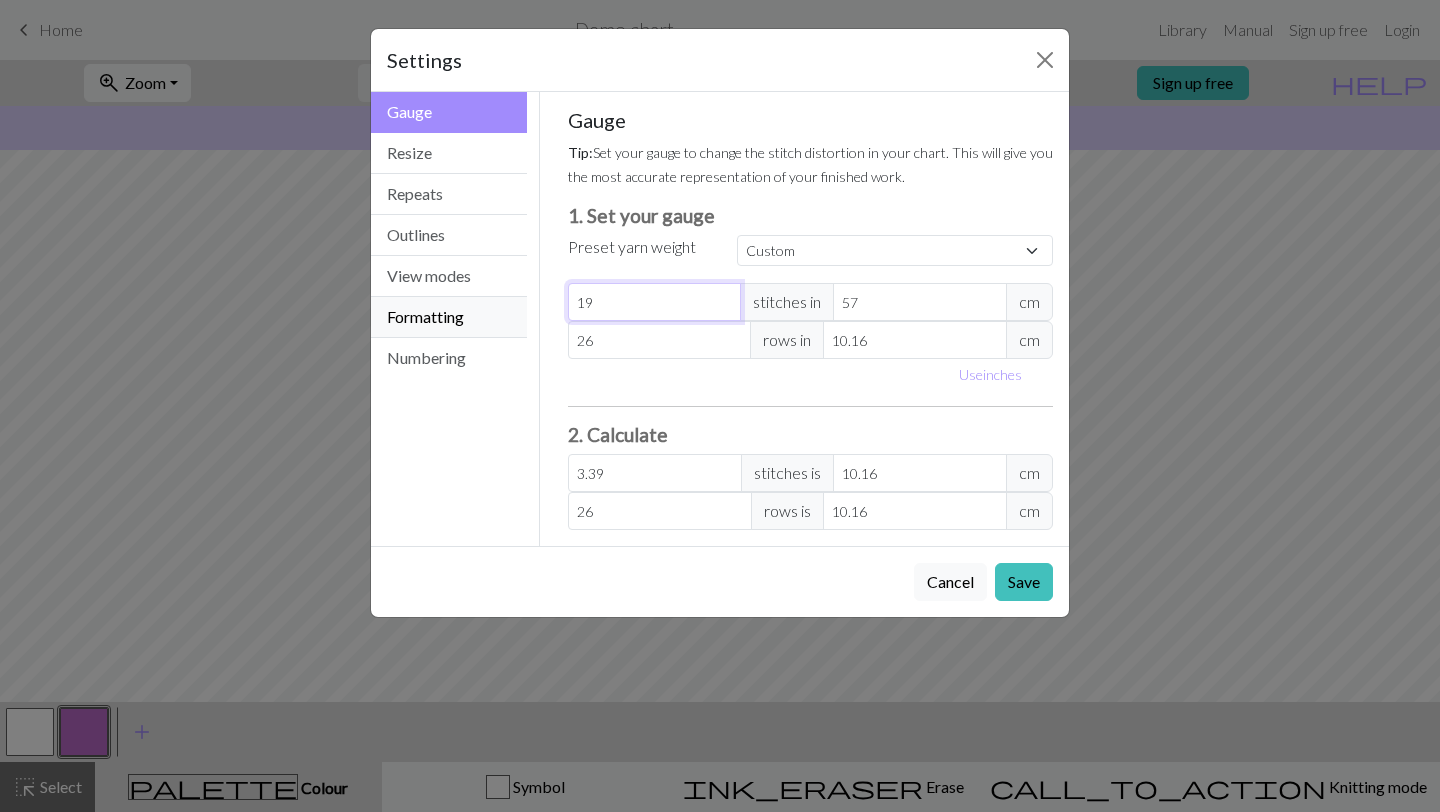 type on "199" 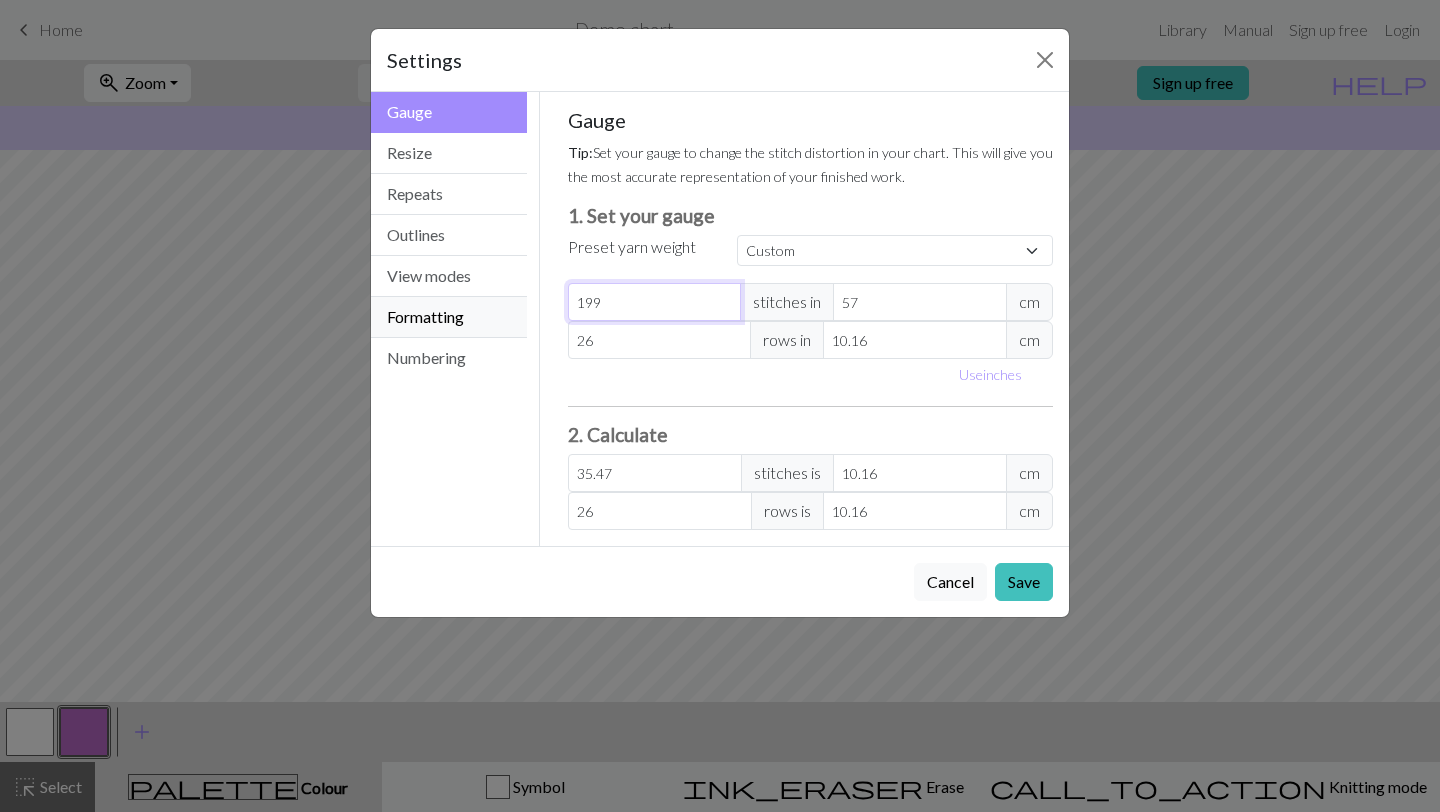 type on "19" 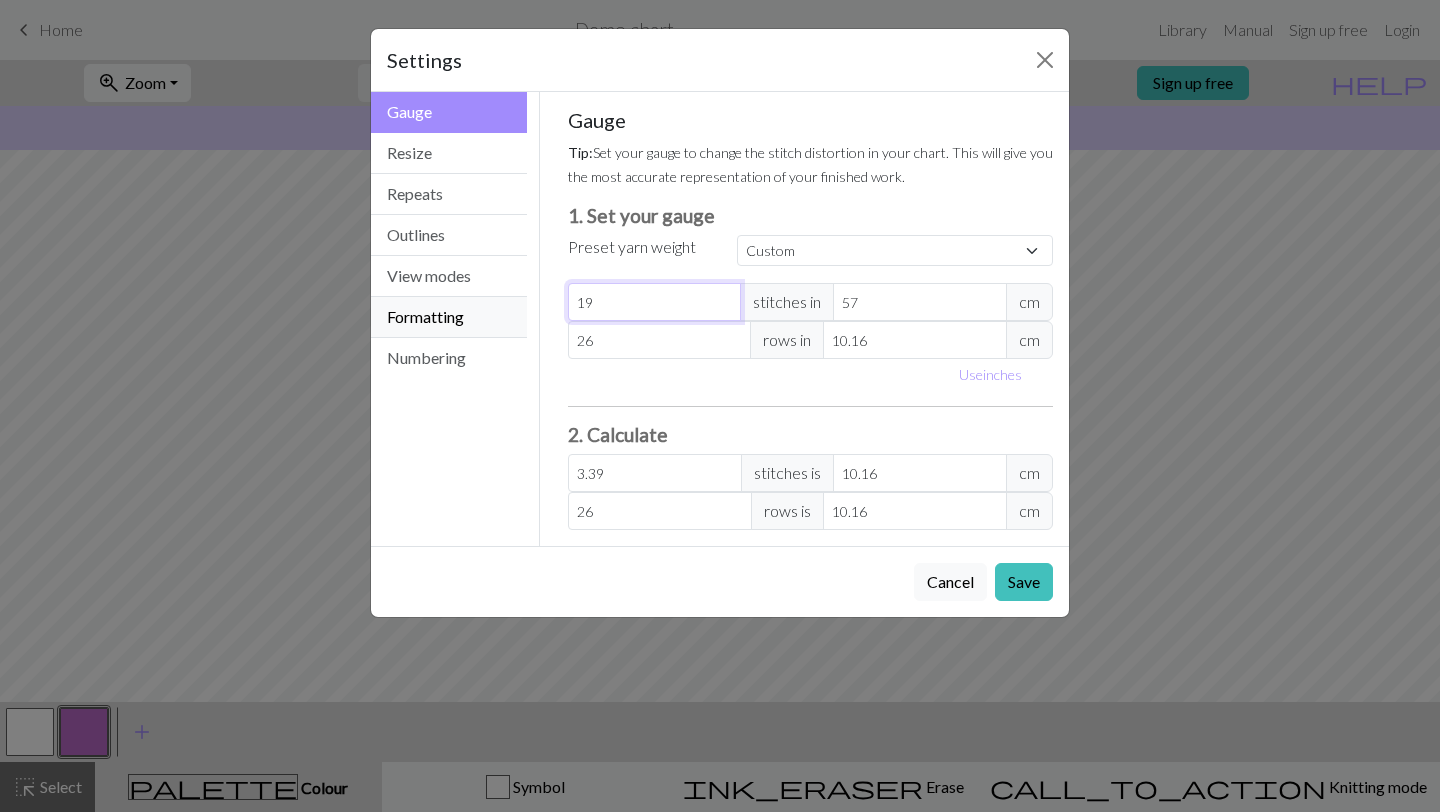 type on "1" 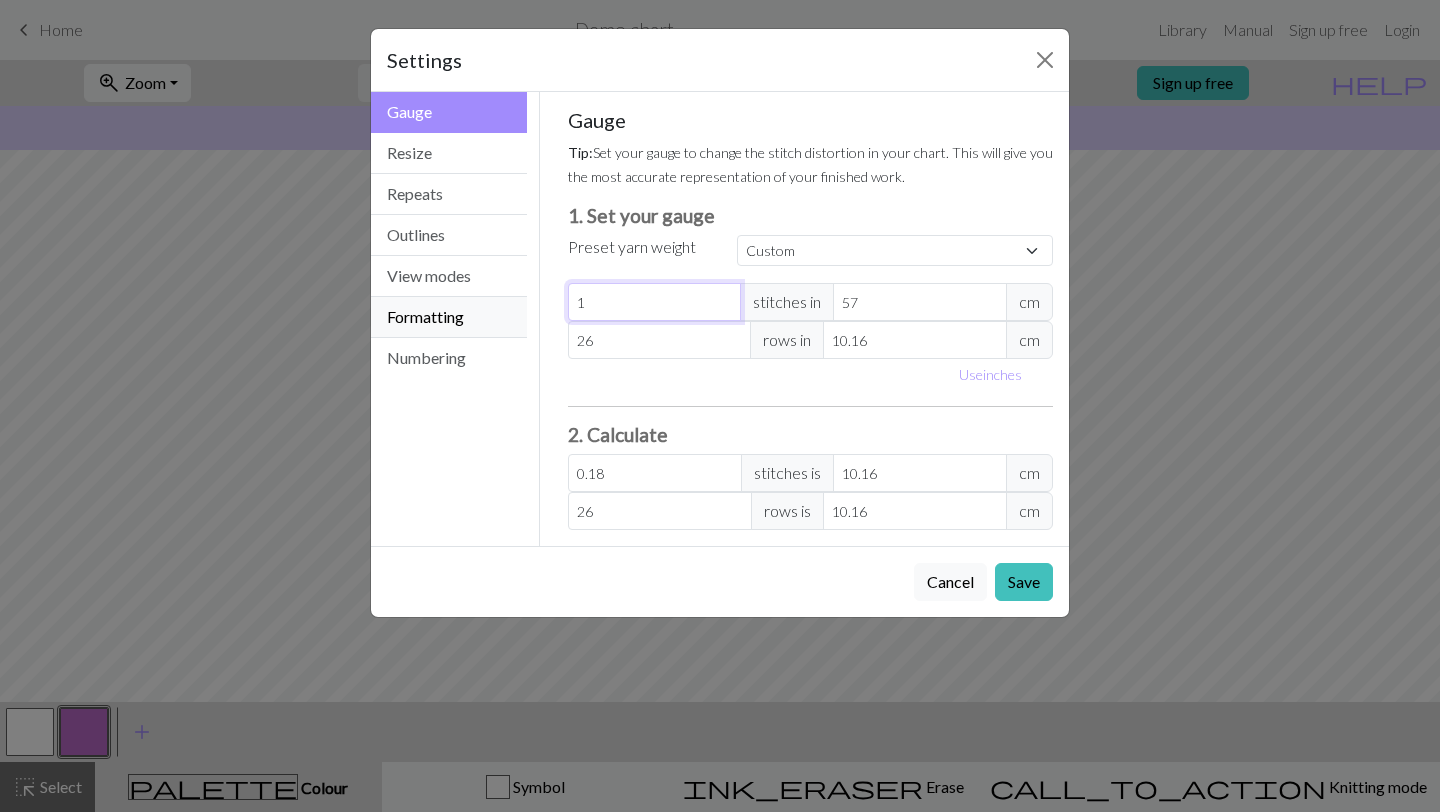 type on "11" 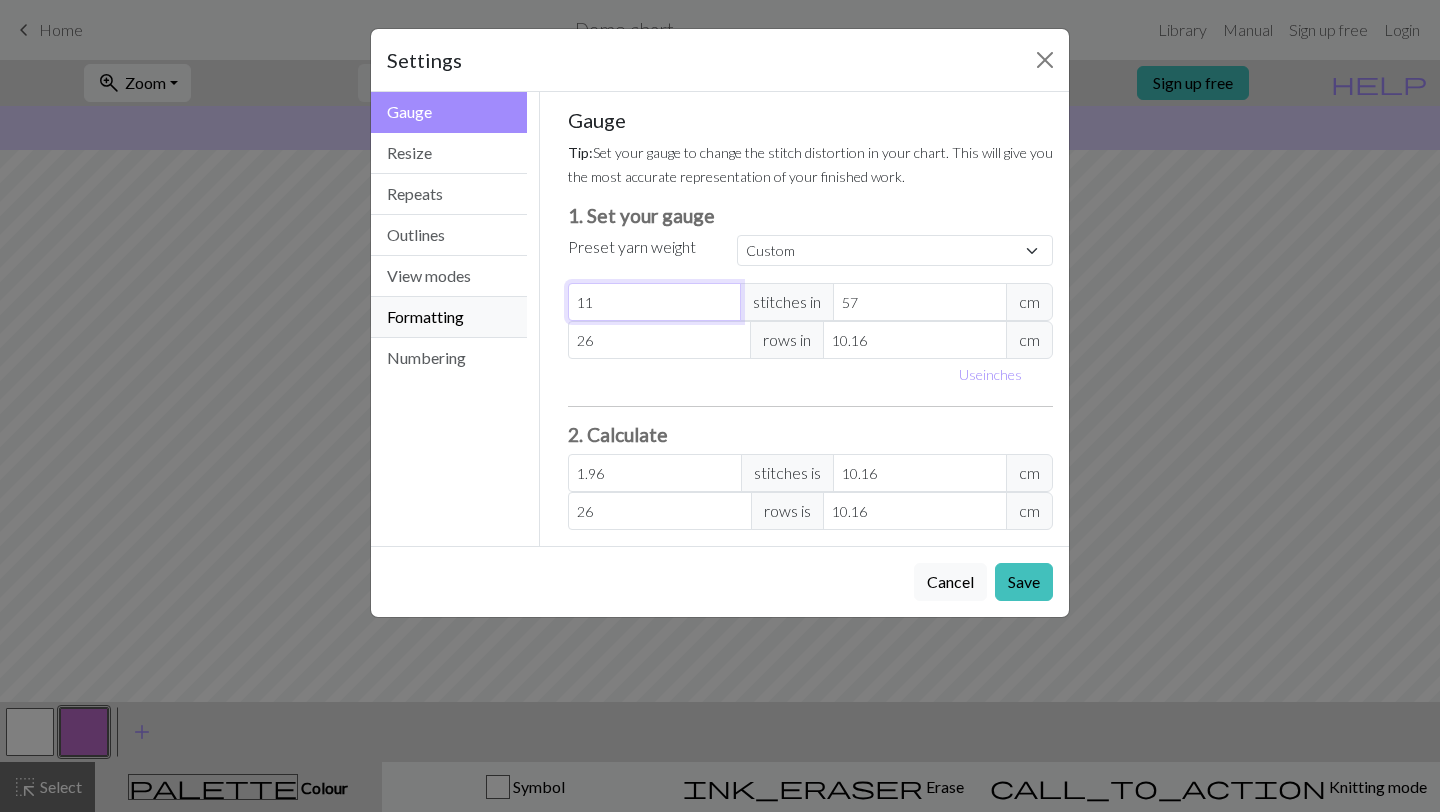 type on "119" 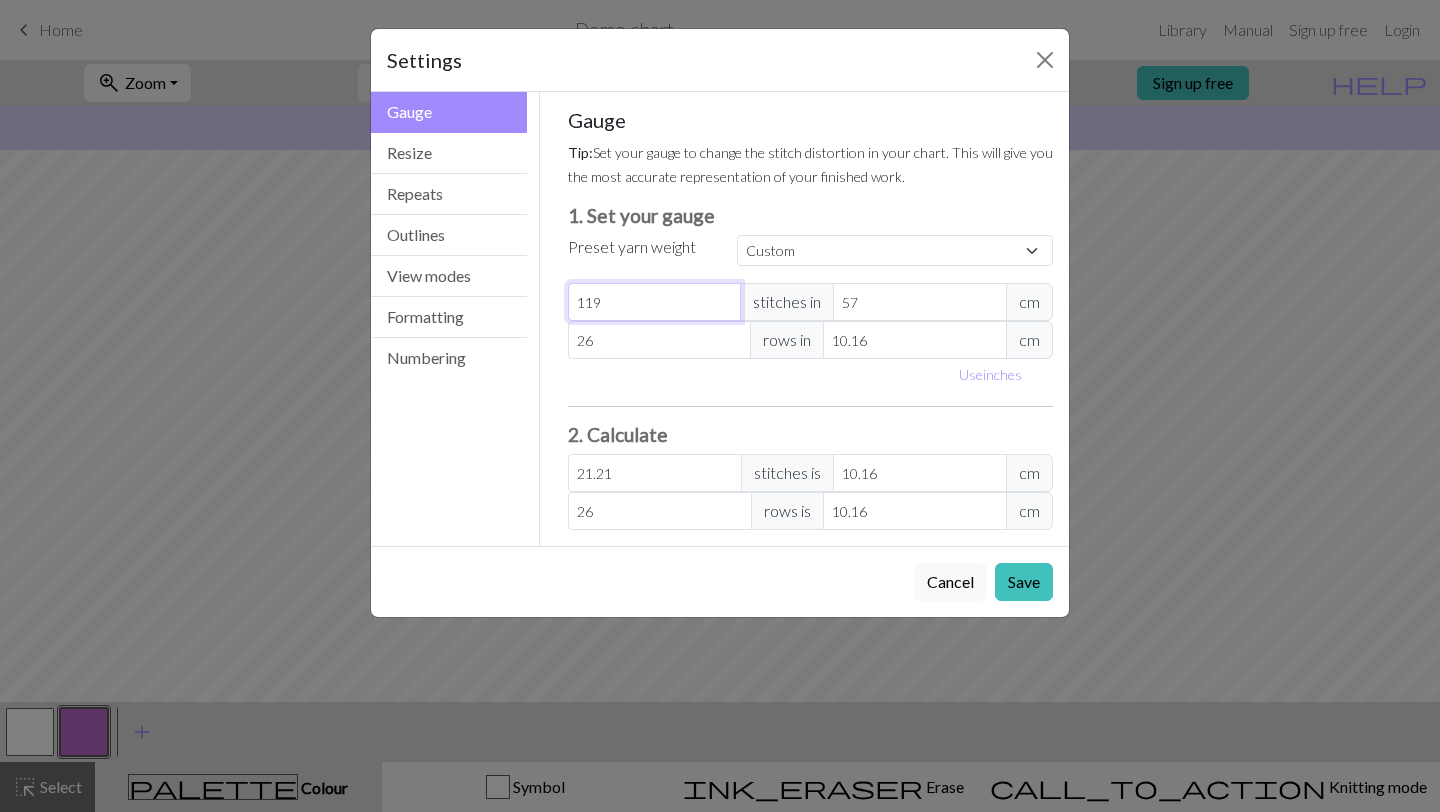type on "119" 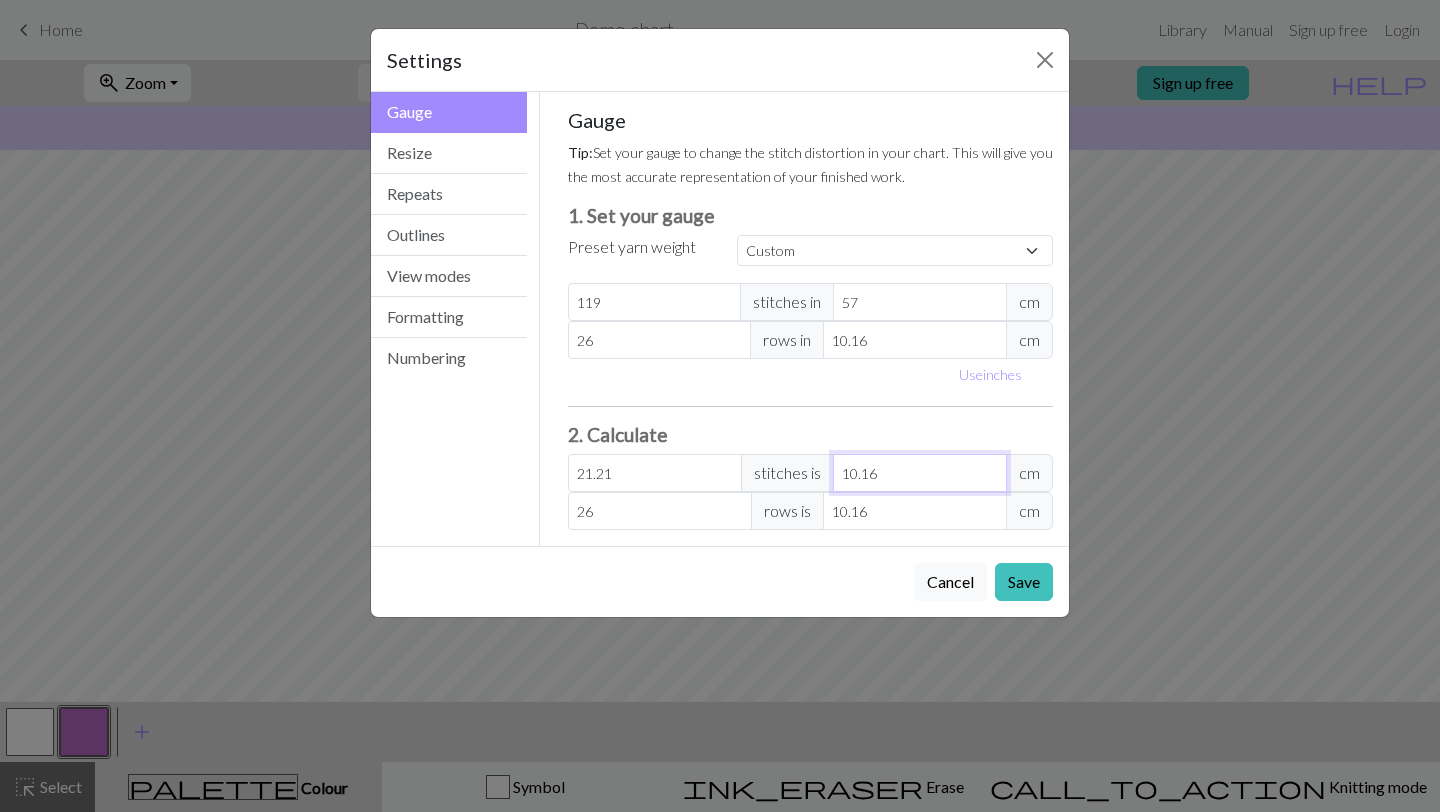 drag, startPoint x: 944, startPoint y: 468, endPoint x: 837, endPoint y: 468, distance: 107 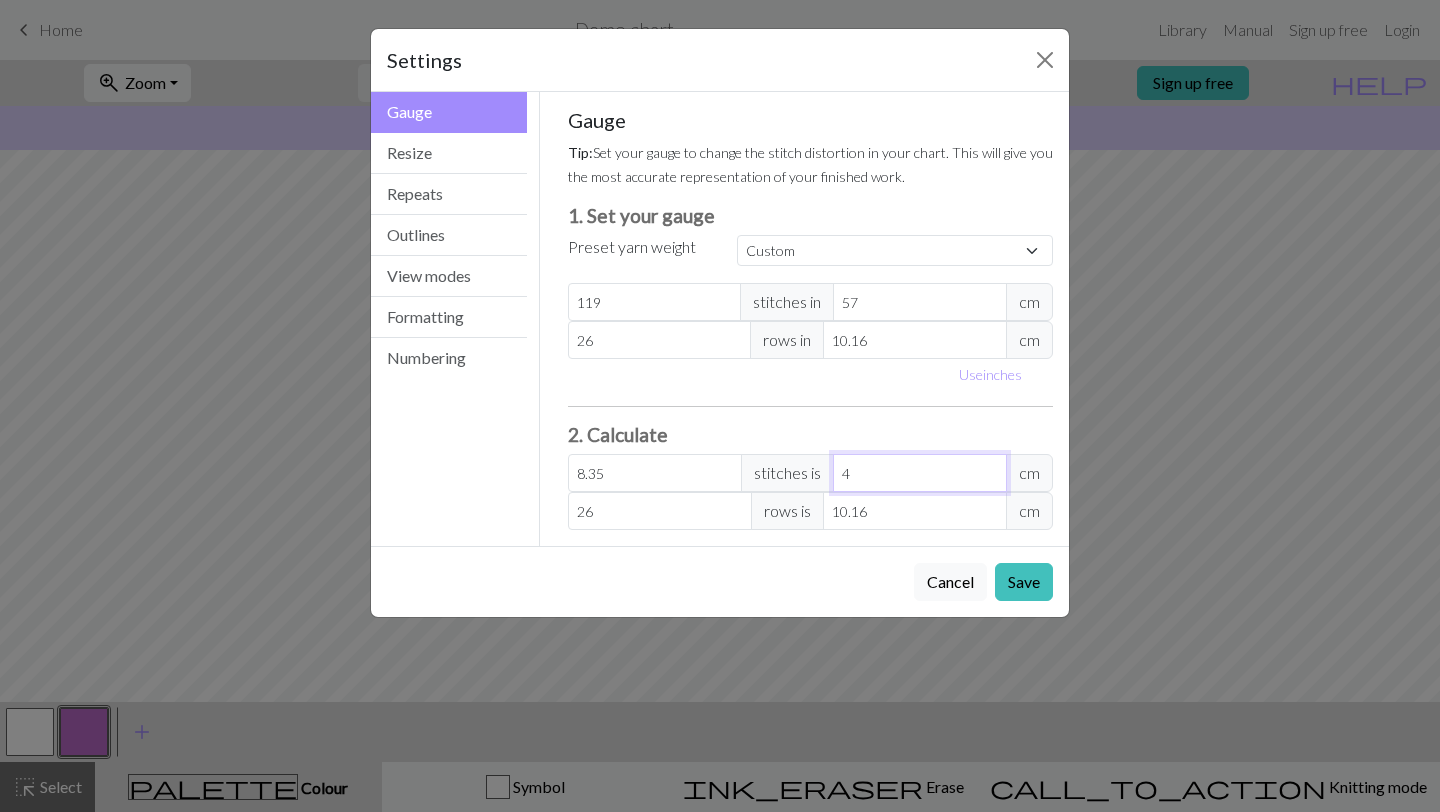 type on "100.21" 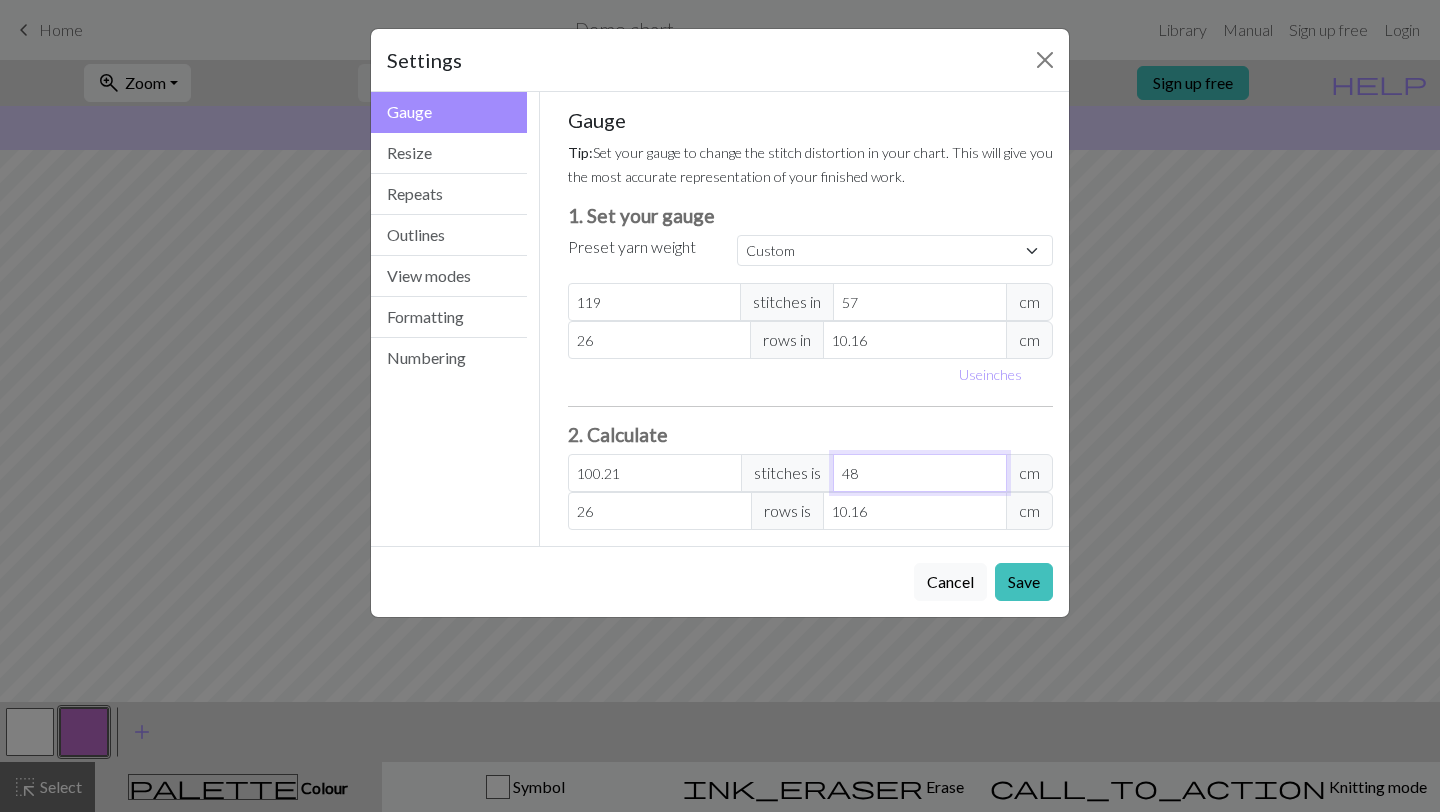type on "48" 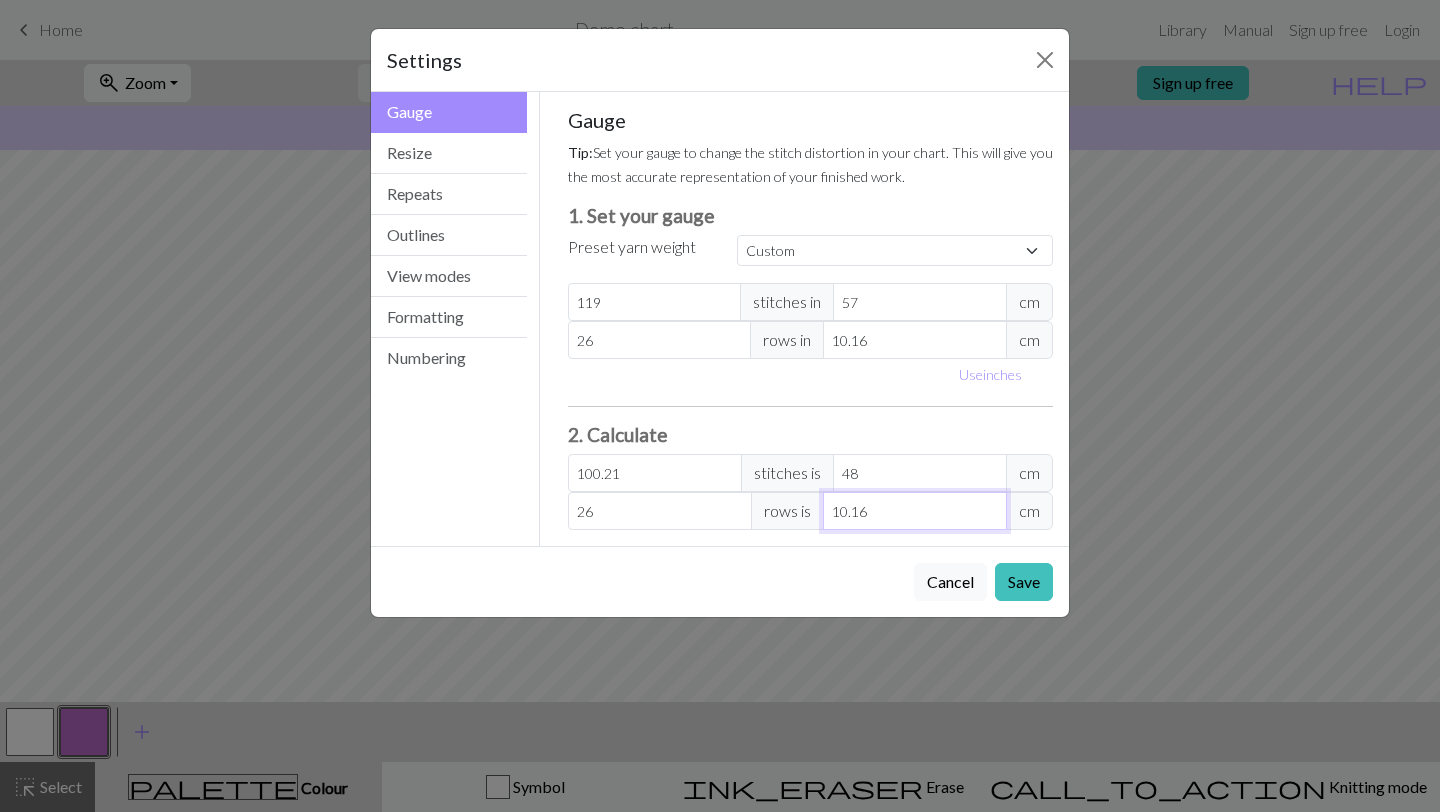drag, startPoint x: 923, startPoint y: 526, endPoint x: 799, endPoint y: 508, distance: 125.299644 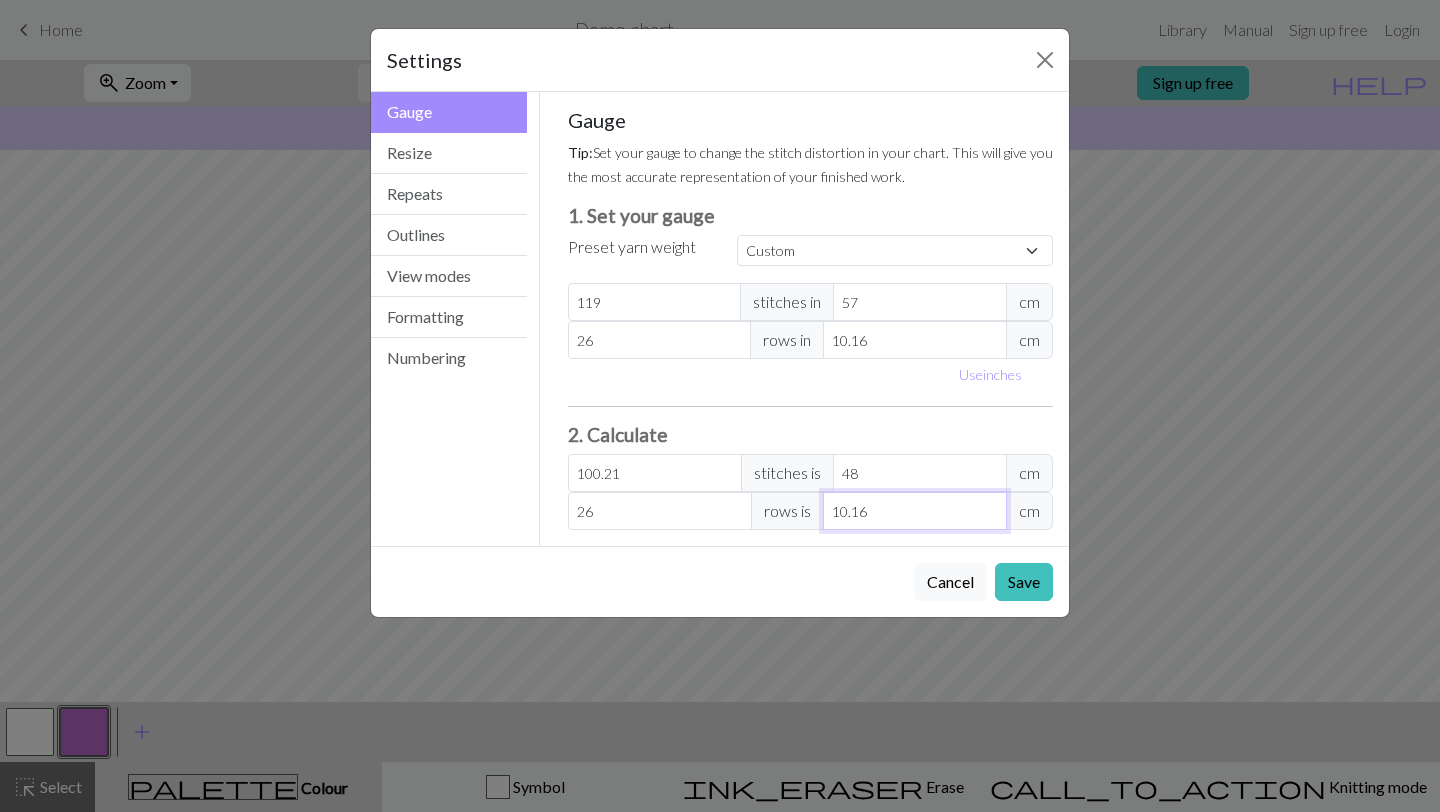 type on "10.24" 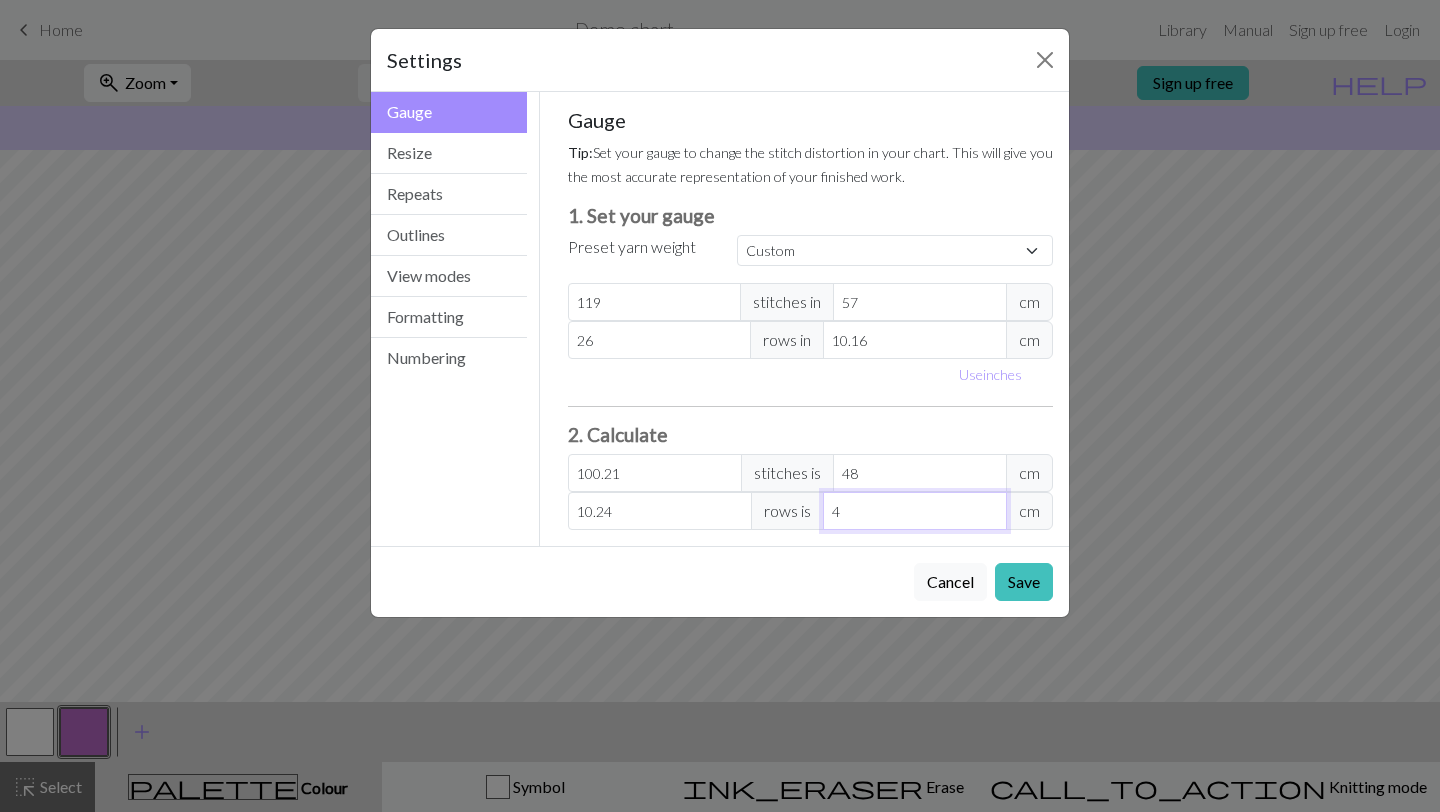 type on "122.83" 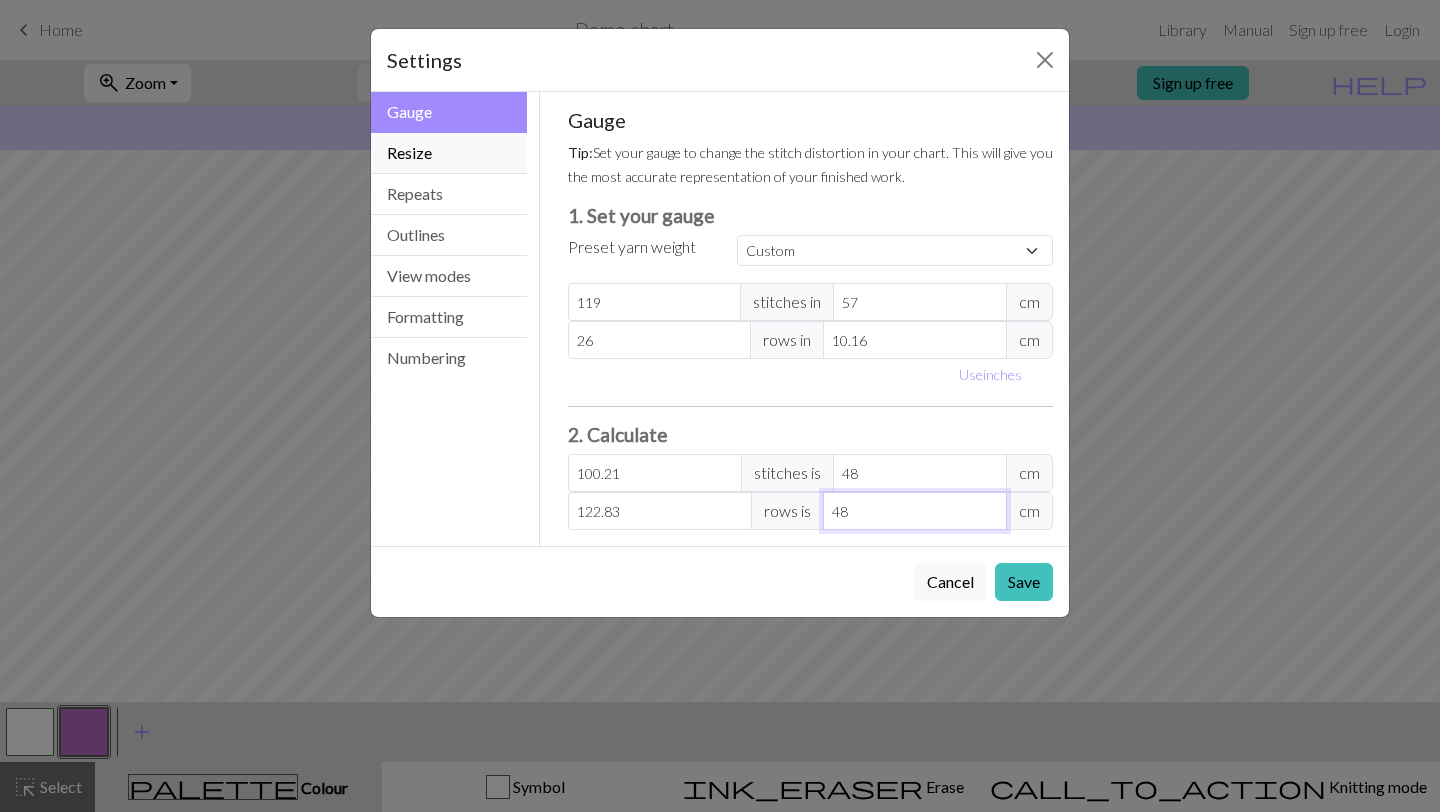 type on "48" 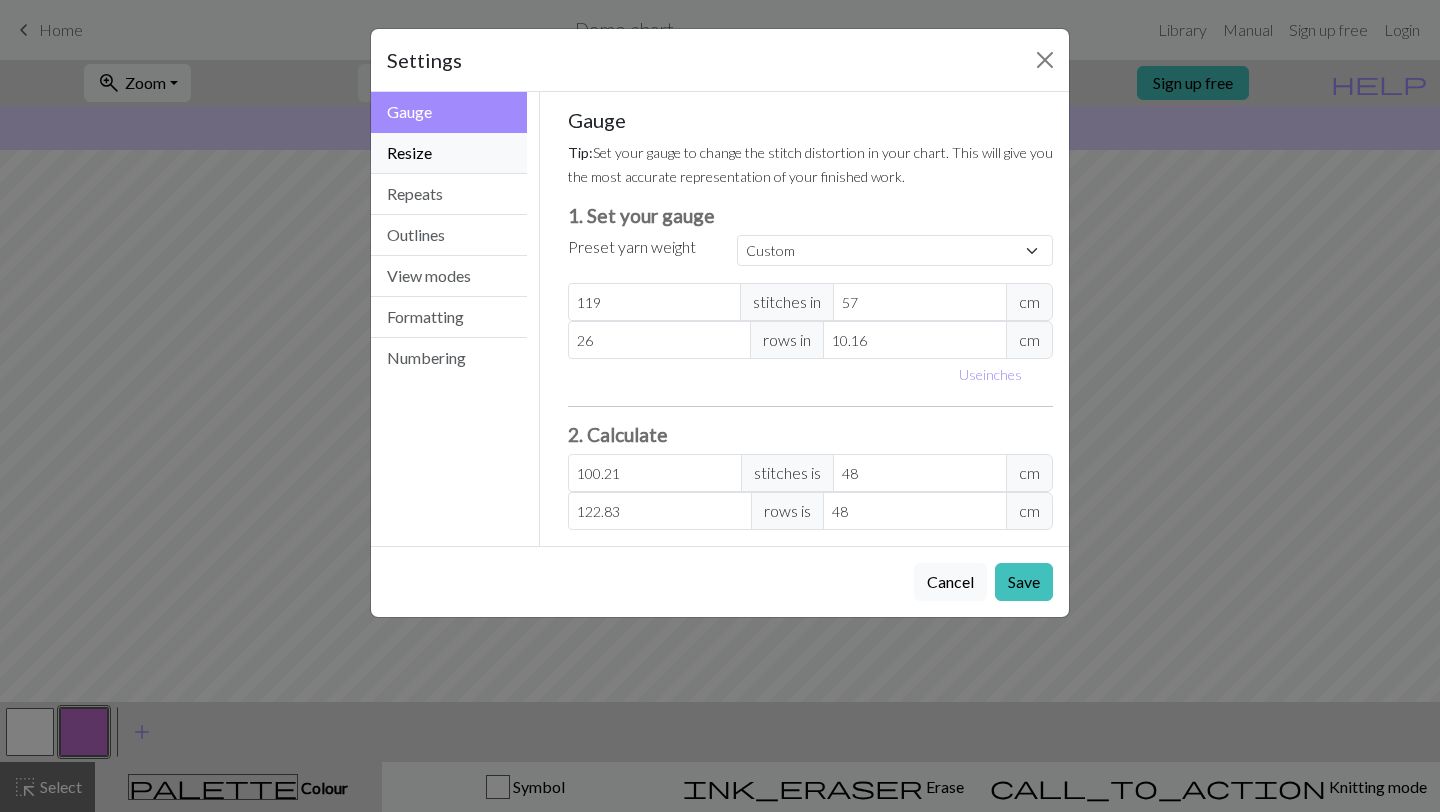 click on "Resize" at bounding box center [449, 153] 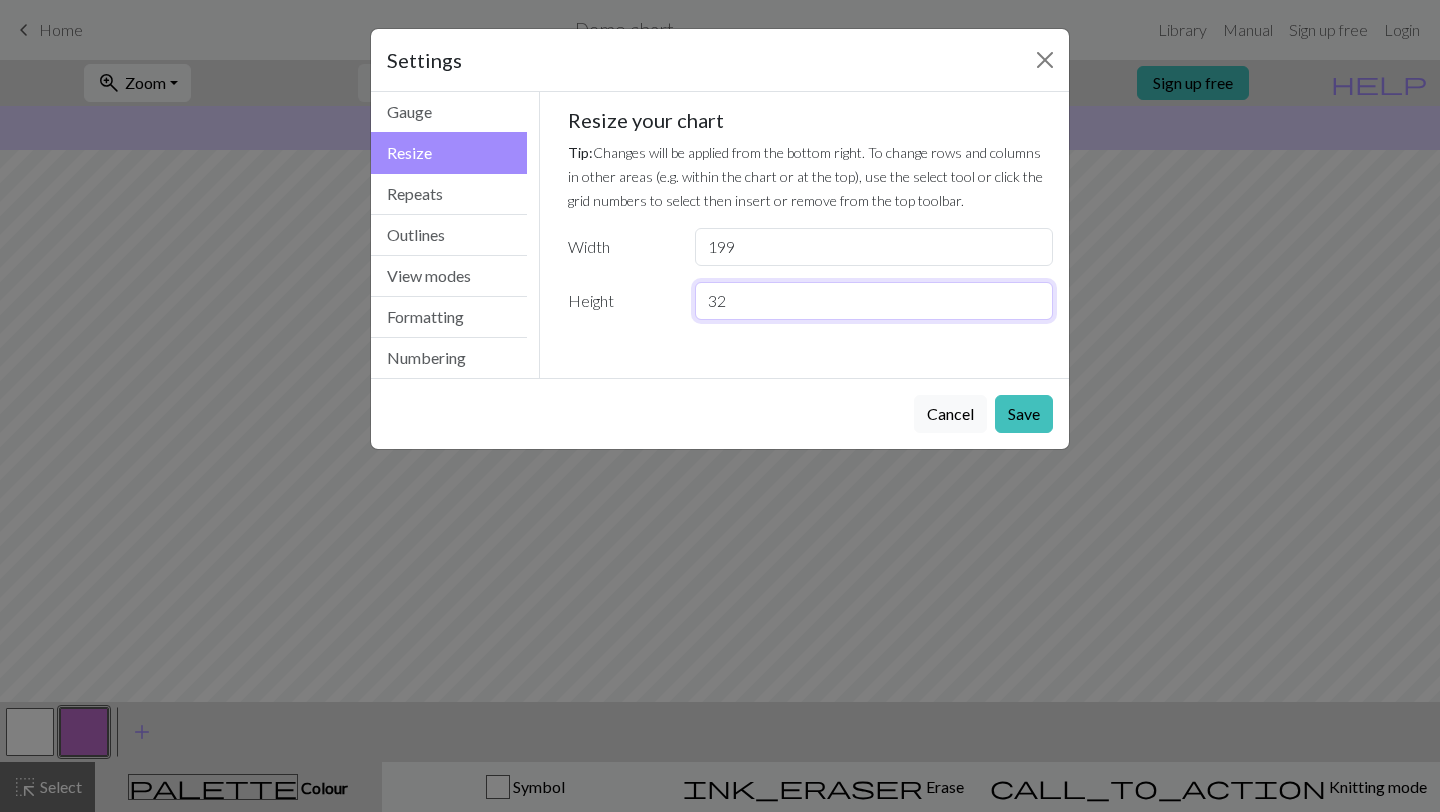 drag, startPoint x: 753, startPoint y: 303, endPoint x: 655, endPoint y: 303, distance: 98 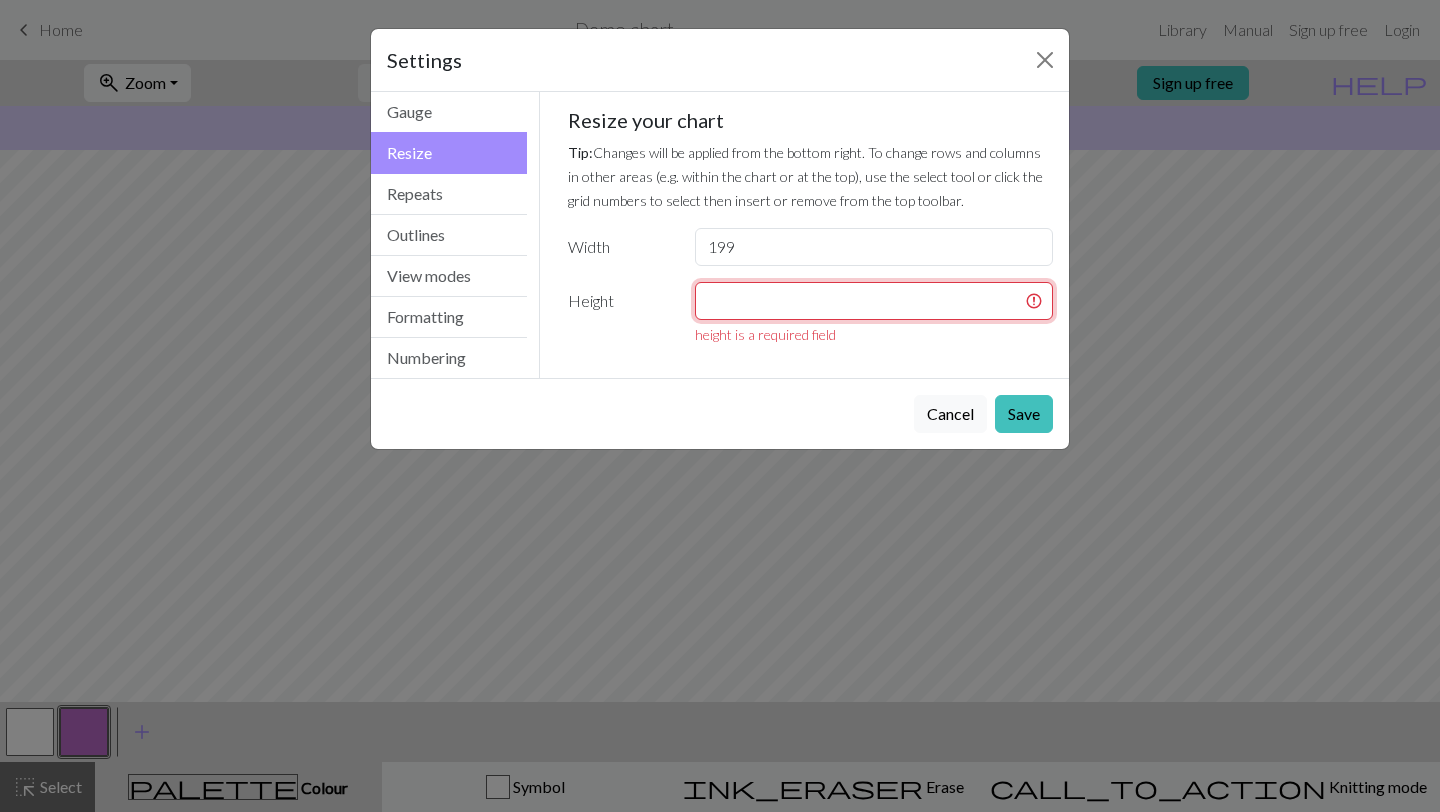 type 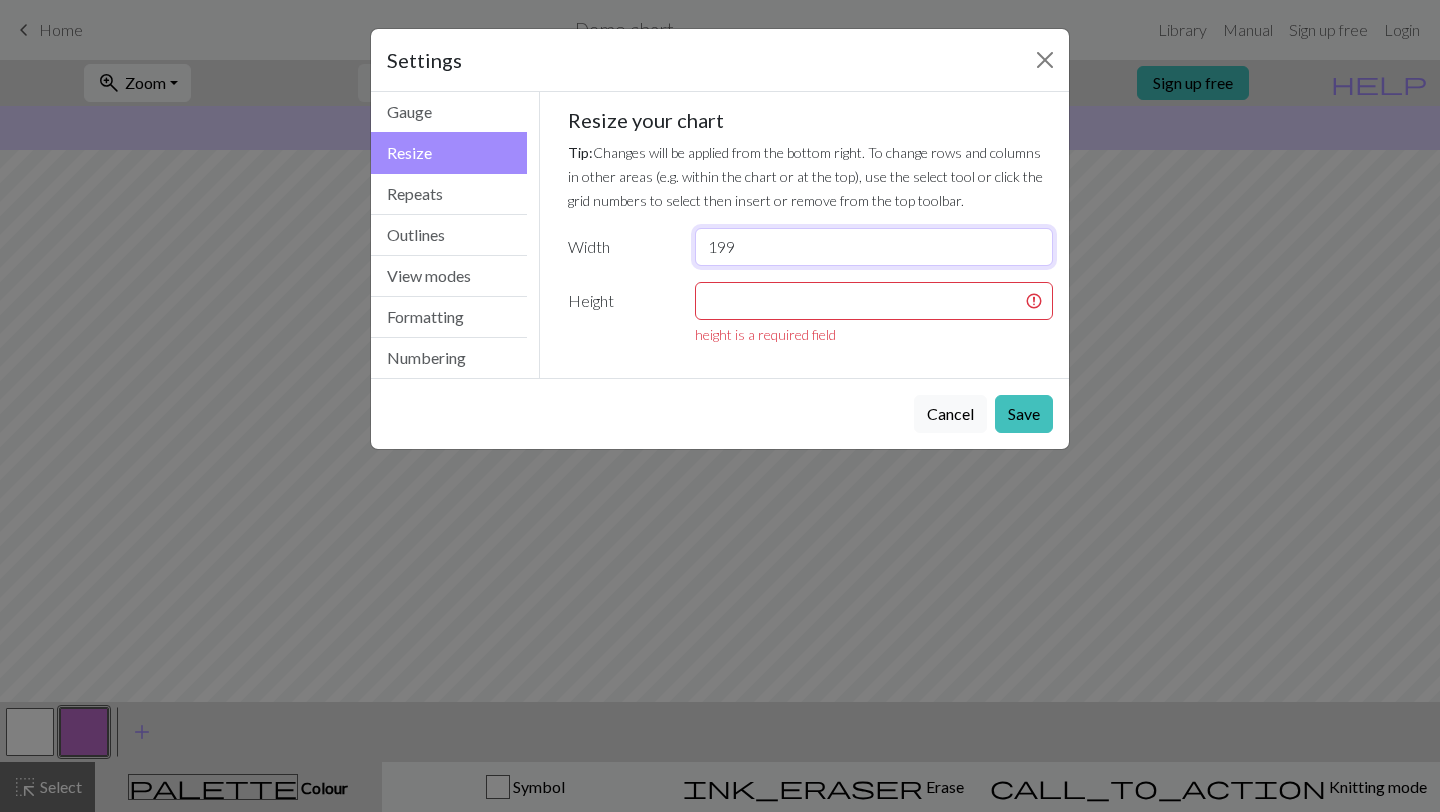 click on "199" at bounding box center [874, 247] 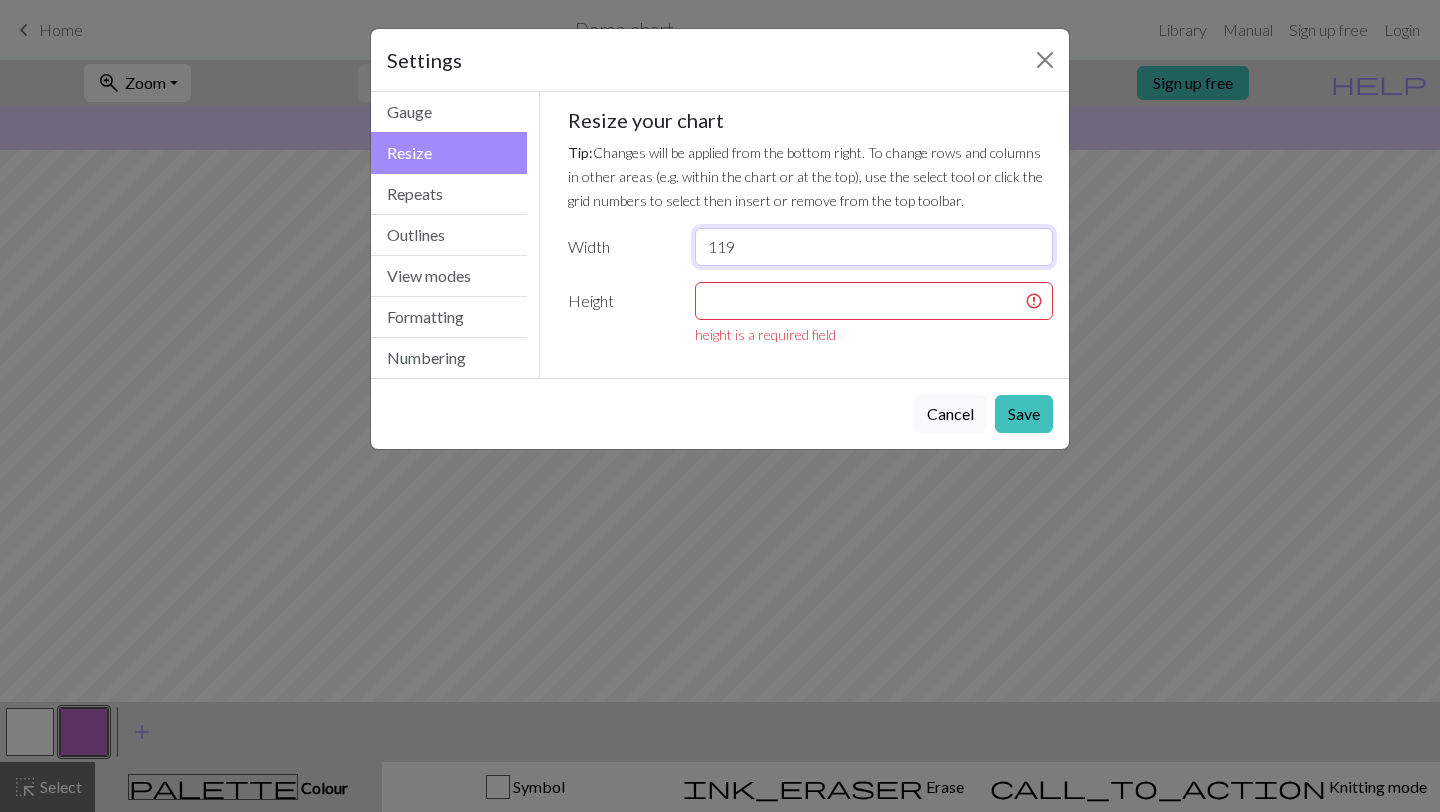 type on "119" 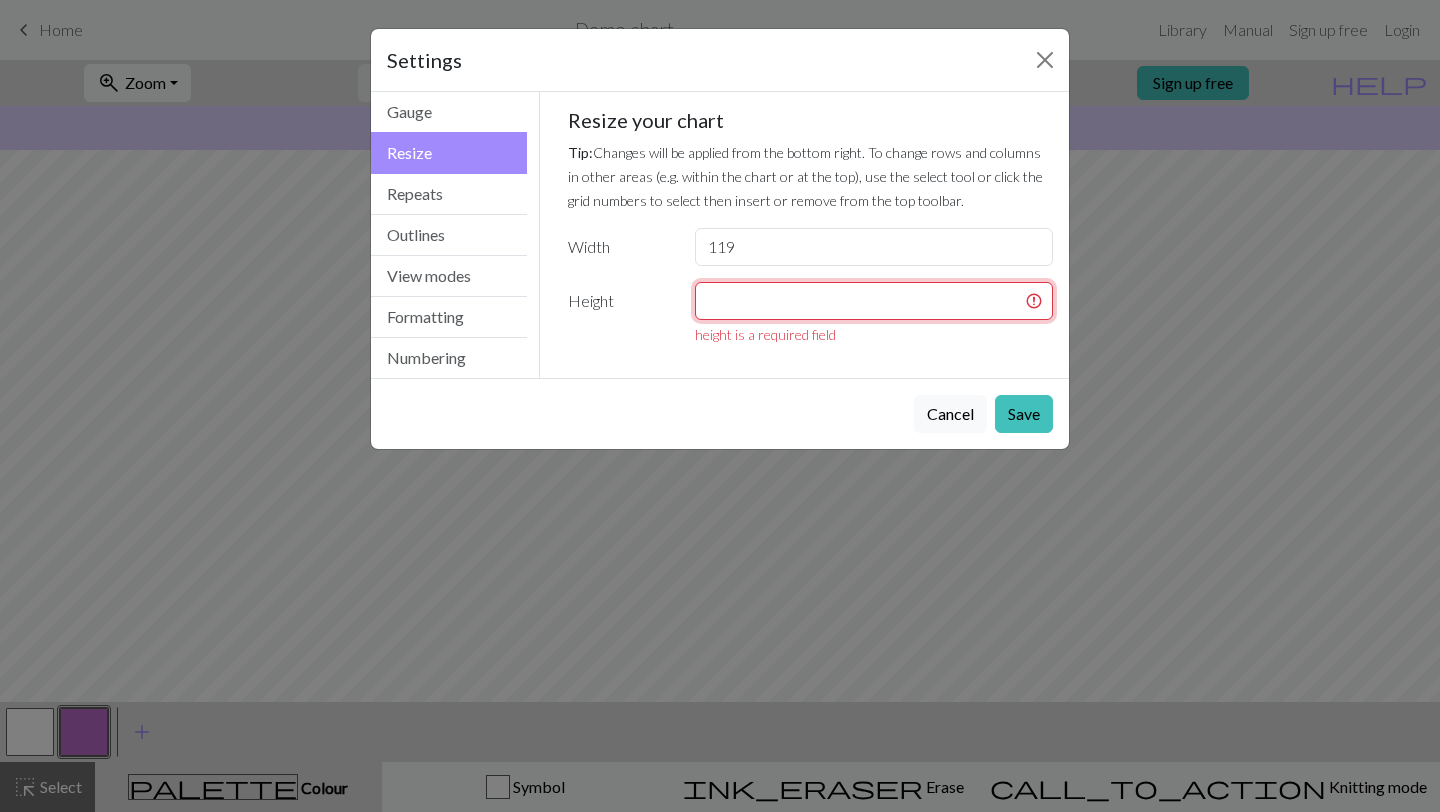 click at bounding box center [874, 301] 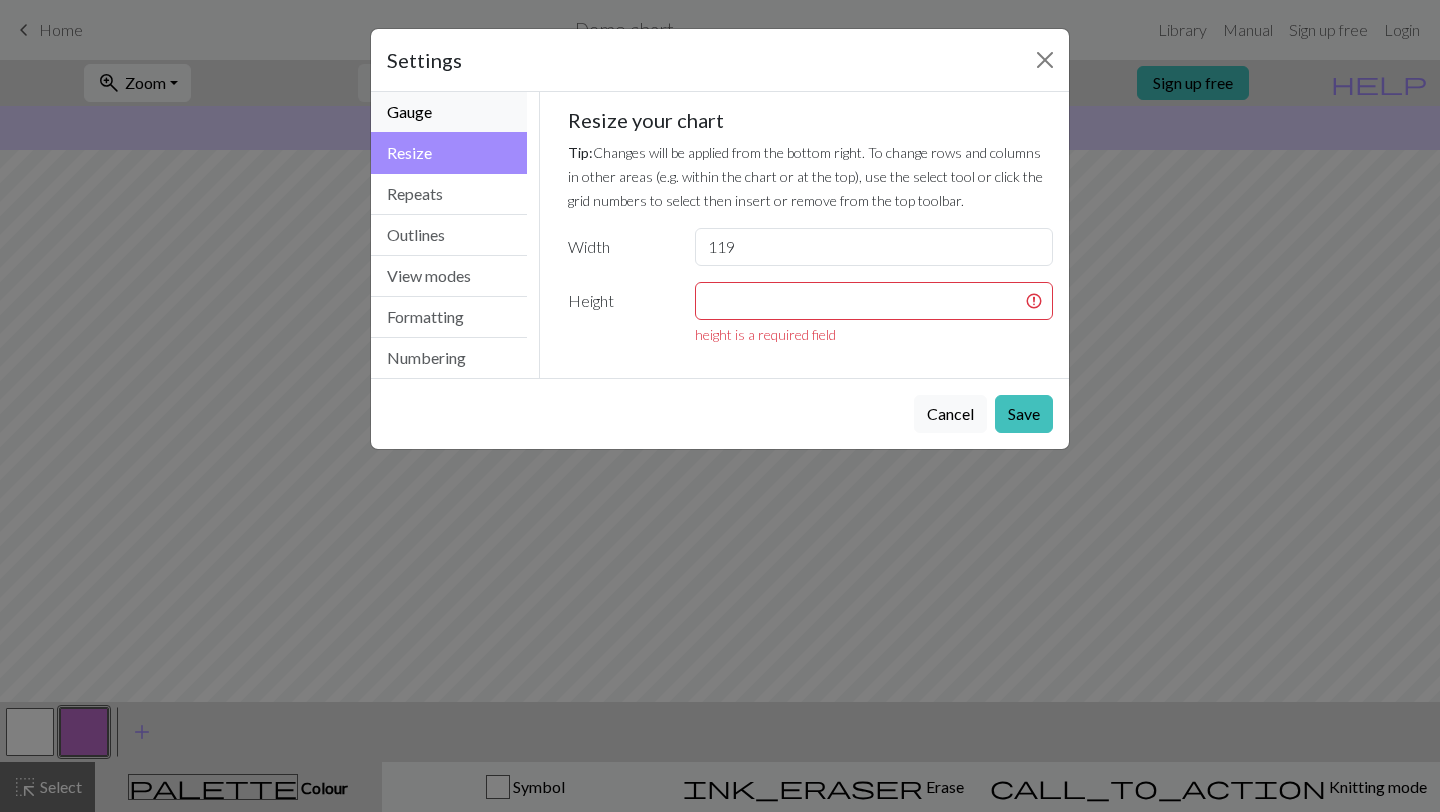 click on "Gauge" at bounding box center [449, 112] 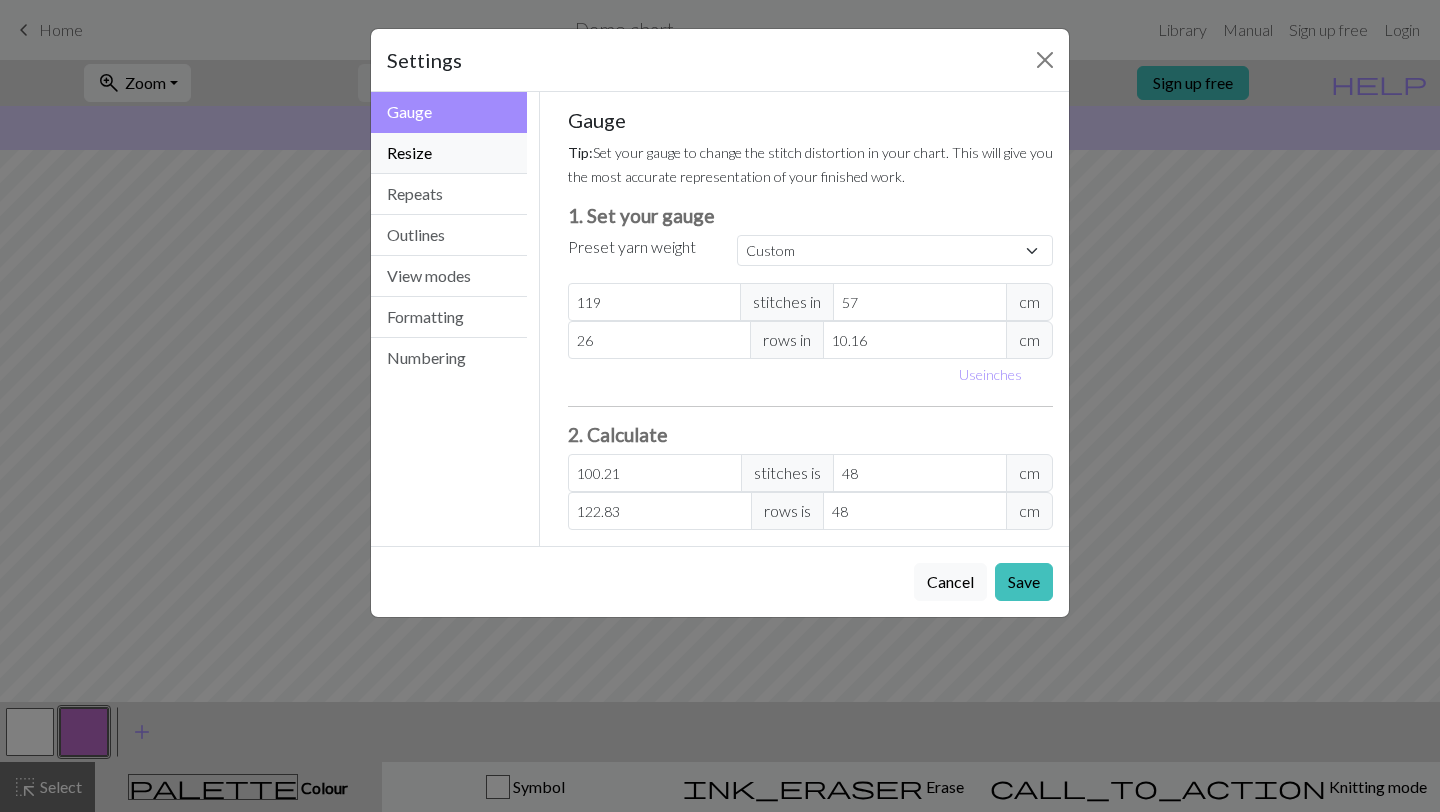 click on "Resize" at bounding box center [449, 153] 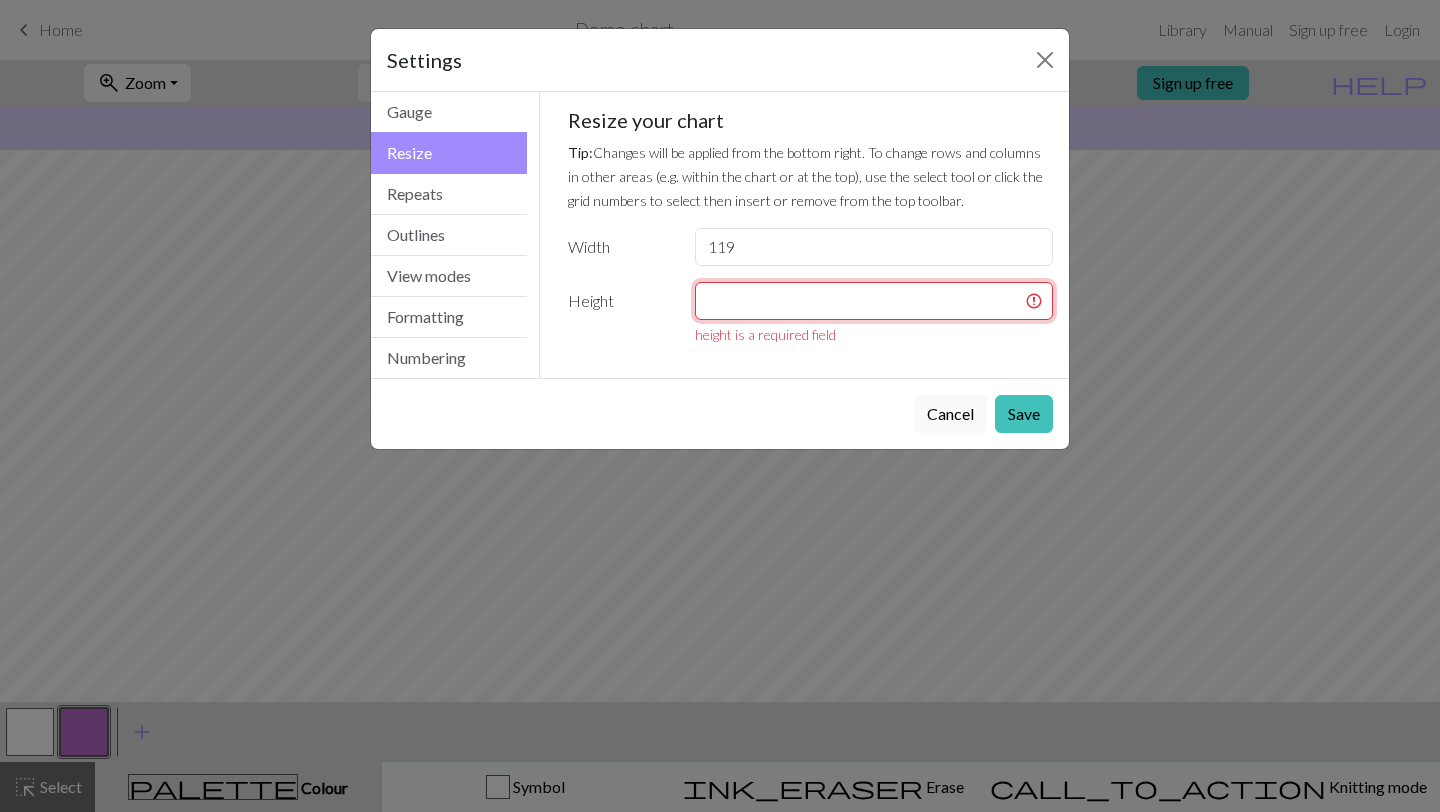 click at bounding box center [874, 301] 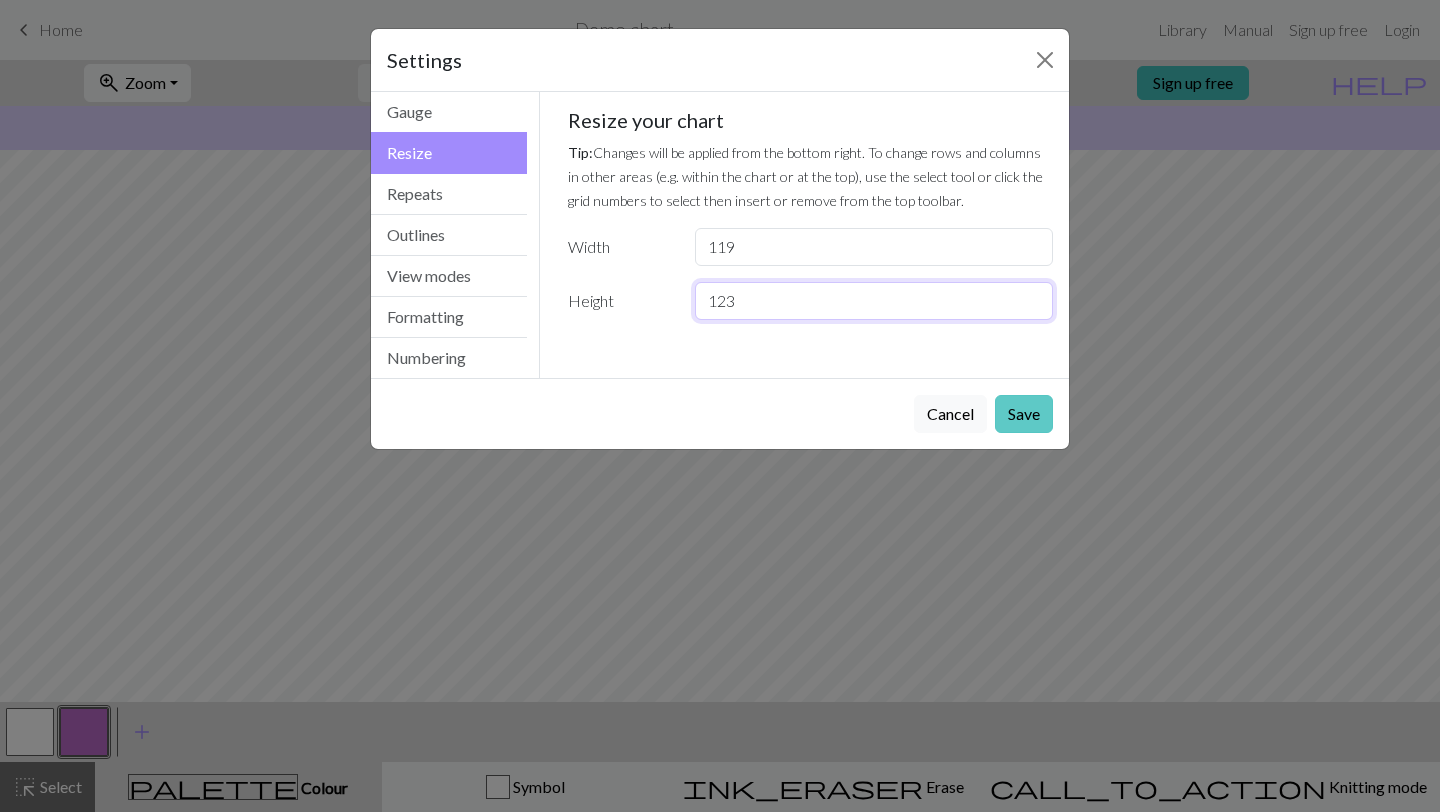 type on "123" 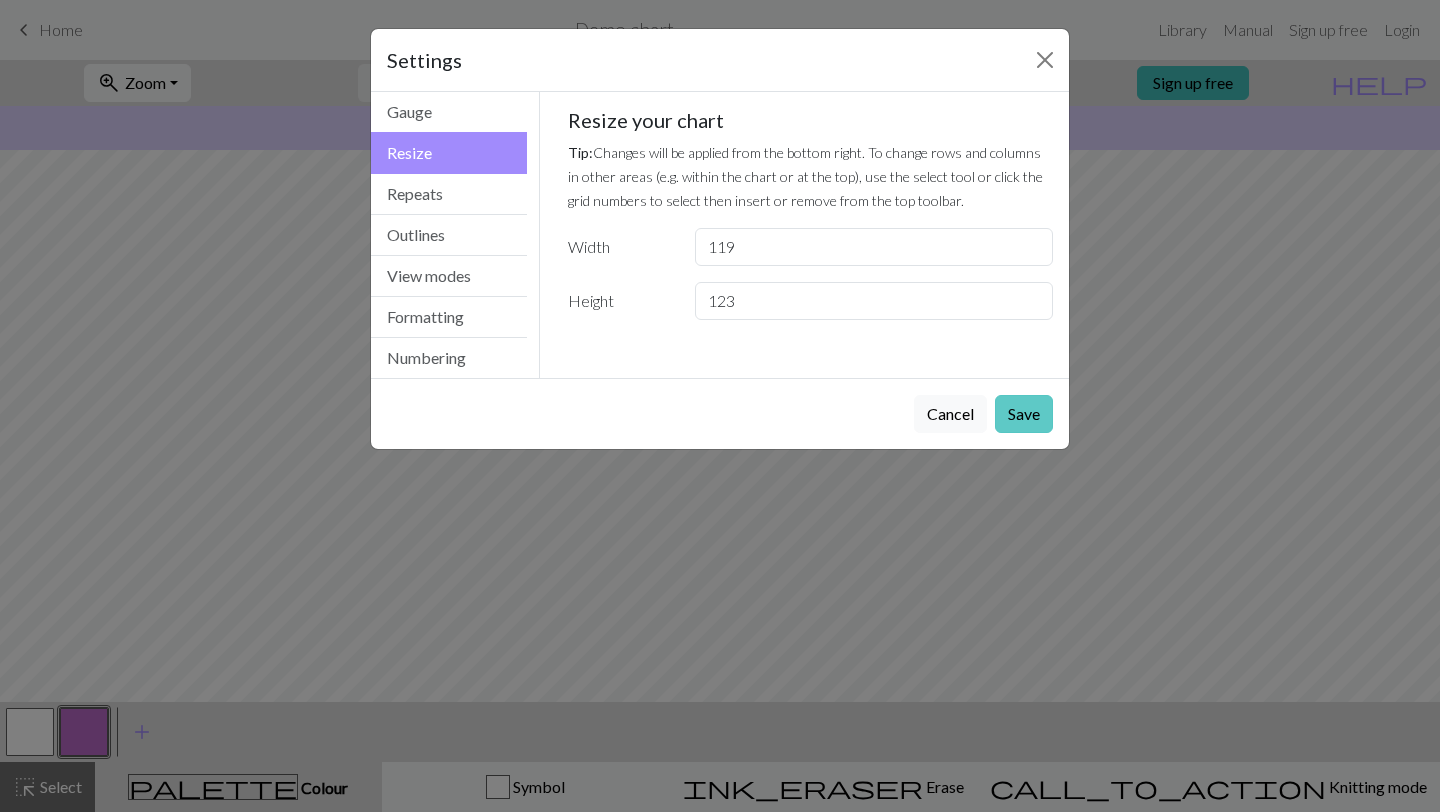 click on "Save" at bounding box center [1024, 414] 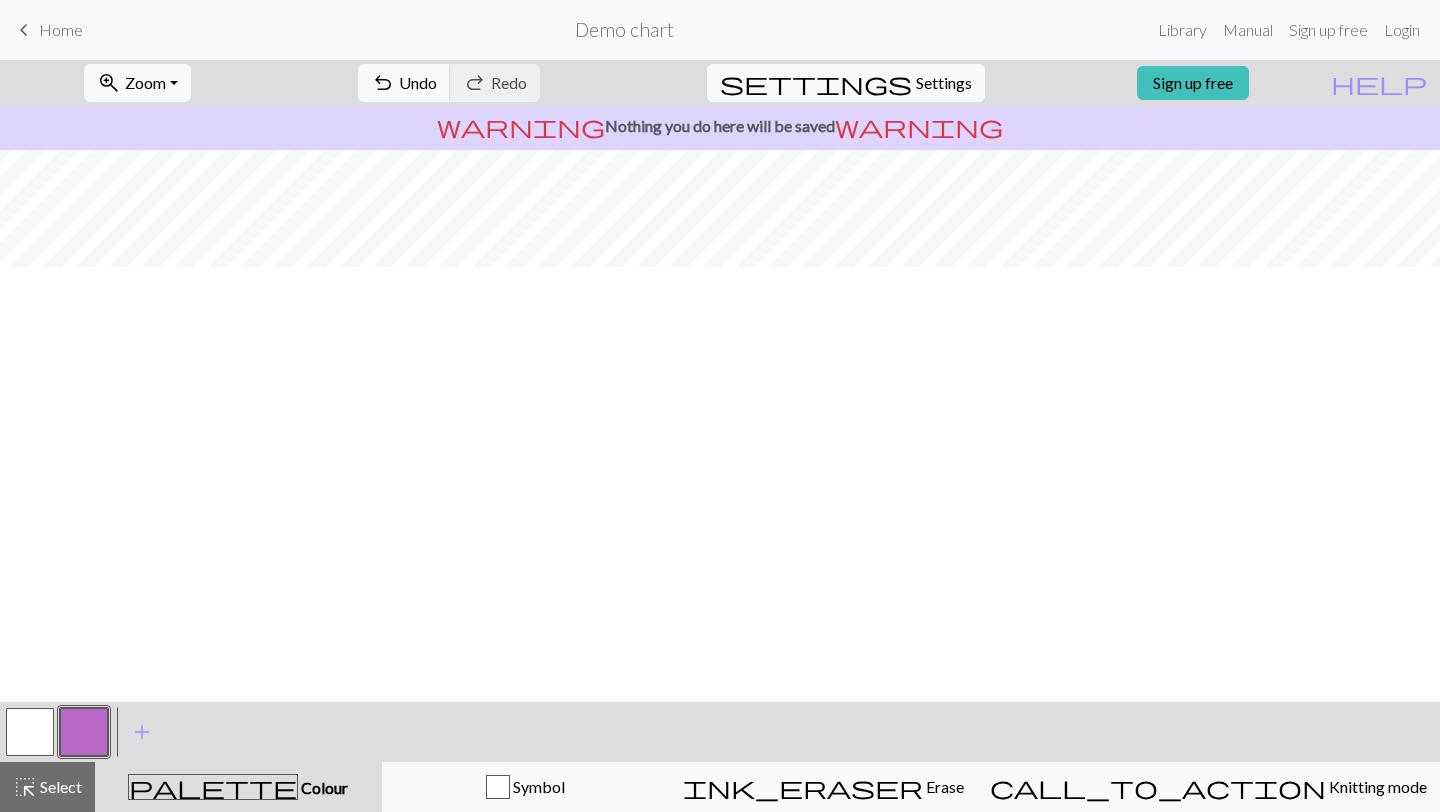 scroll, scrollTop: 0, scrollLeft: 0, axis: both 